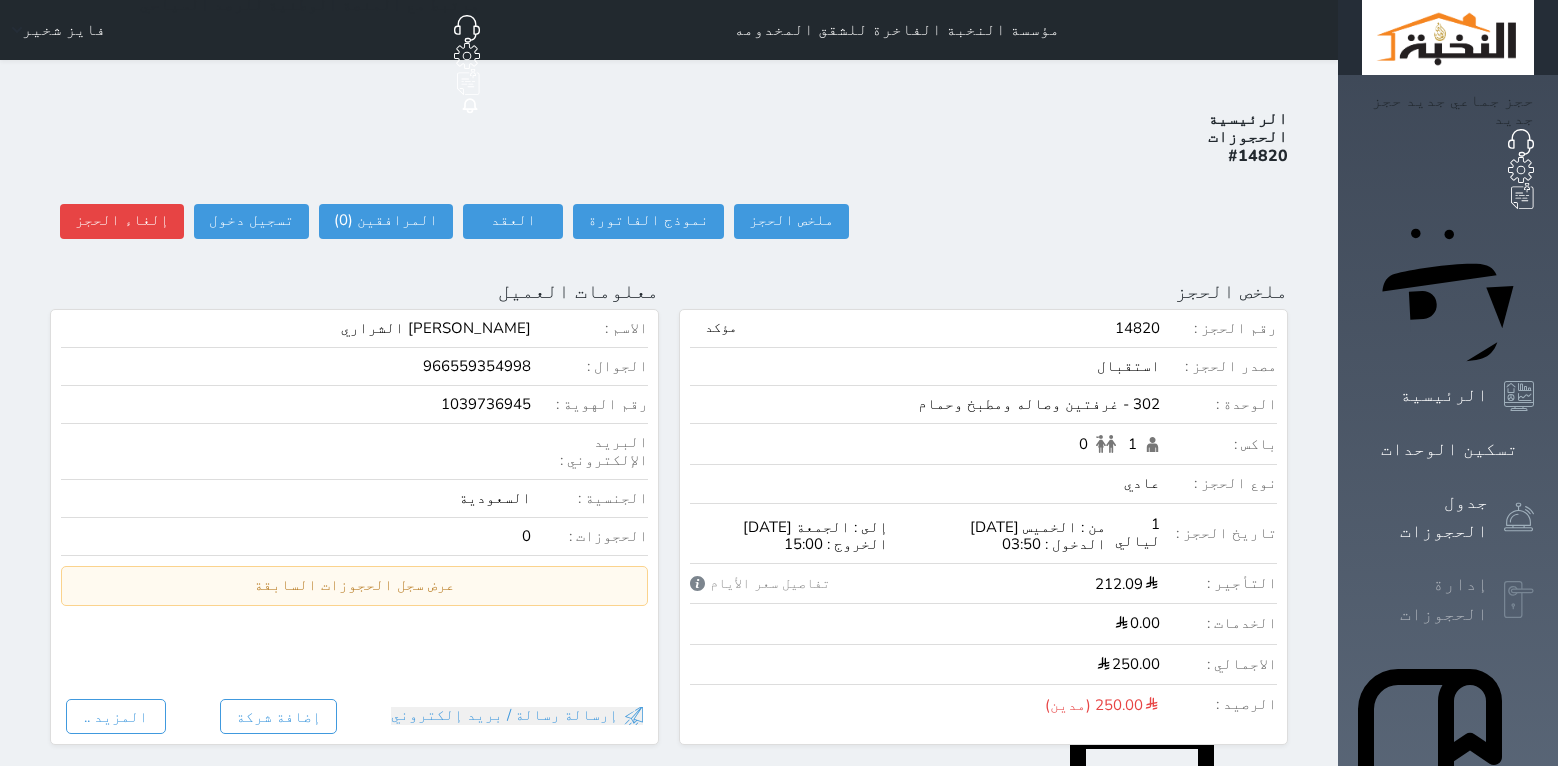 scroll, scrollTop: 0, scrollLeft: 0, axis: both 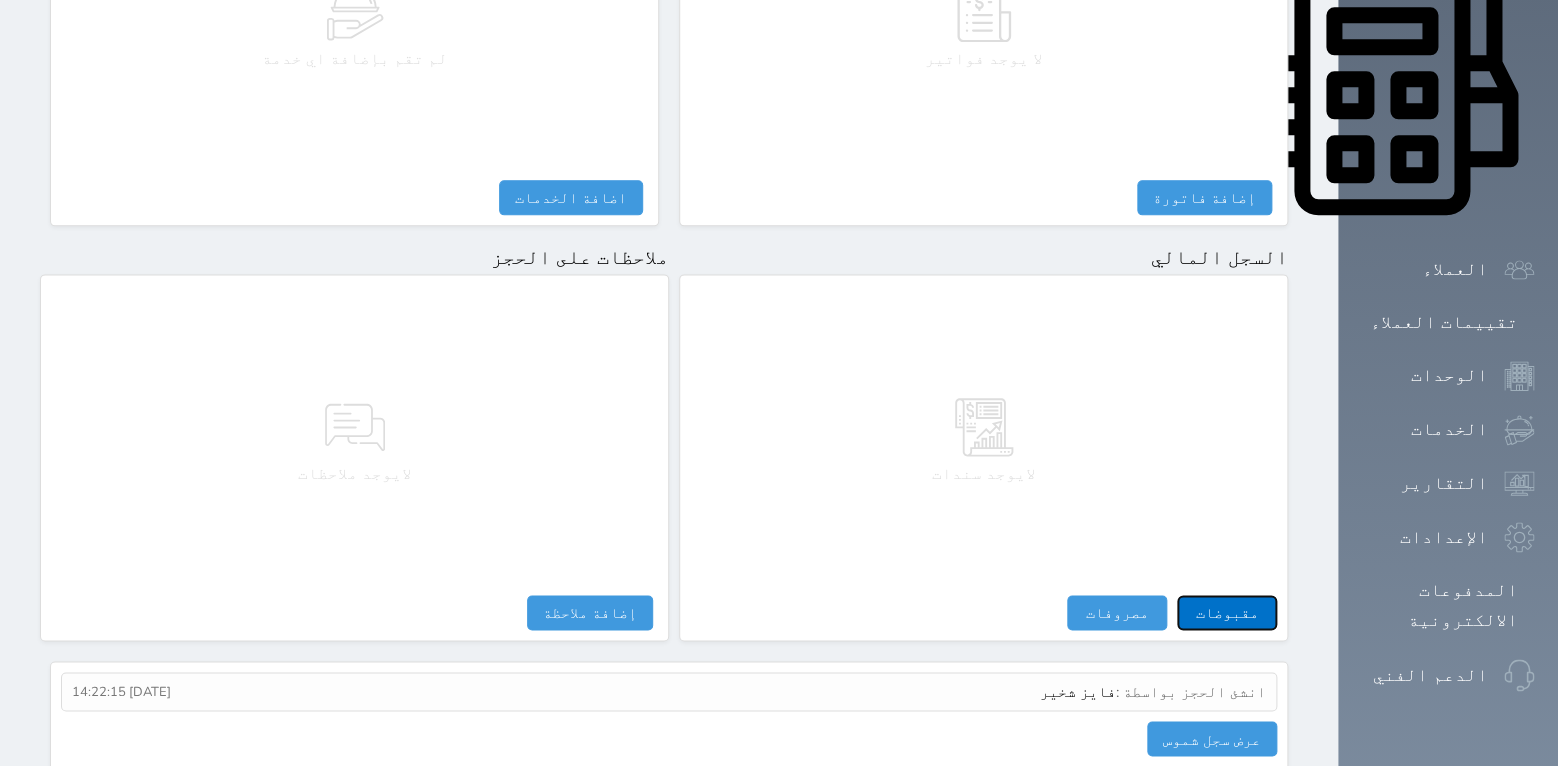 click on "مقبوضات" at bounding box center (1227, 612) 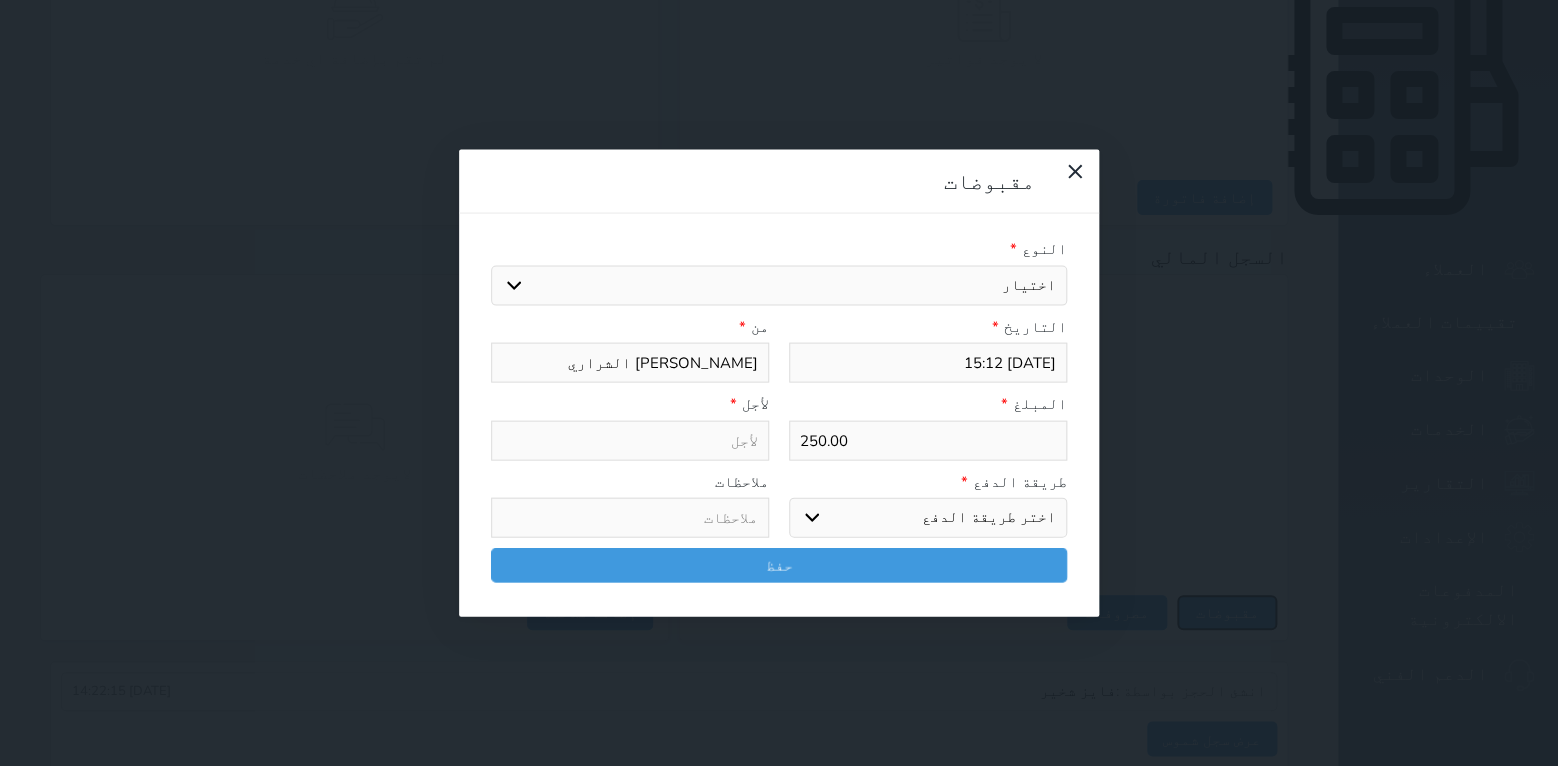select 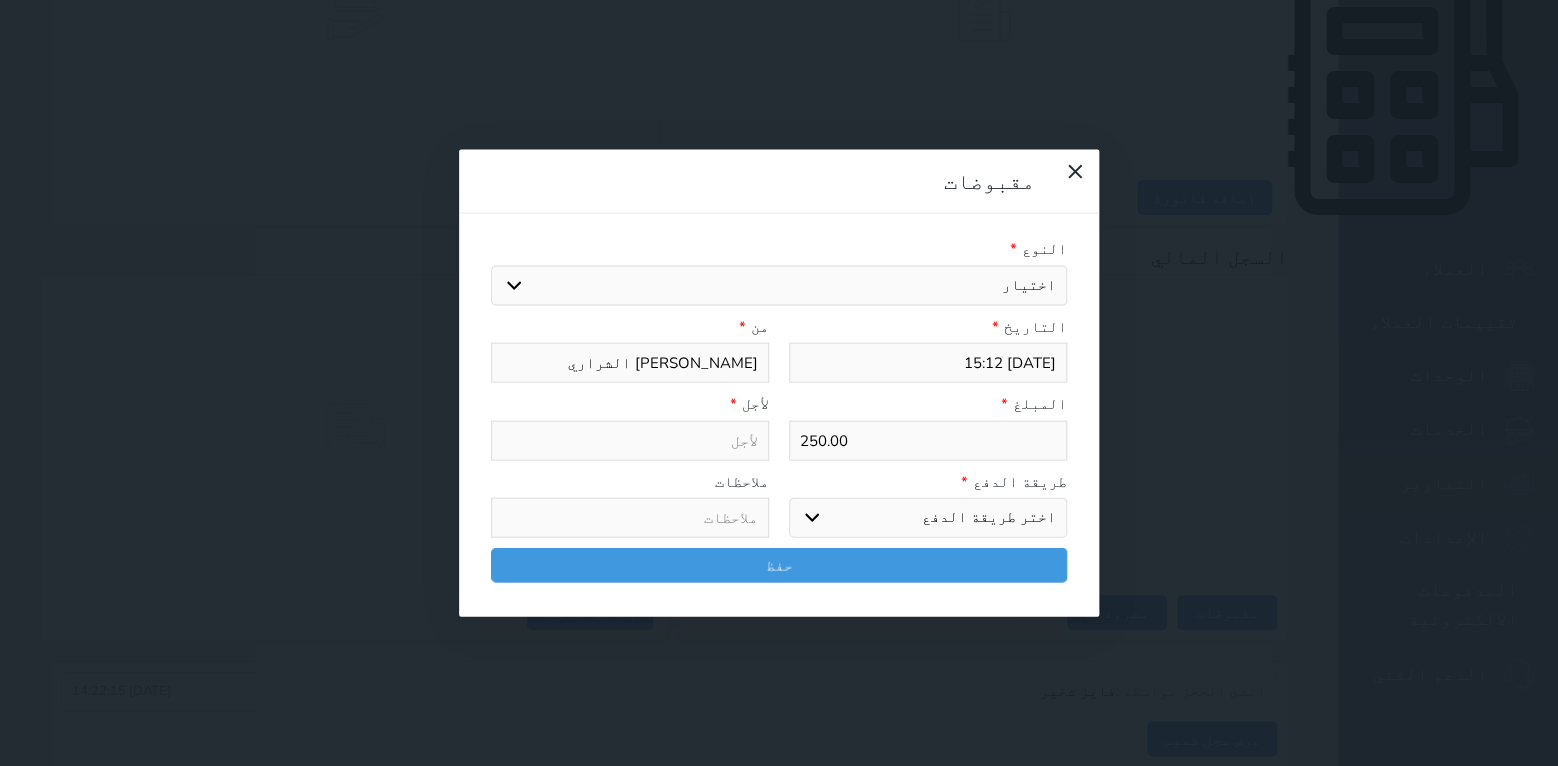 click on "اختيار   مقبوضات عامة قيمة إيجار فواتير تامين عربون لا ينطبق آخر مغسلة واي فاي - الإنترنت مواقف السيارات طعام الأغذية والمشروبات مشروبات المشروبات الباردة المشروبات الساخنة الإفطار غداء عشاء مخبز و كعك حمام سباحة الصالة الرياضية سبا و خدمات الجمال اختيار وإسقاط (خدمات النقل) ميني بار كابل - تلفزيون سرير إضافي تصفيف الشعر التسوق خدمات الجولات السياحية المنظمة خدمات الدليل السياحي" at bounding box center (779, 285) 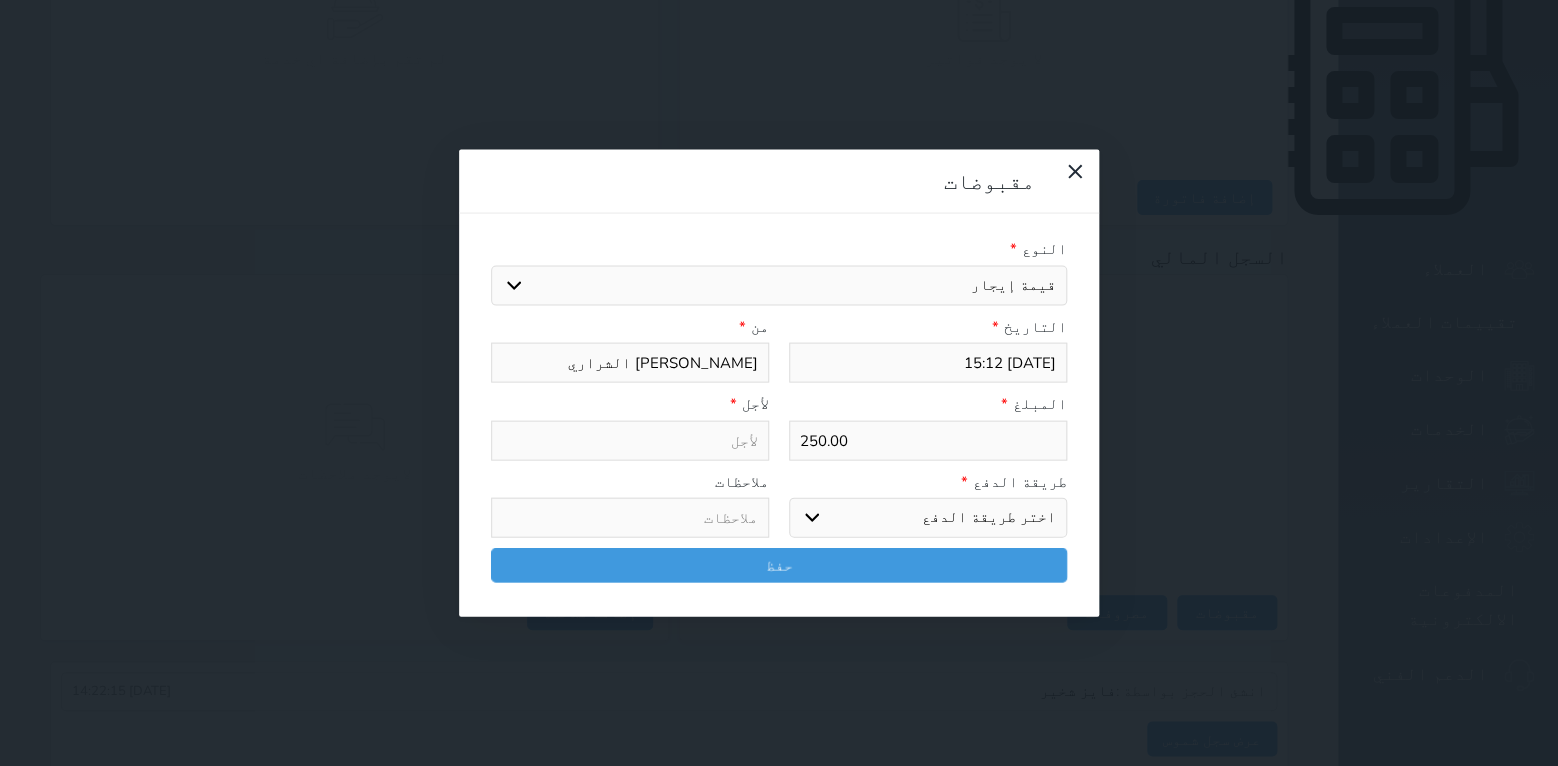 select 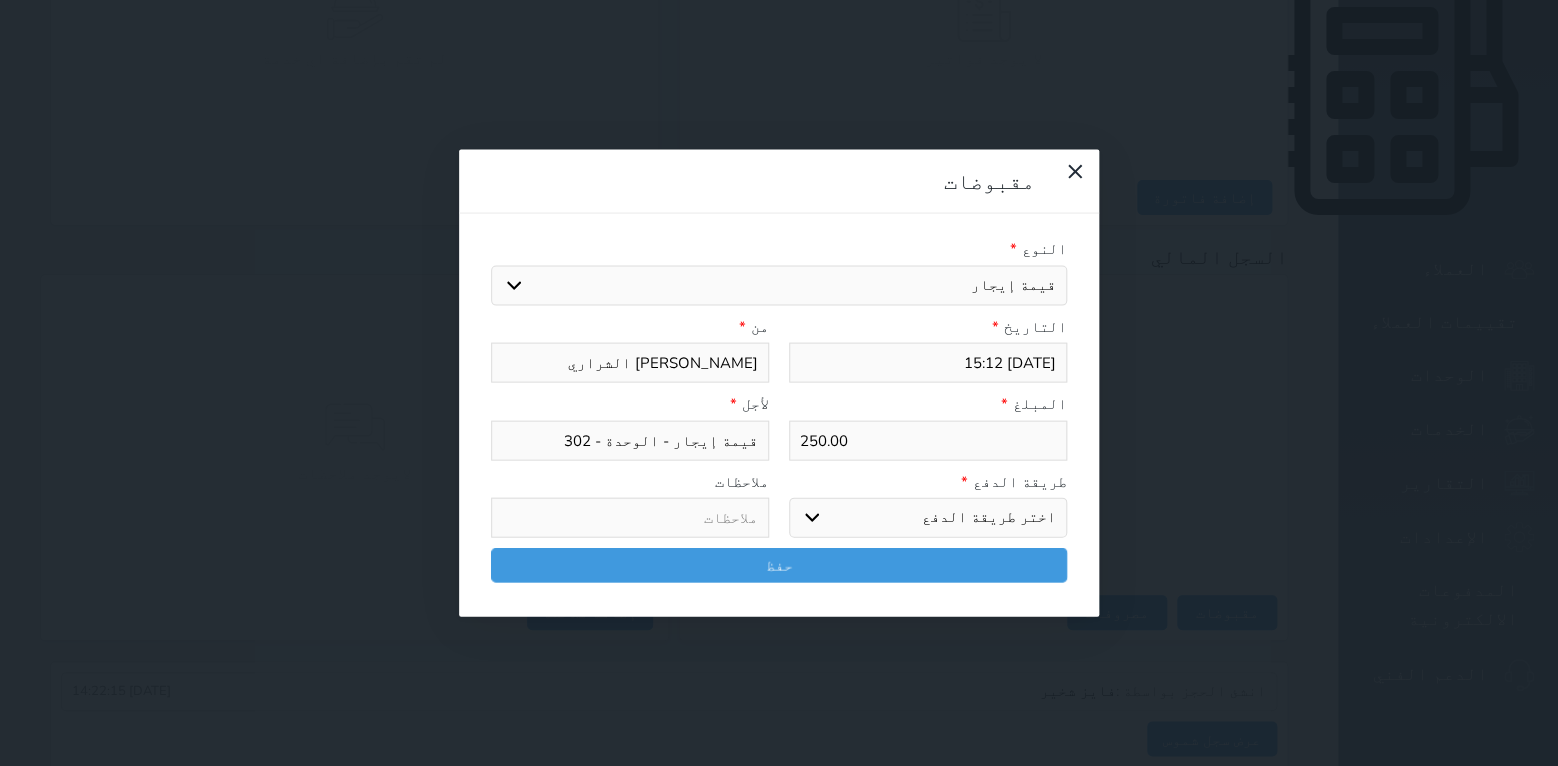 click on "اختر طريقة الدفع   دفع نقدى   تحويل بنكى   مدى   بطاقة ائتمان   آجل" at bounding box center (928, 518) 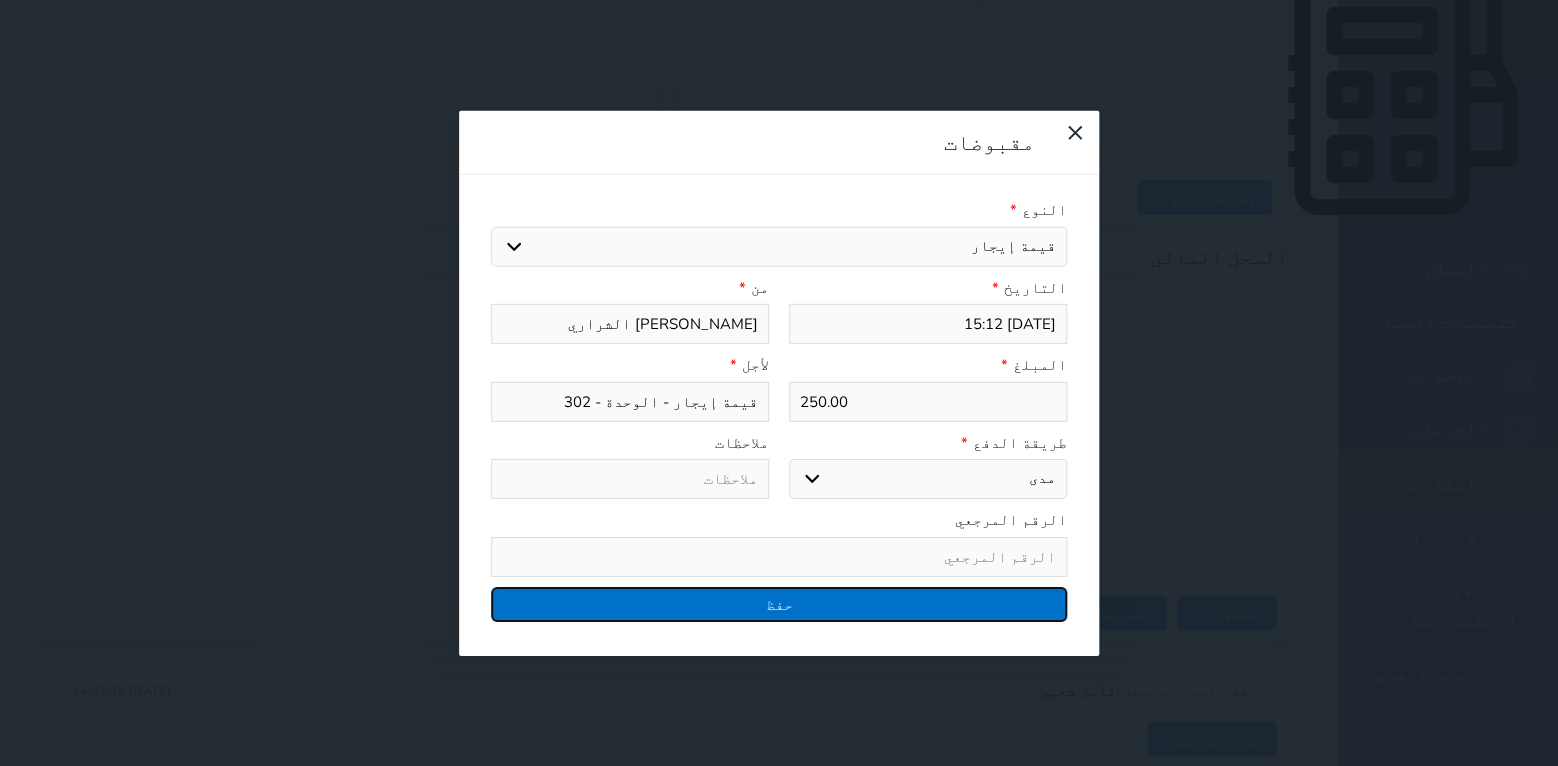 click on "حفظ" at bounding box center [779, 603] 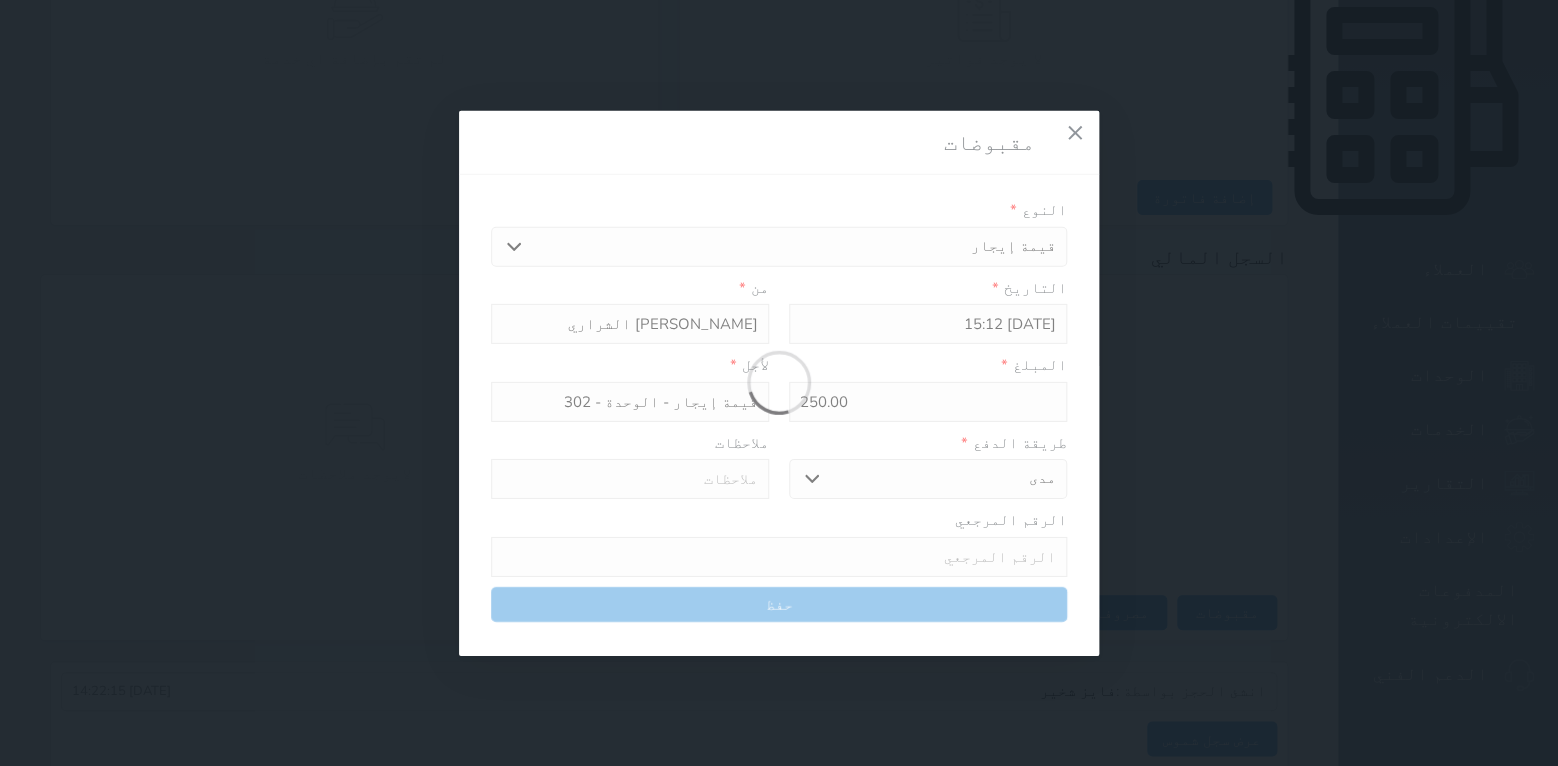 select 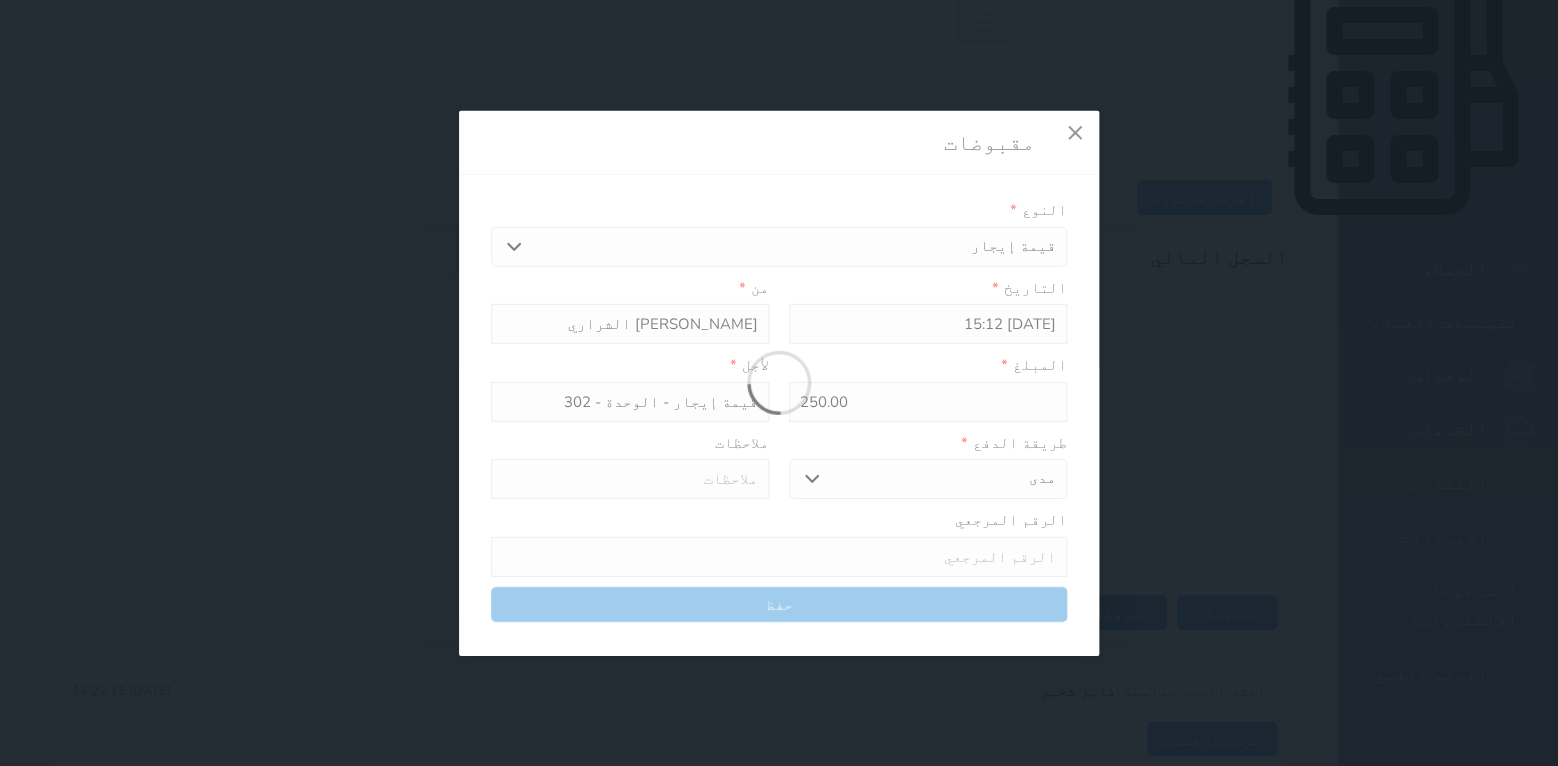 type 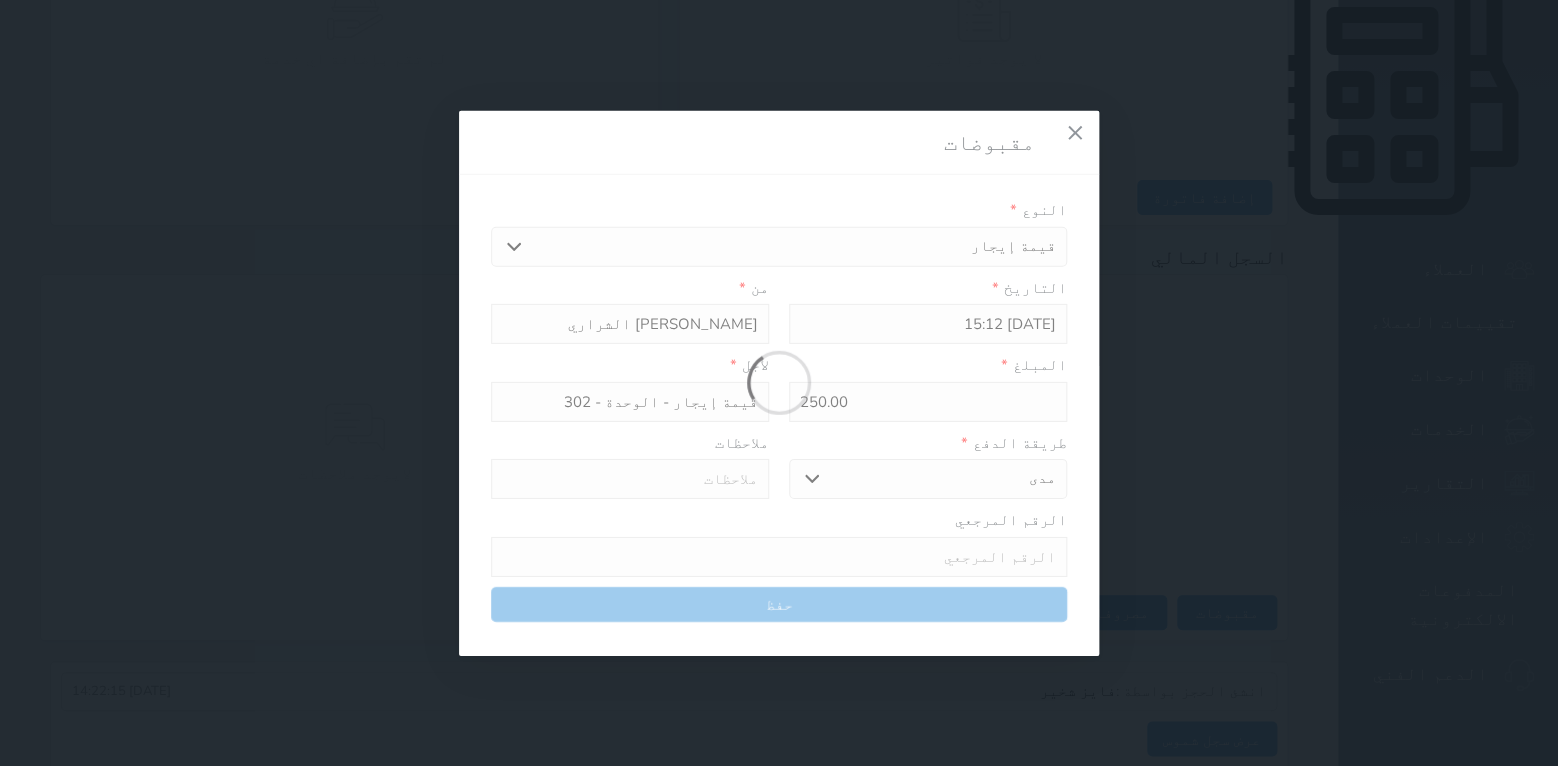 type on "0" 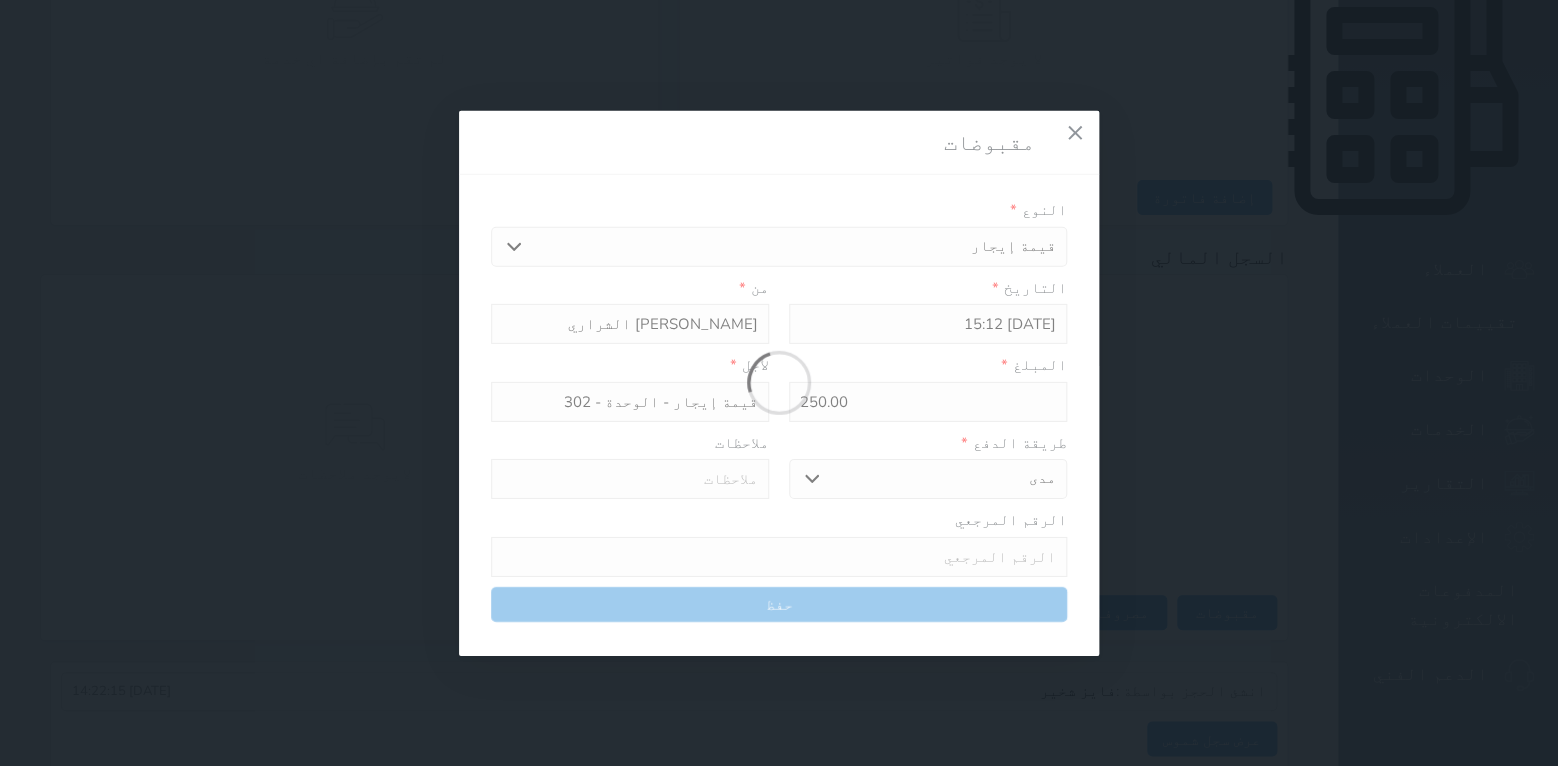 select 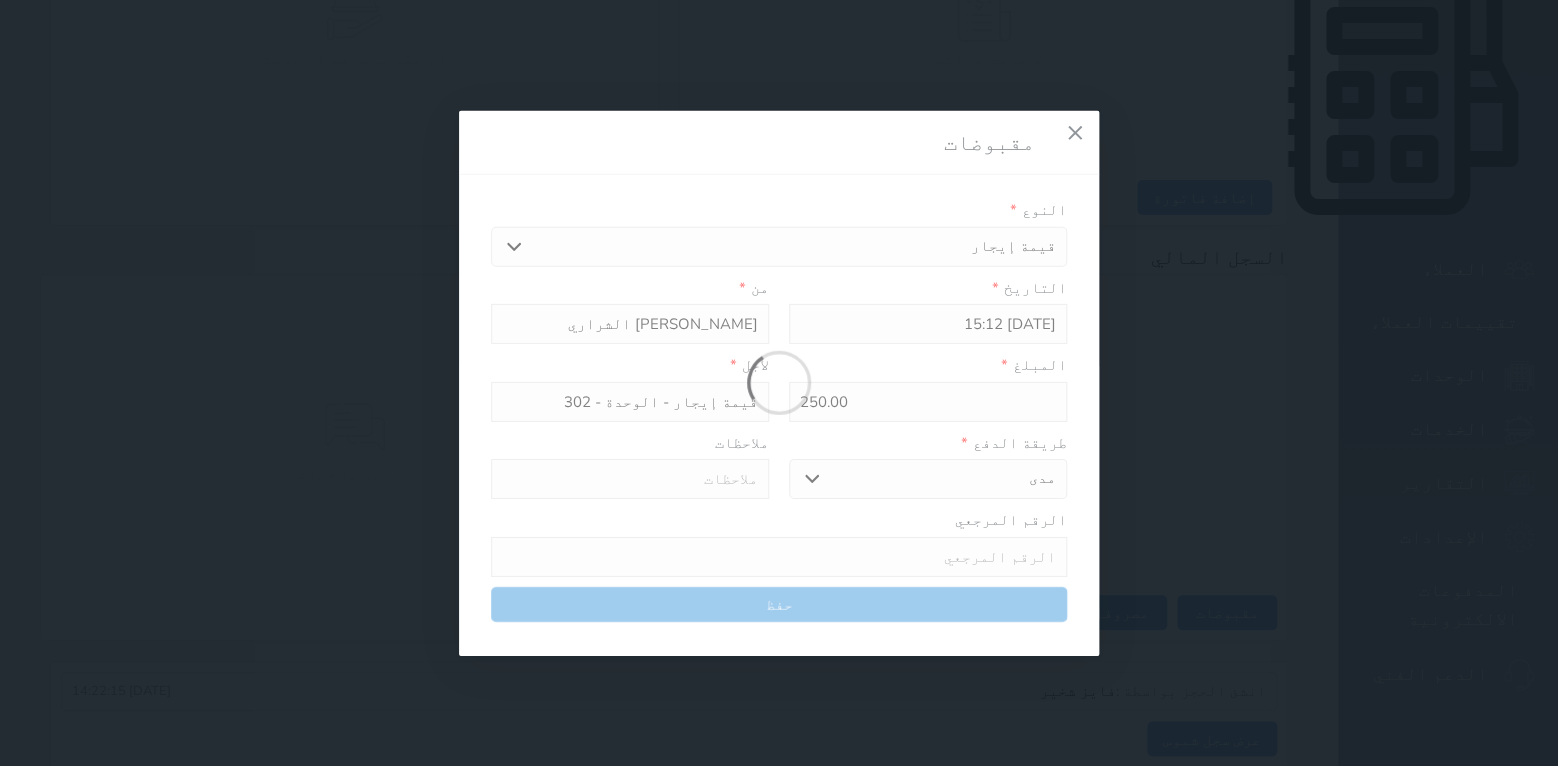 type on "0" 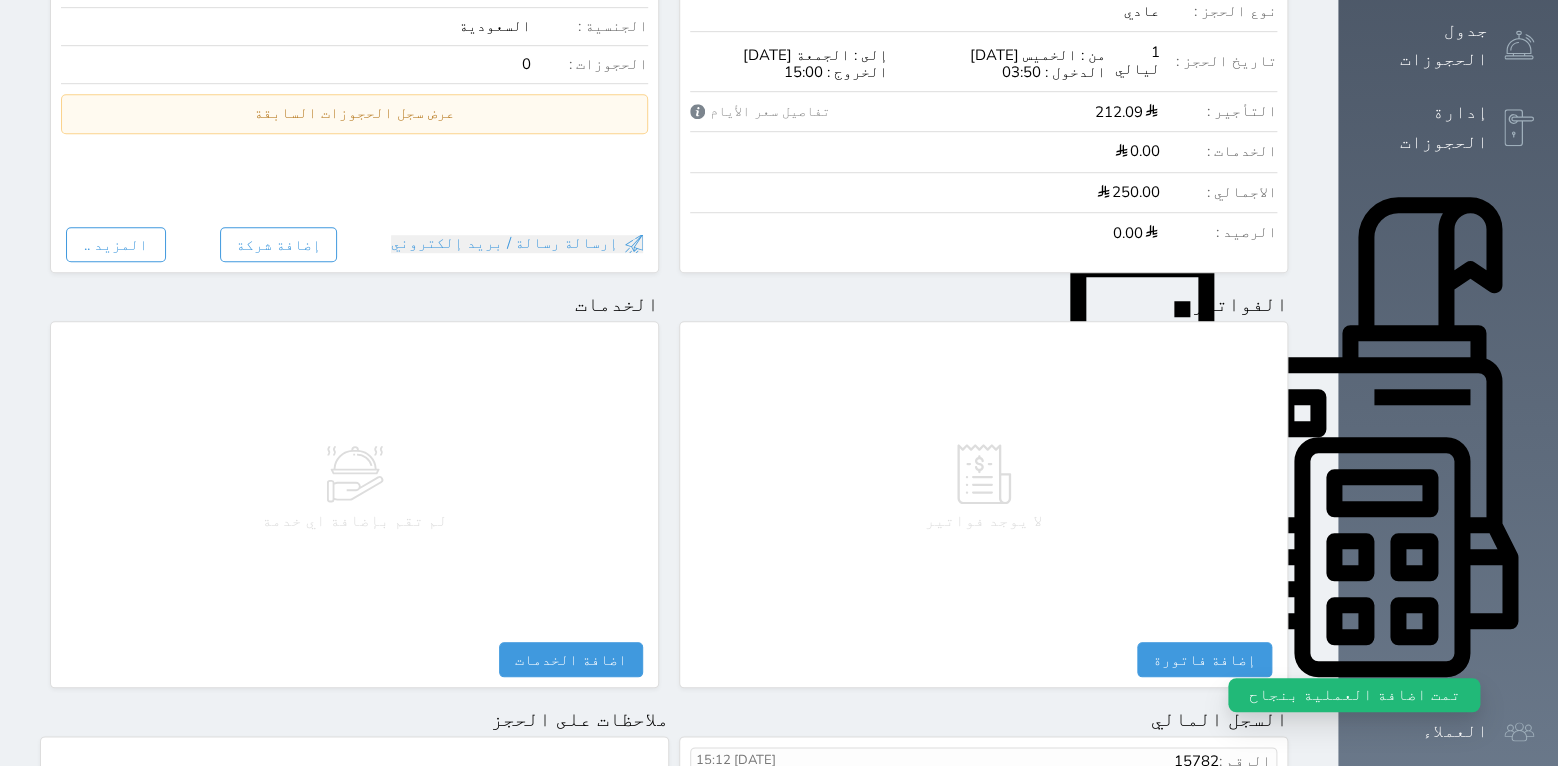 scroll, scrollTop: 0, scrollLeft: 0, axis: both 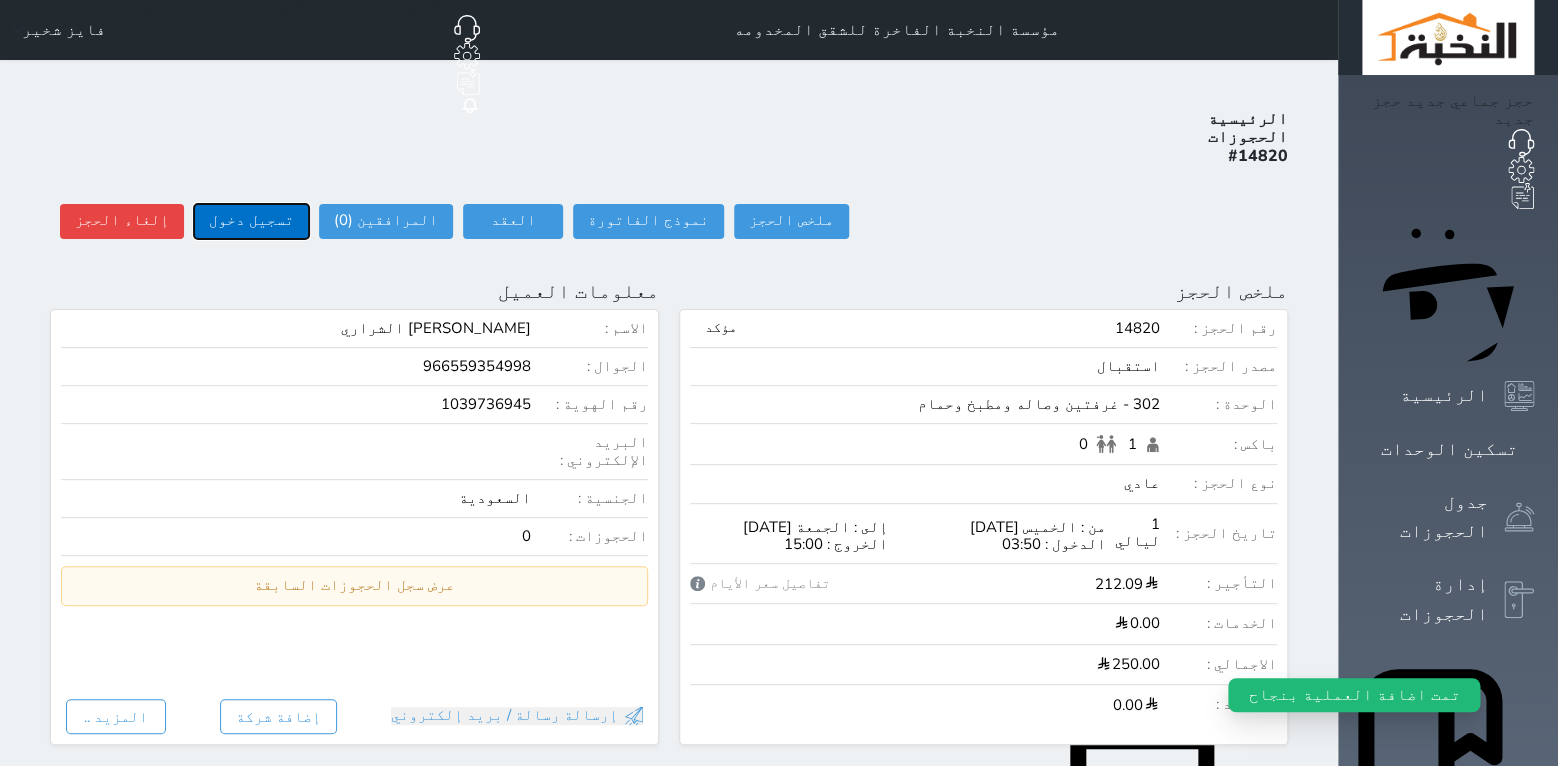 click on "تسجيل دخول" at bounding box center (251, 221) 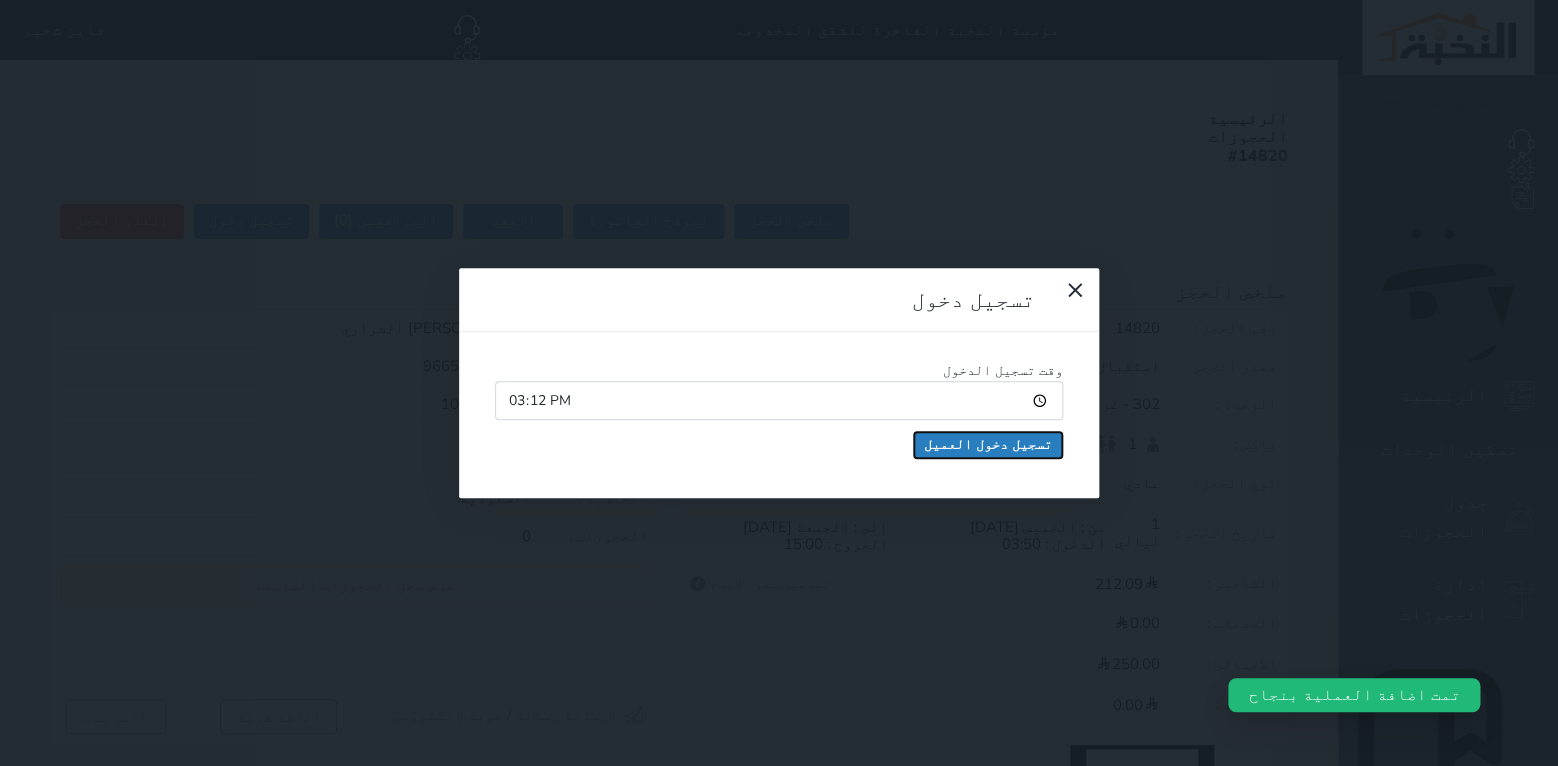 click on "تسجيل دخول العميل" at bounding box center (988, 445) 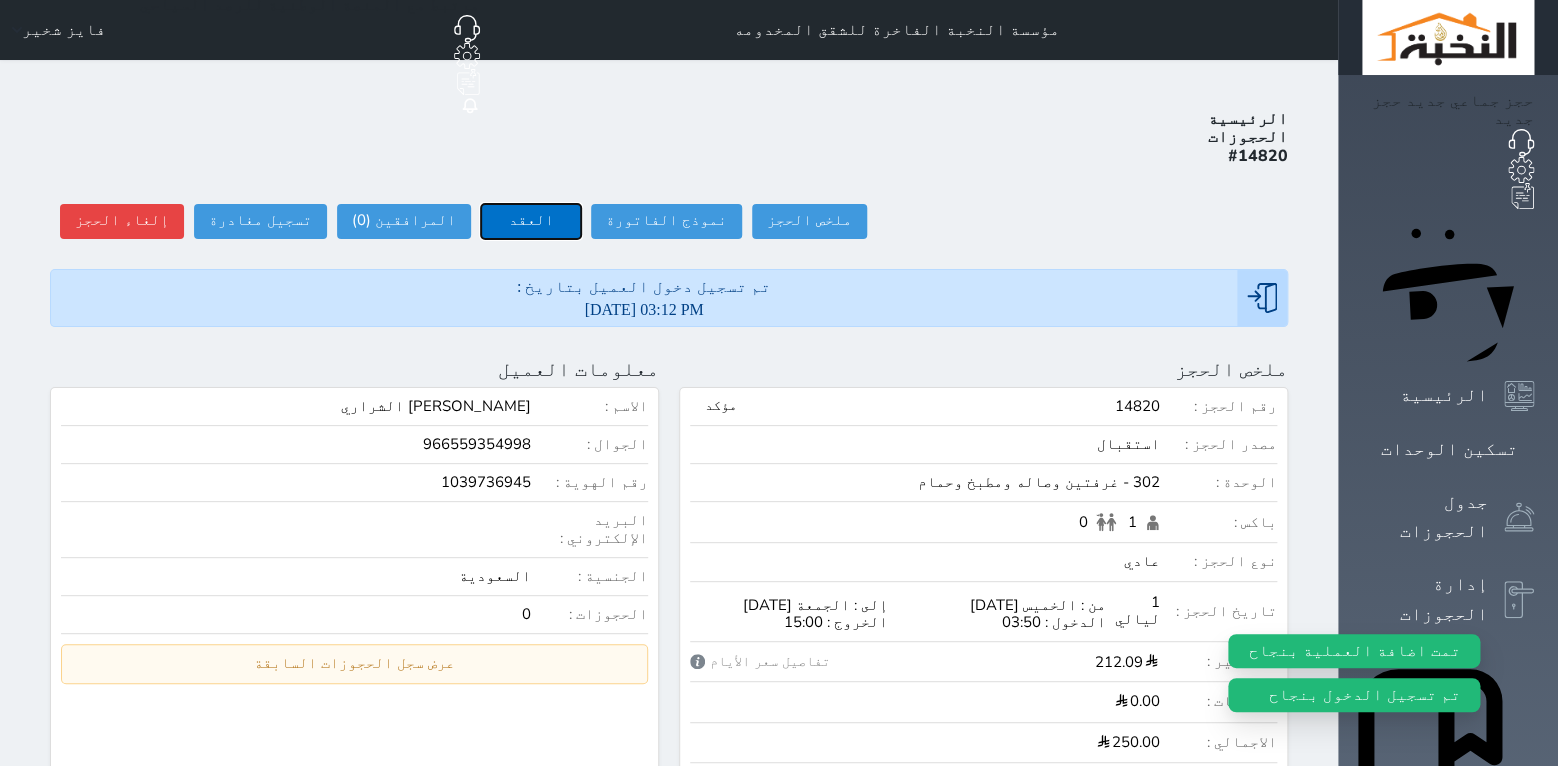 click on "العقد" at bounding box center (531, 221) 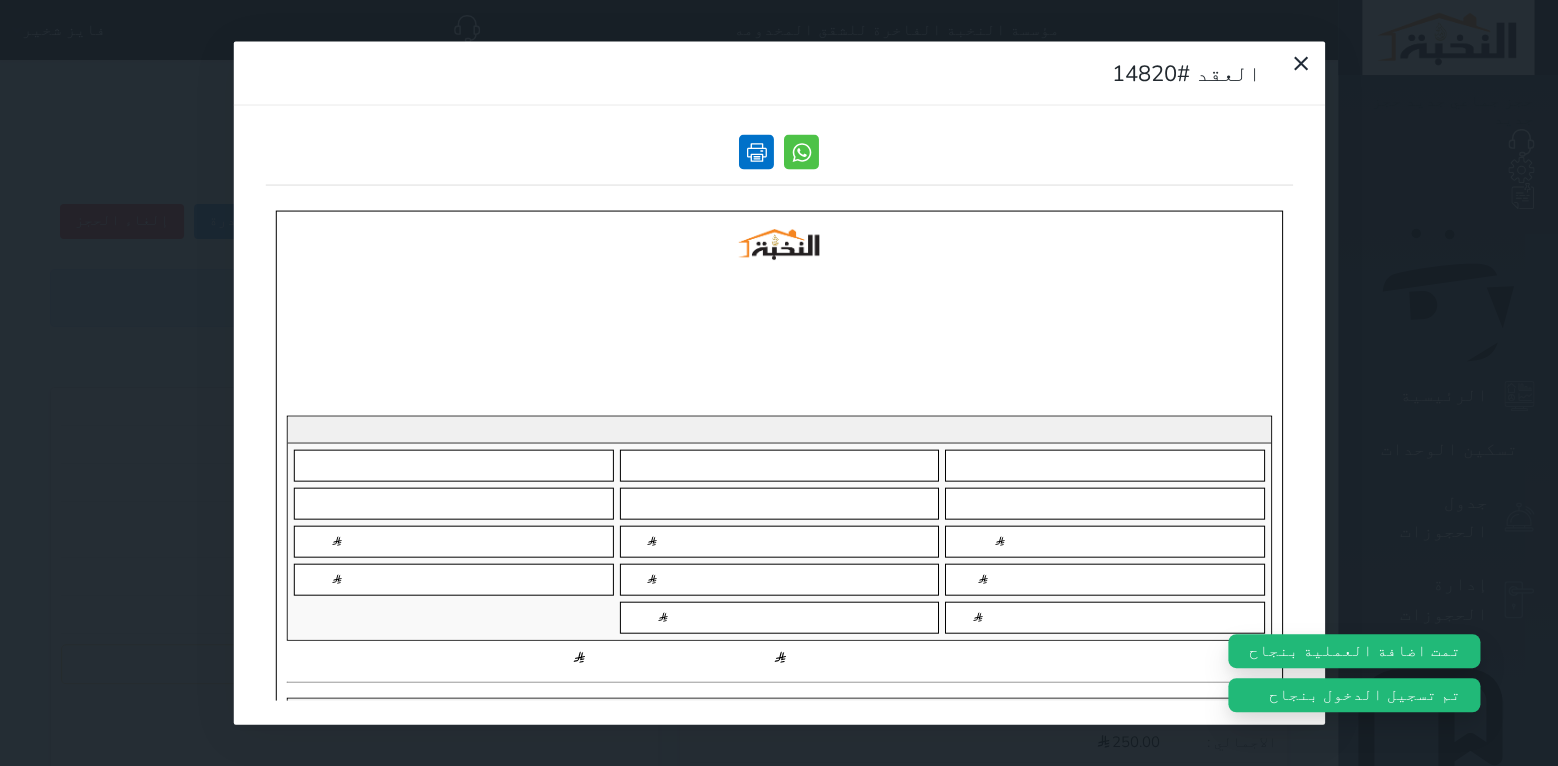 scroll, scrollTop: 0, scrollLeft: 0, axis: both 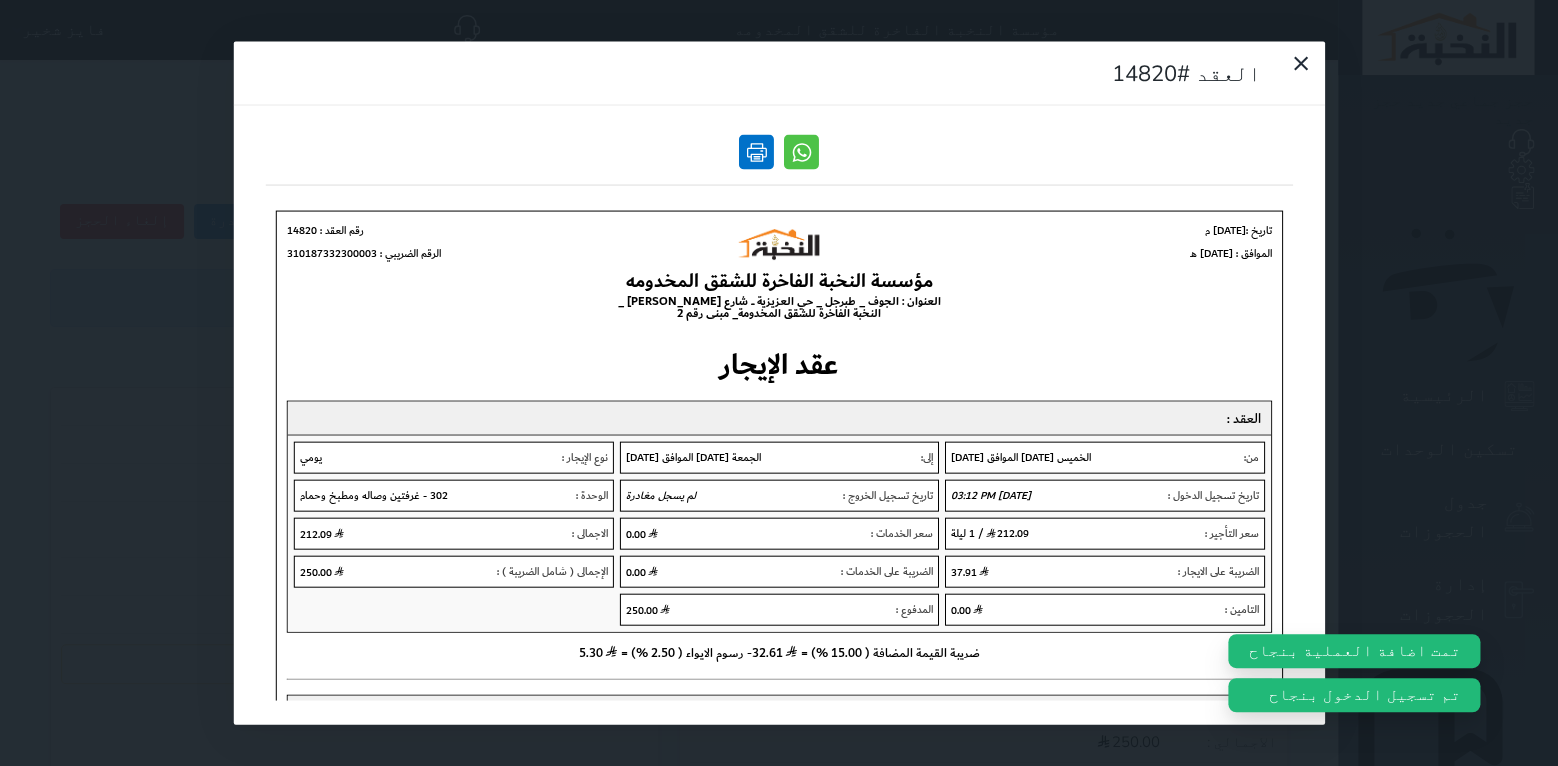 click at bounding box center (756, 152) 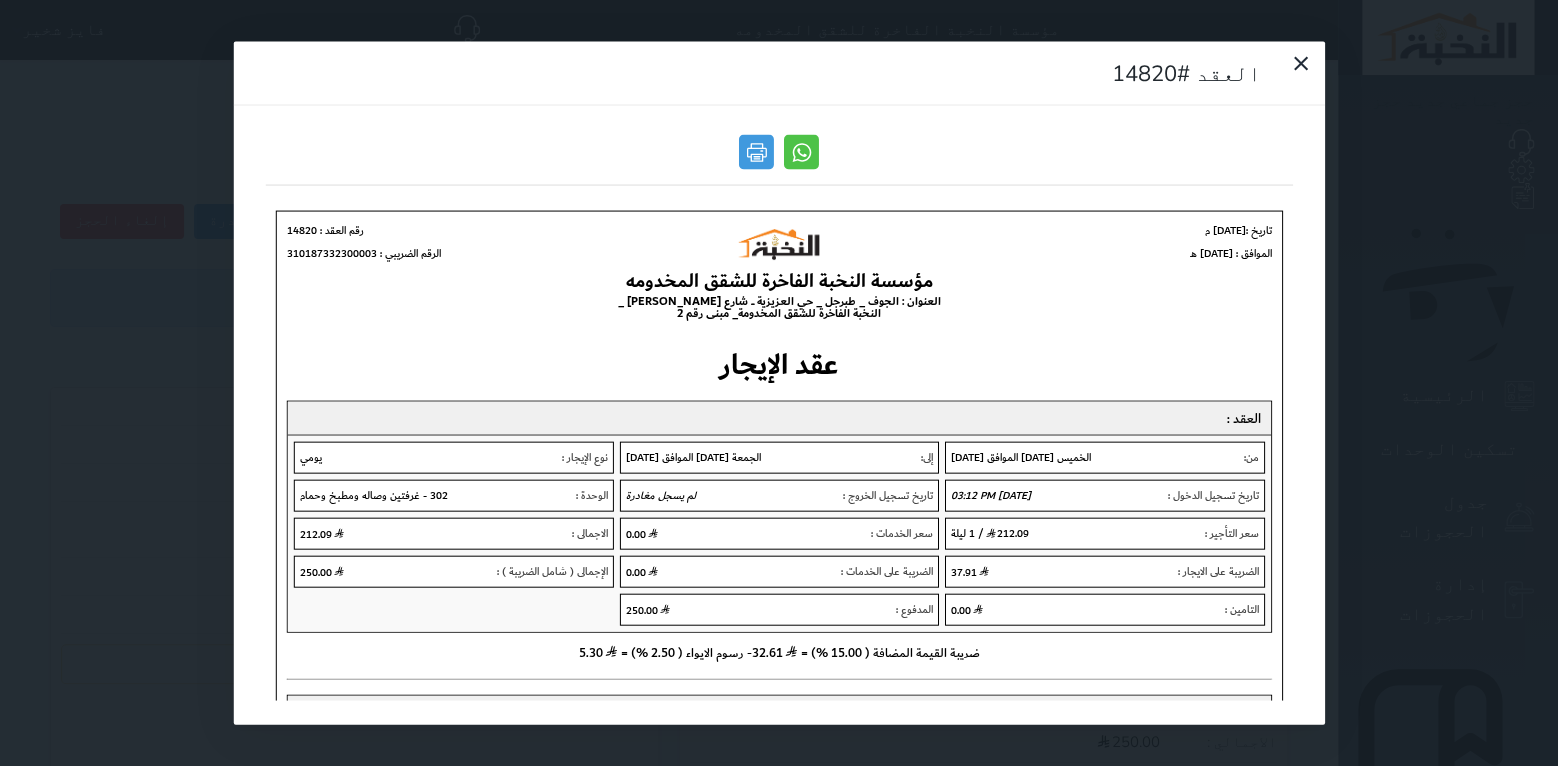 click on "العقد #14820" at bounding box center (779, 383) 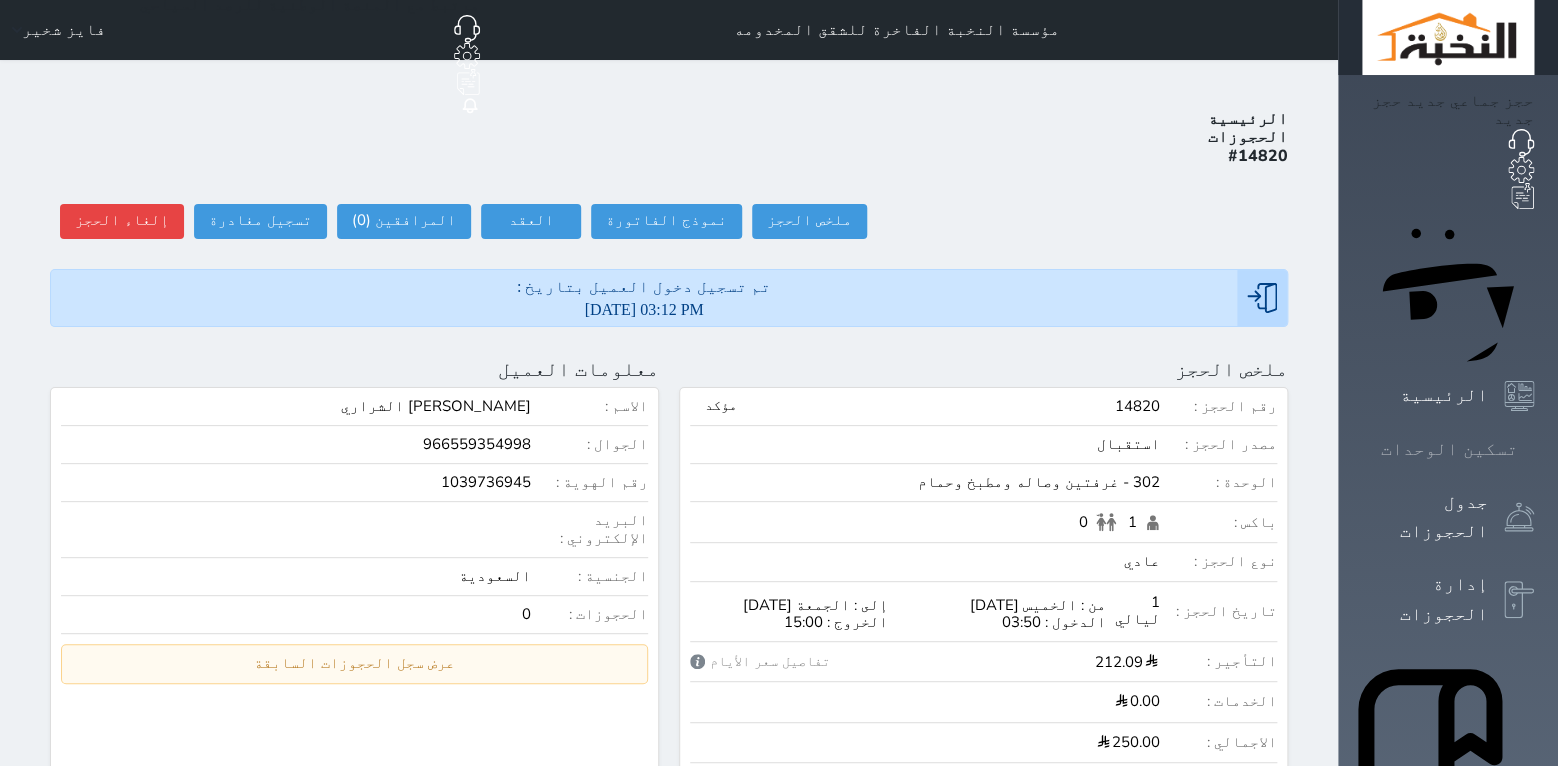 click 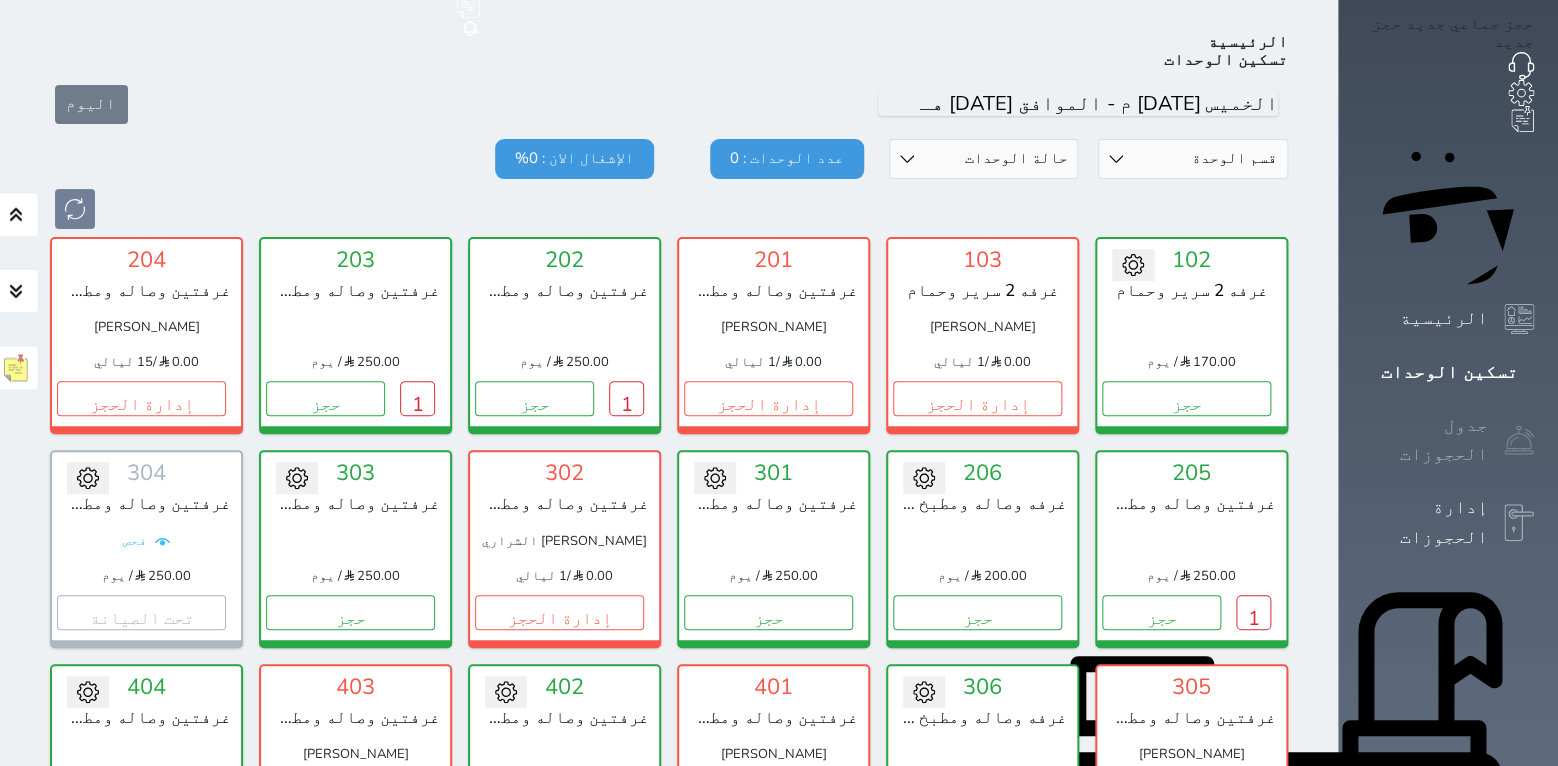 scroll, scrollTop: 78, scrollLeft: 0, axis: vertical 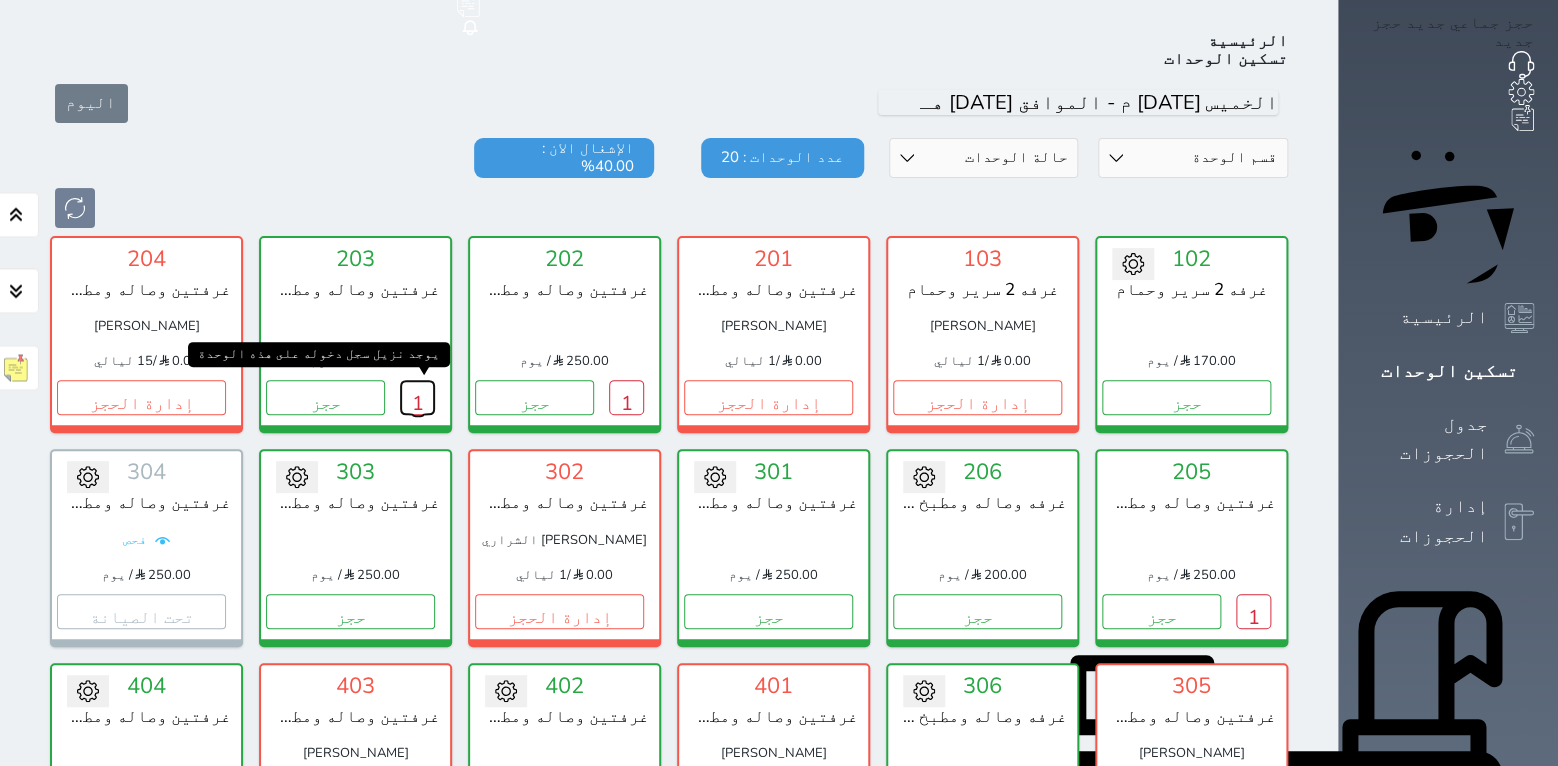 click on "1" at bounding box center (417, 397) 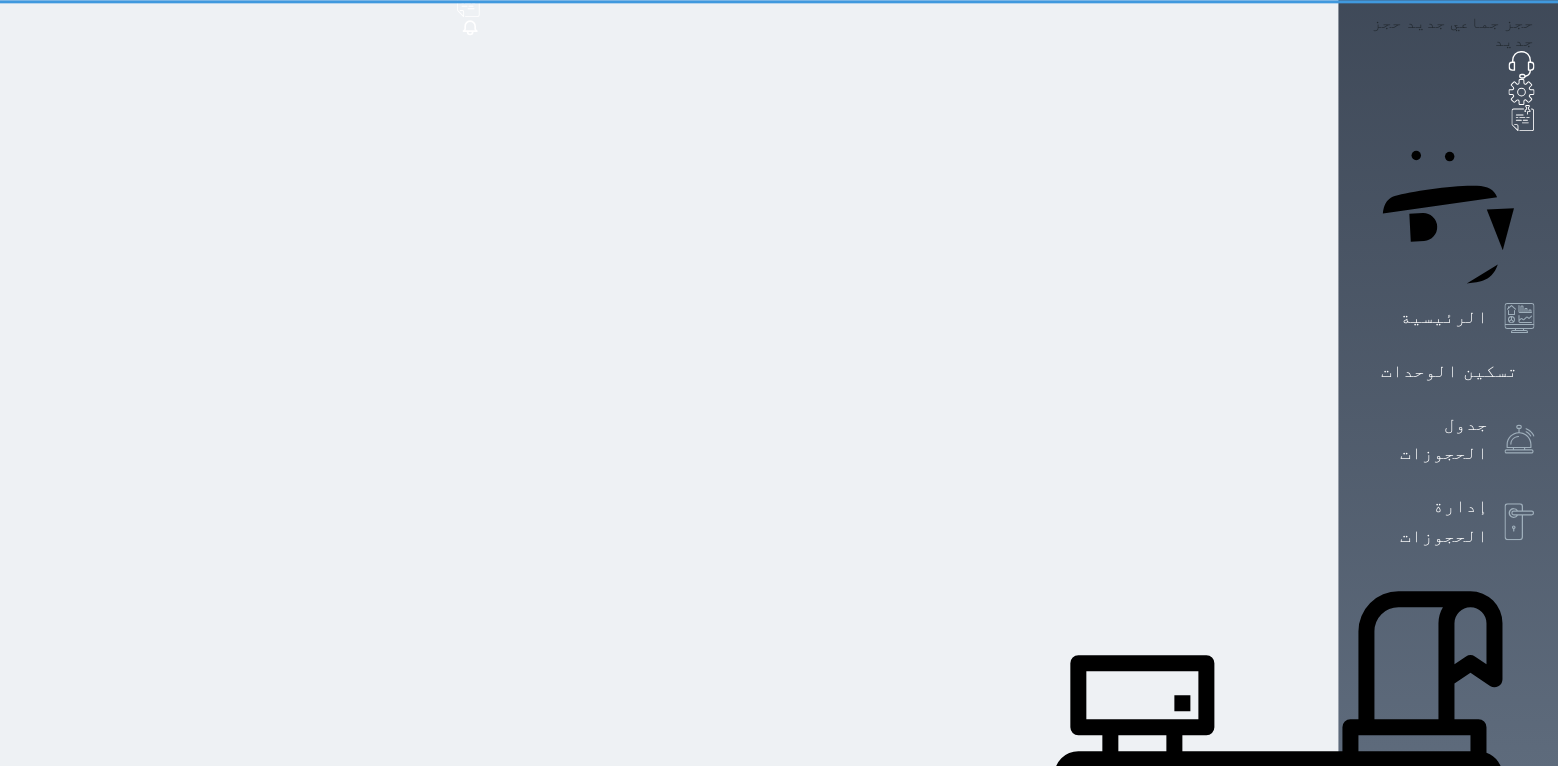 scroll, scrollTop: 0, scrollLeft: 0, axis: both 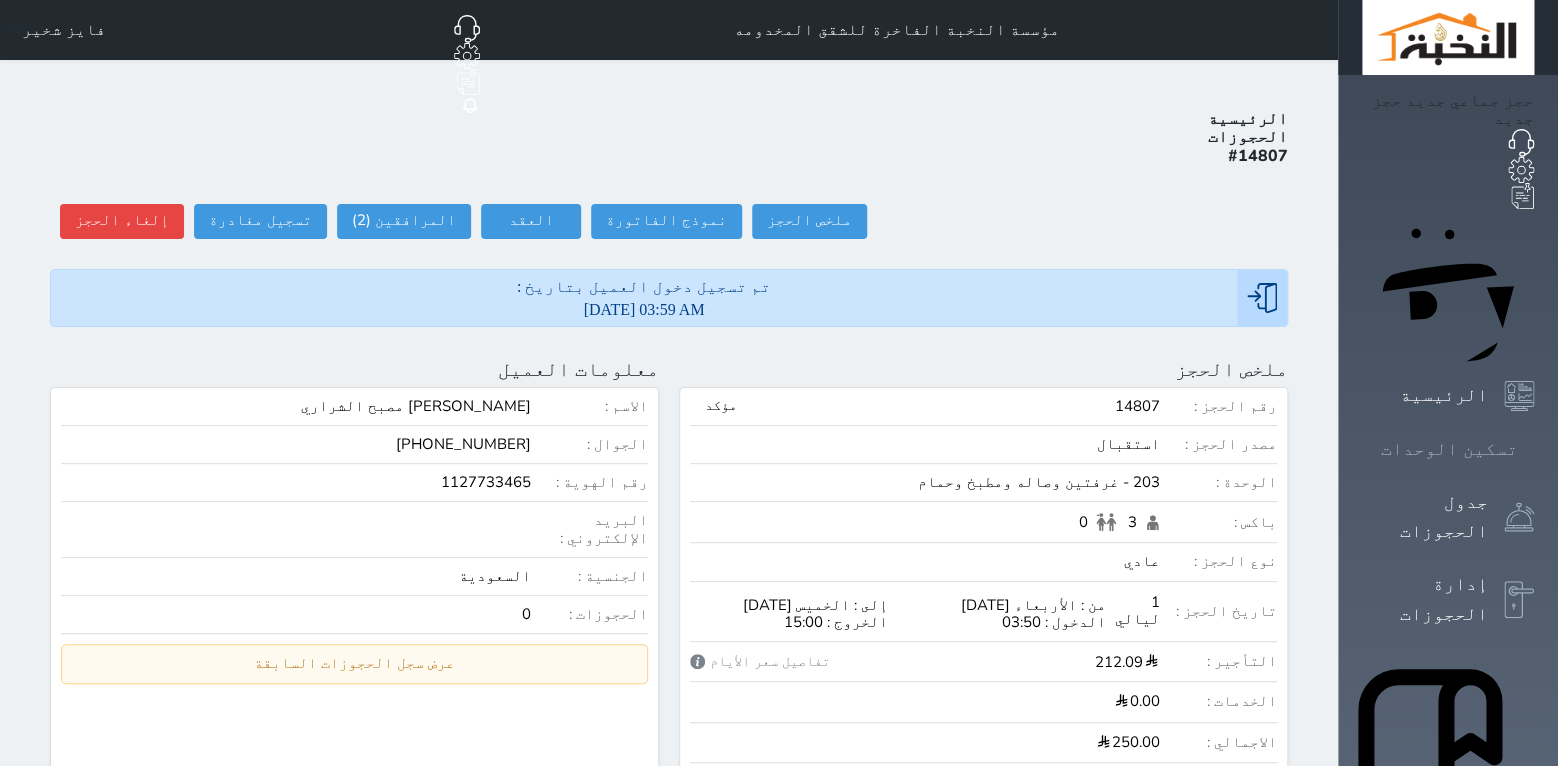 click at bounding box center (1534, 449) 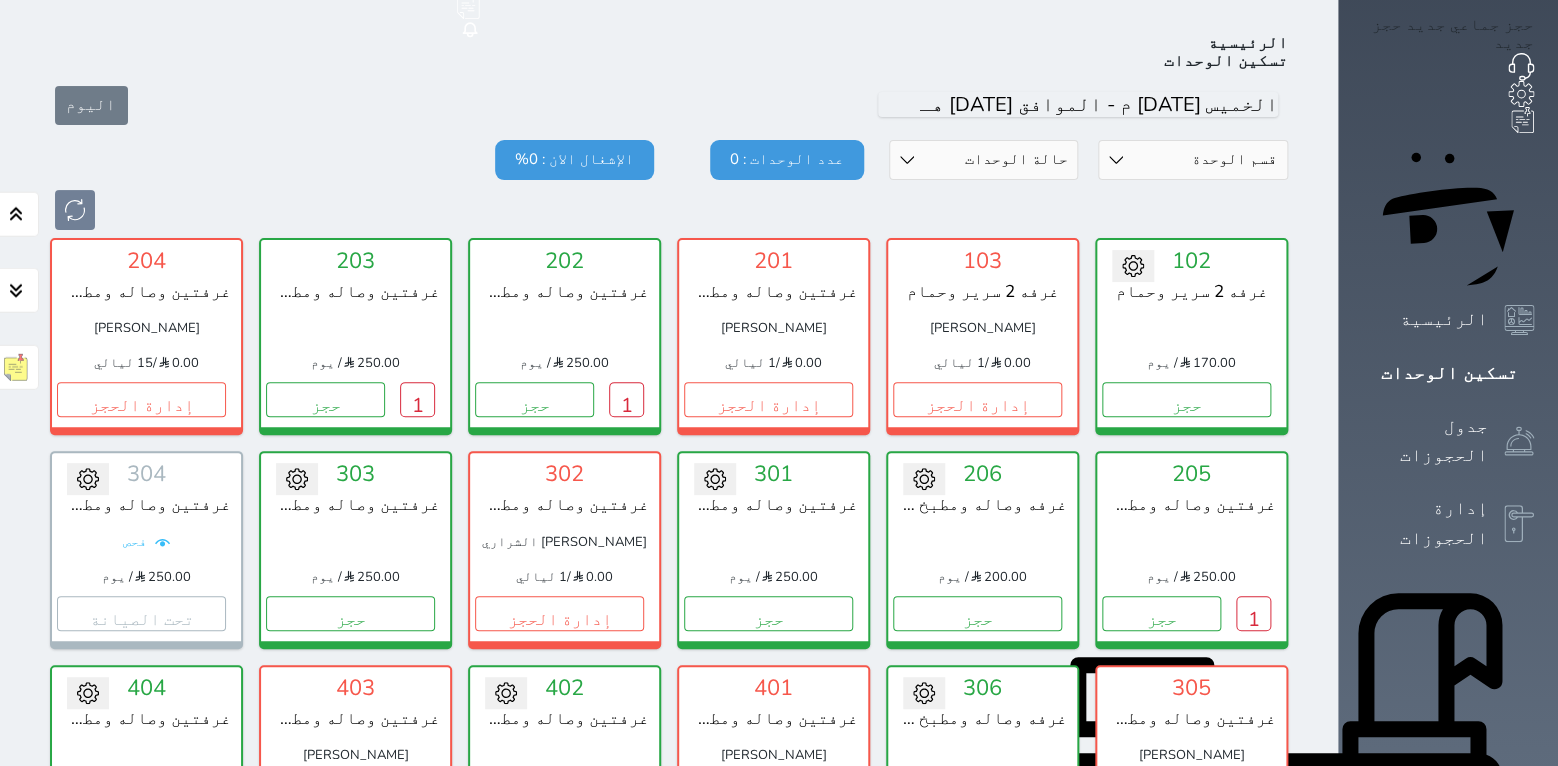 scroll, scrollTop: 78, scrollLeft: 0, axis: vertical 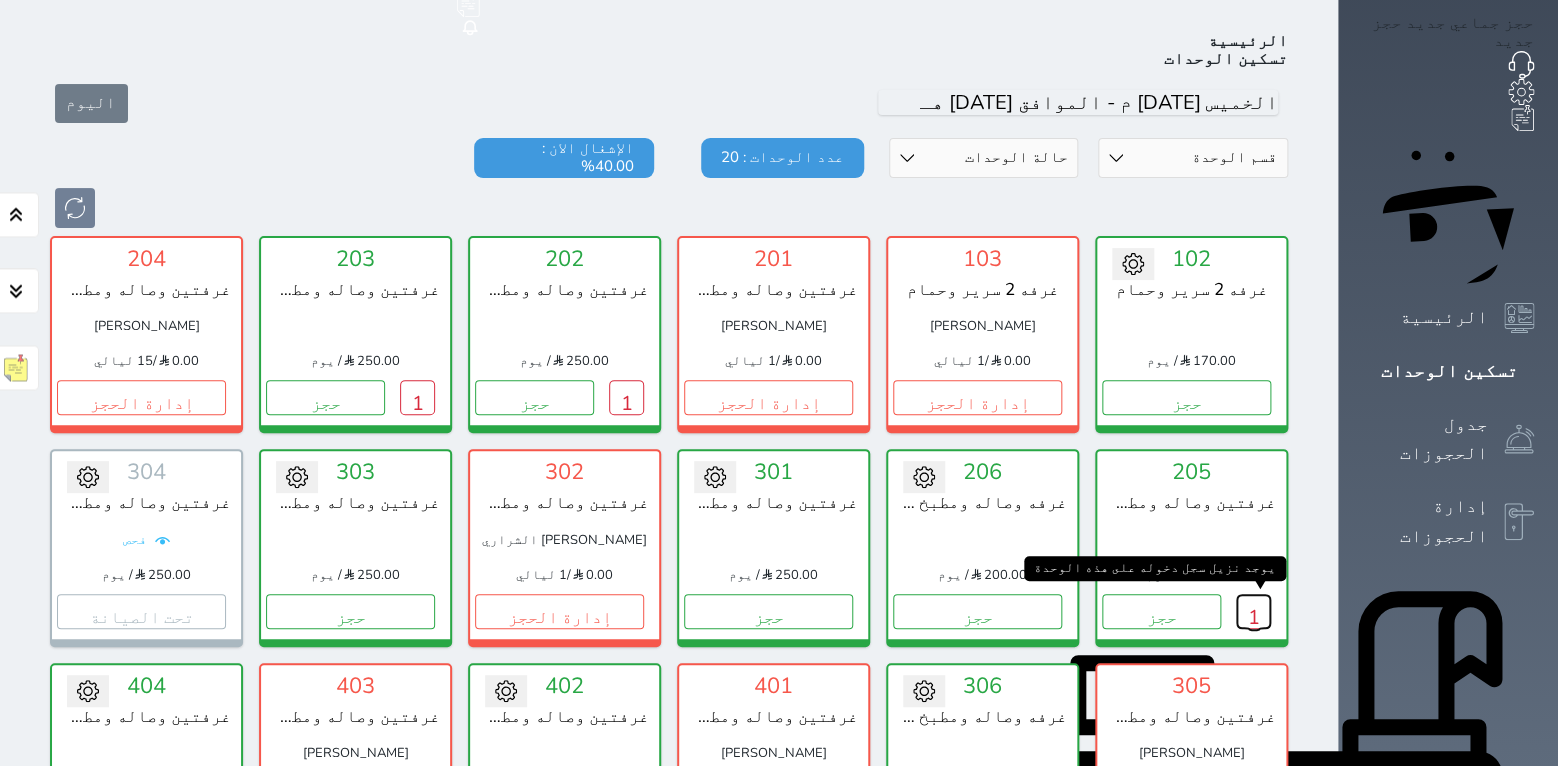 click on "1" at bounding box center (1253, 611) 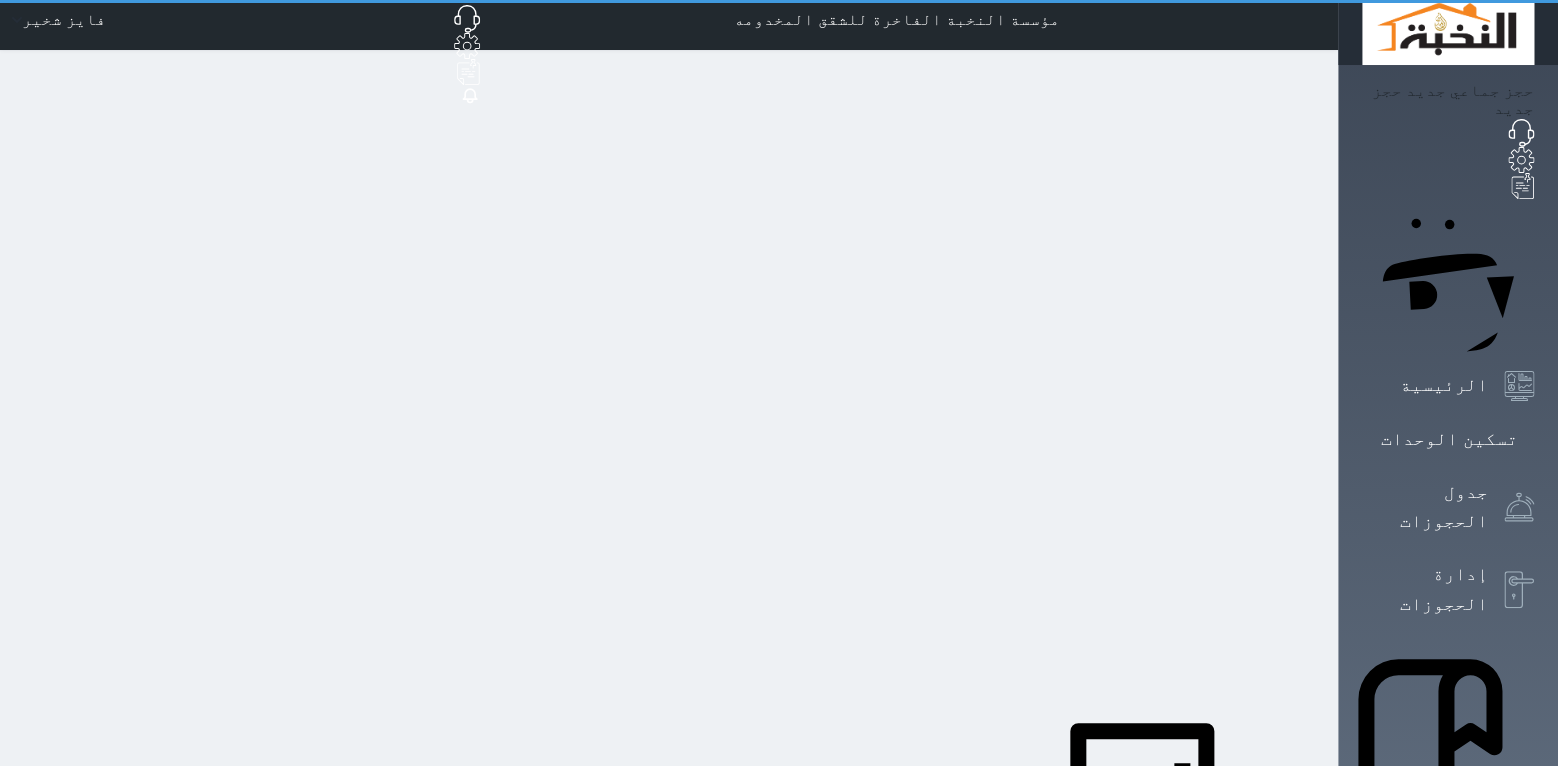 scroll, scrollTop: 0, scrollLeft: 0, axis: both 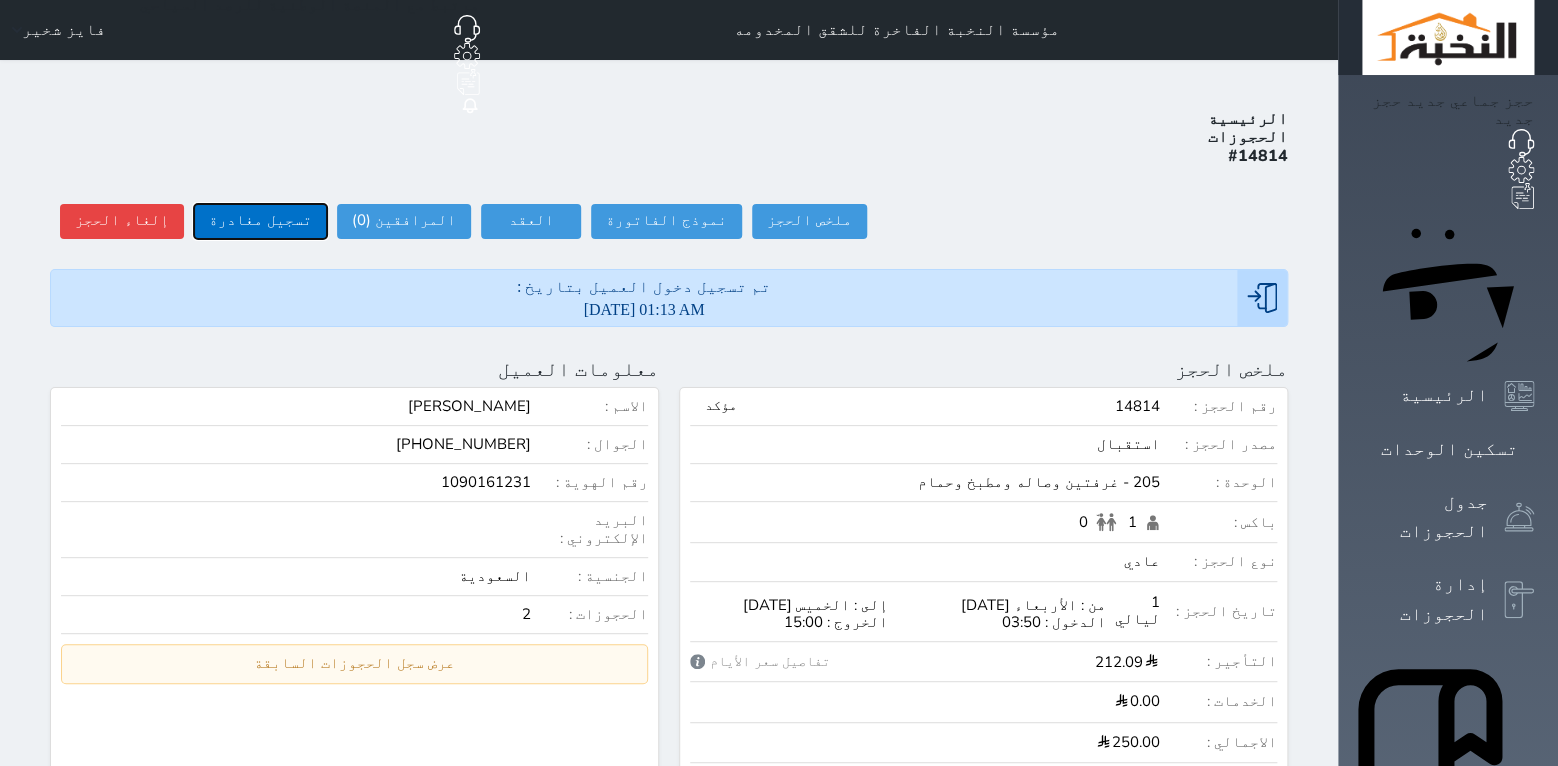 click on "تسجيل مغادرة" at bounding box center [260, 221] 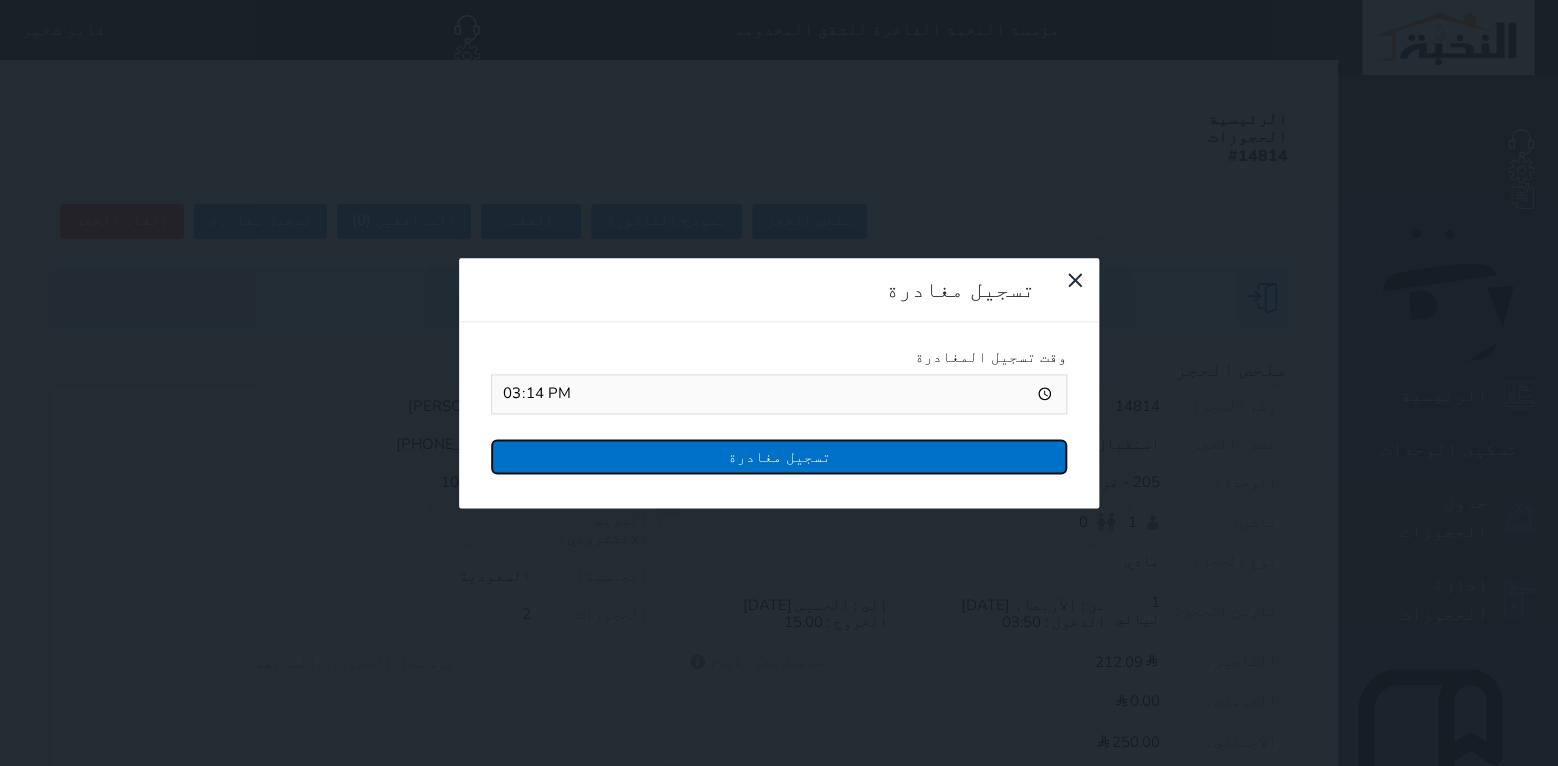 click on "تسجيل مغادرة" at bounding box center [779, 456] 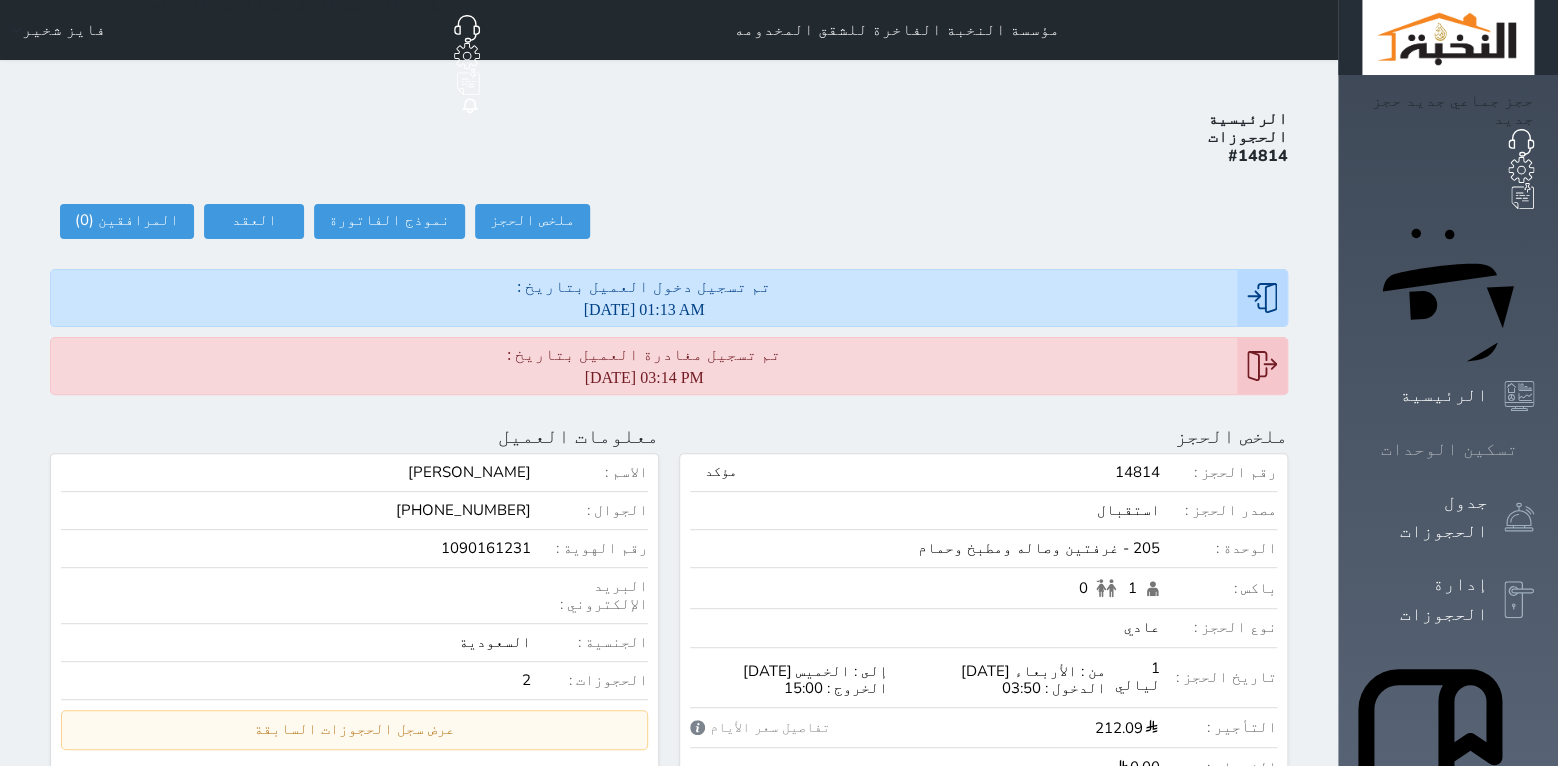 click 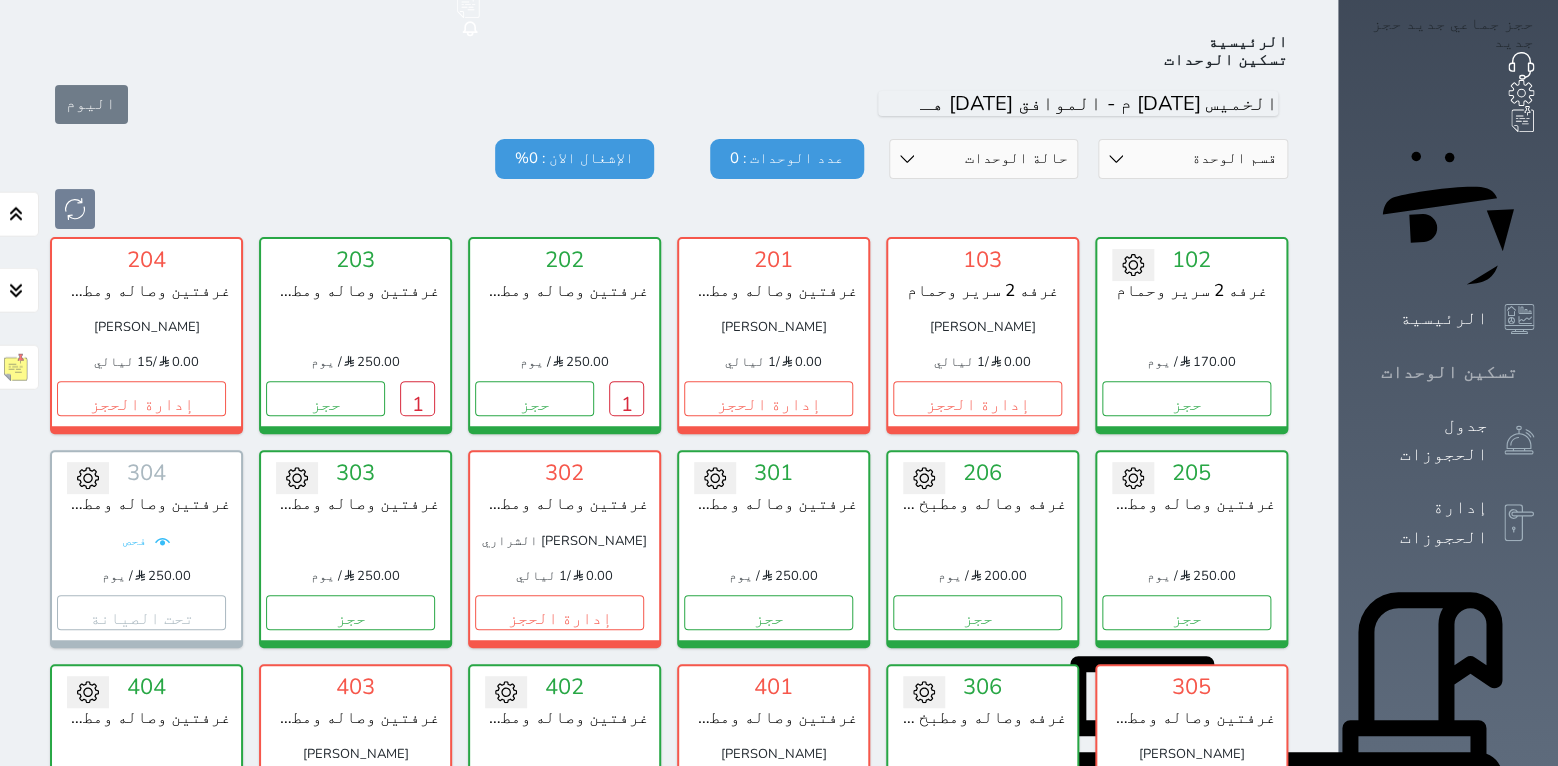 scroll, scrollTop: 78, scrollLeft: 0, axis: vertical 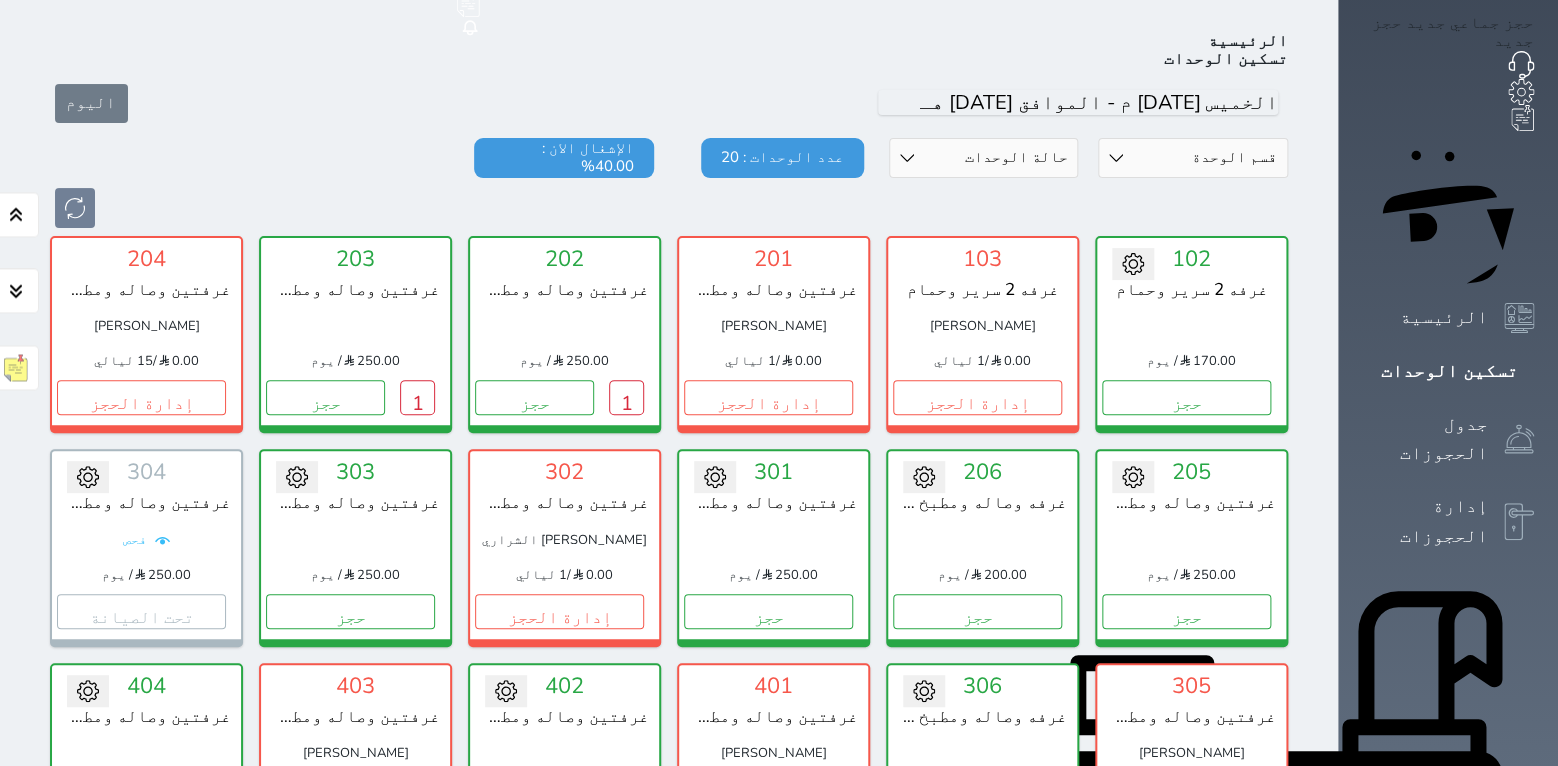 click on "تسكين الوحدات" at bounding box center (1448, 371) 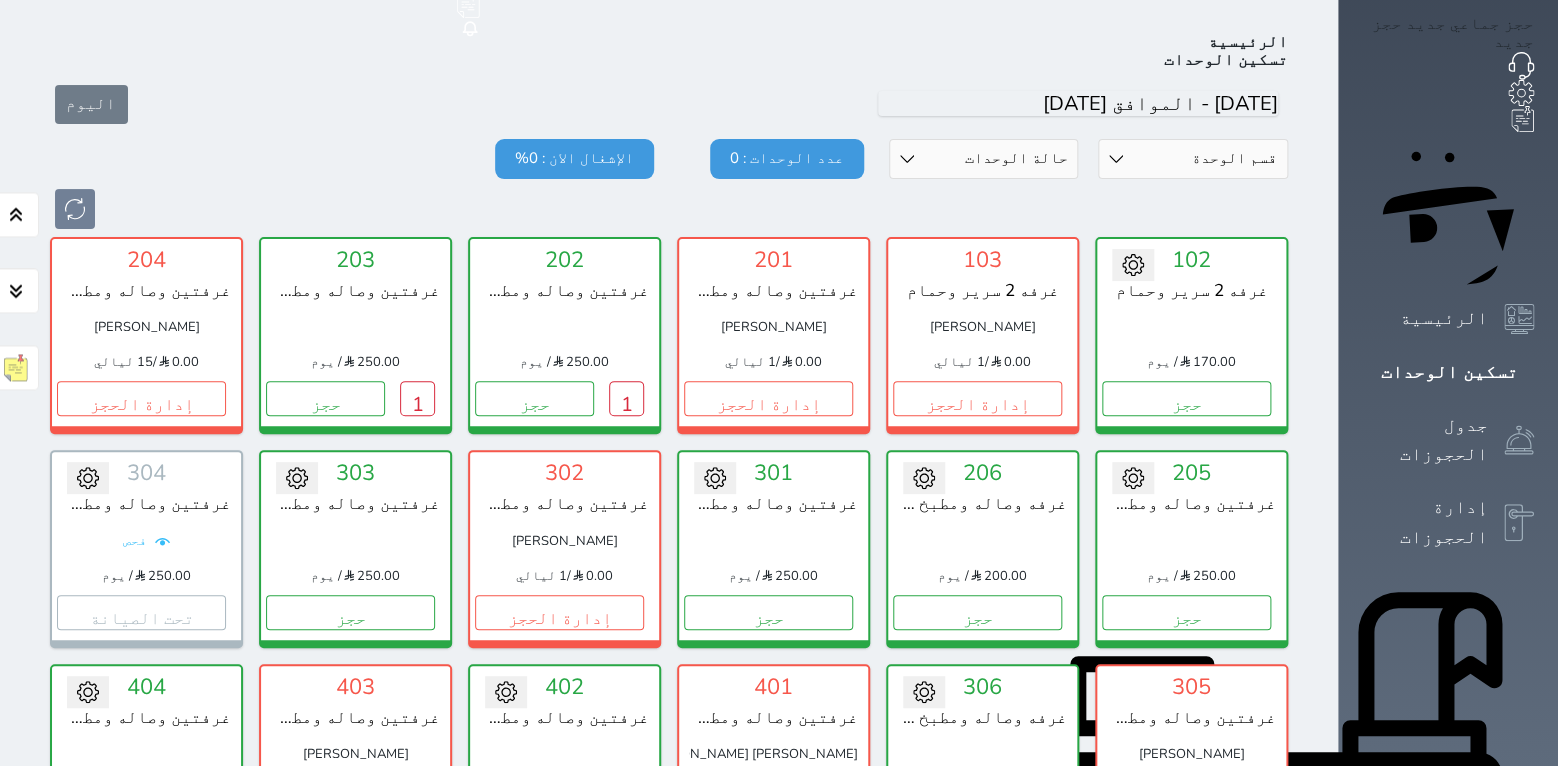 scroll, scrollTop: 78, scrollLeft: 0, axis: vertical 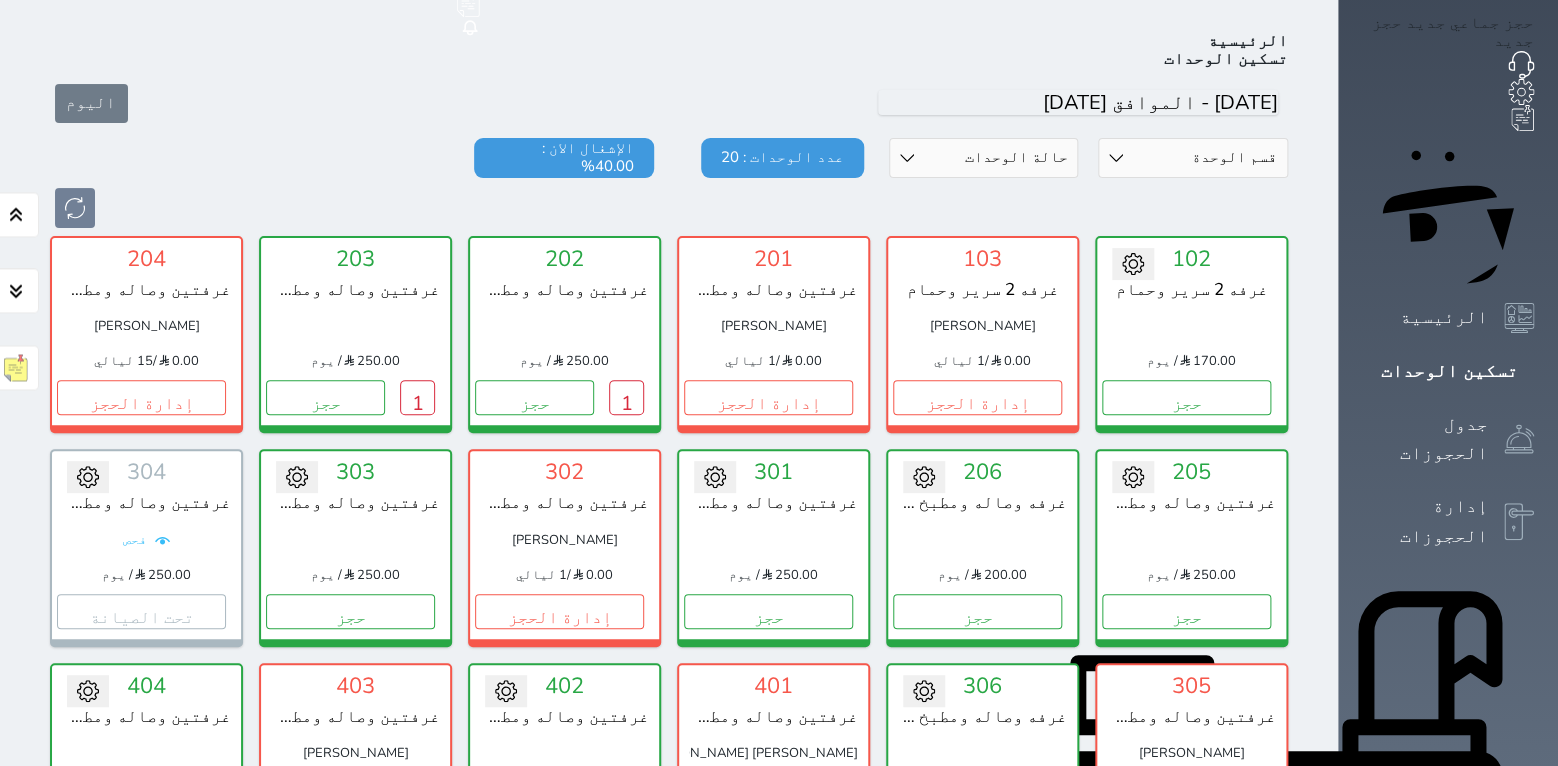 click on "حالة الوحدات متاح تحت التنظيف تحت الصيانة سجل دخول  لم يتم تسجيل الدخول" at bounding box center (984, 158) 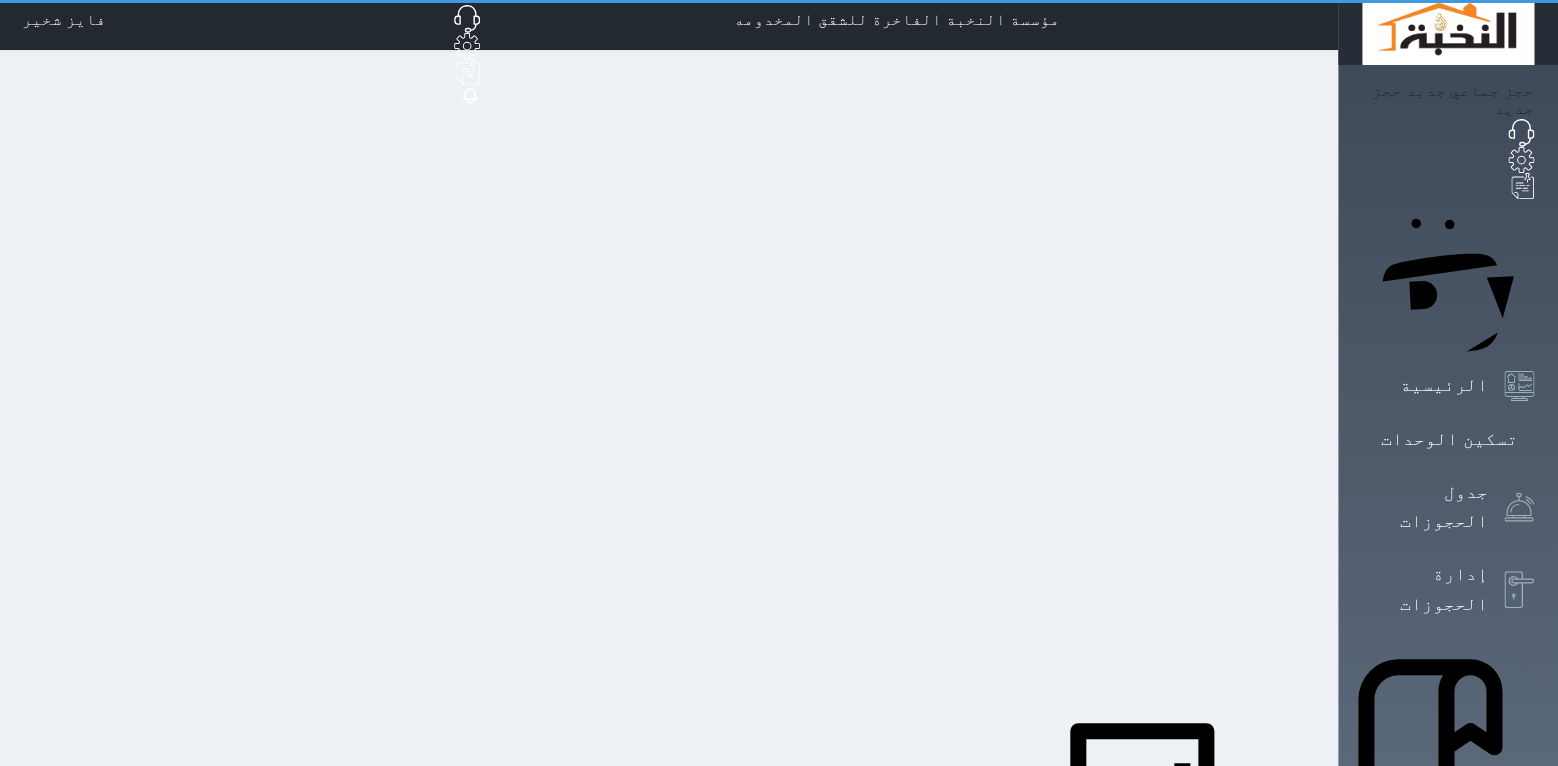 scroll, scrollTop: 0, scrollLeft: 0, axis: both 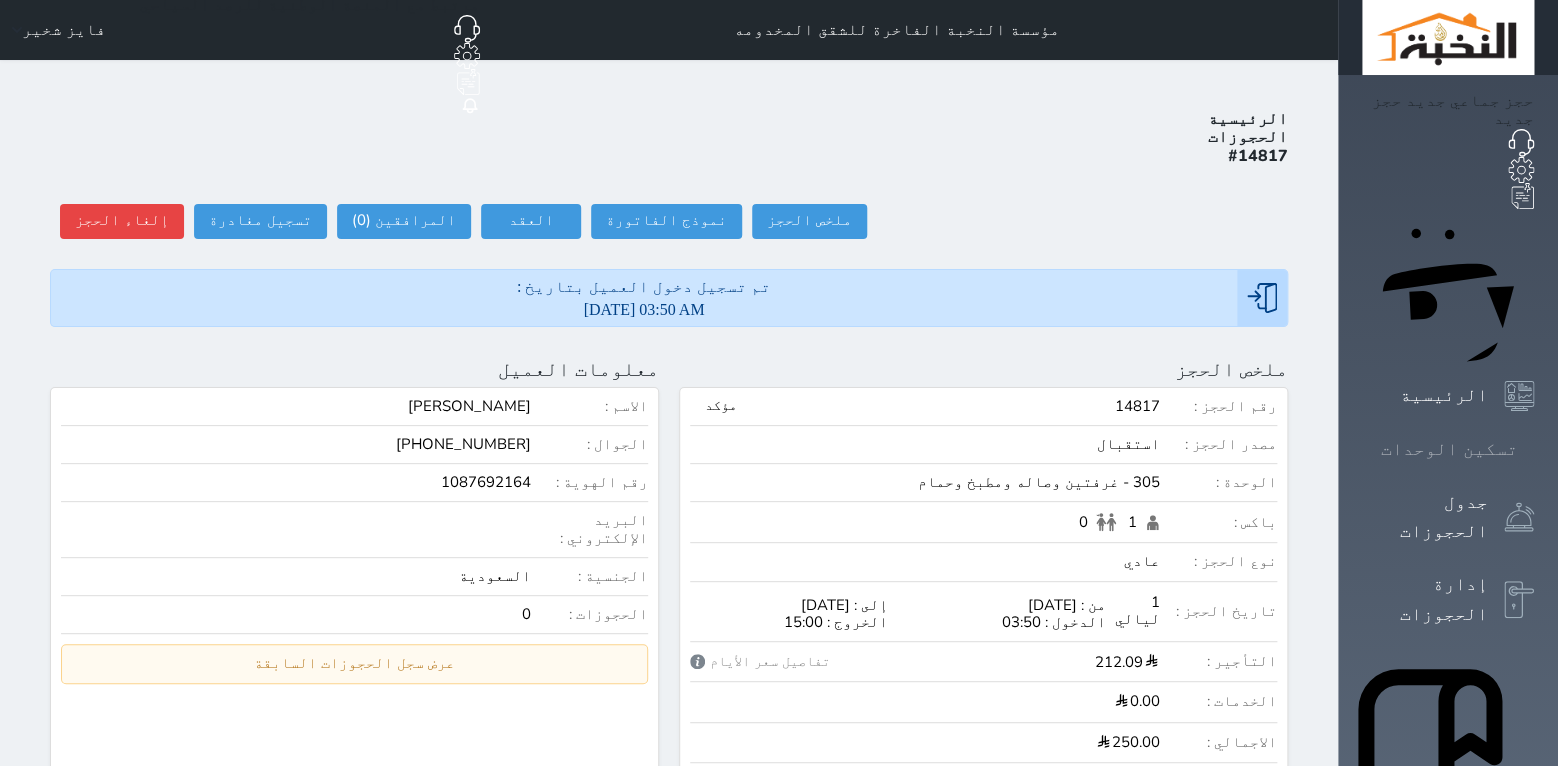click on "تسكين الوحدات" at bounding box center (1449, 449) 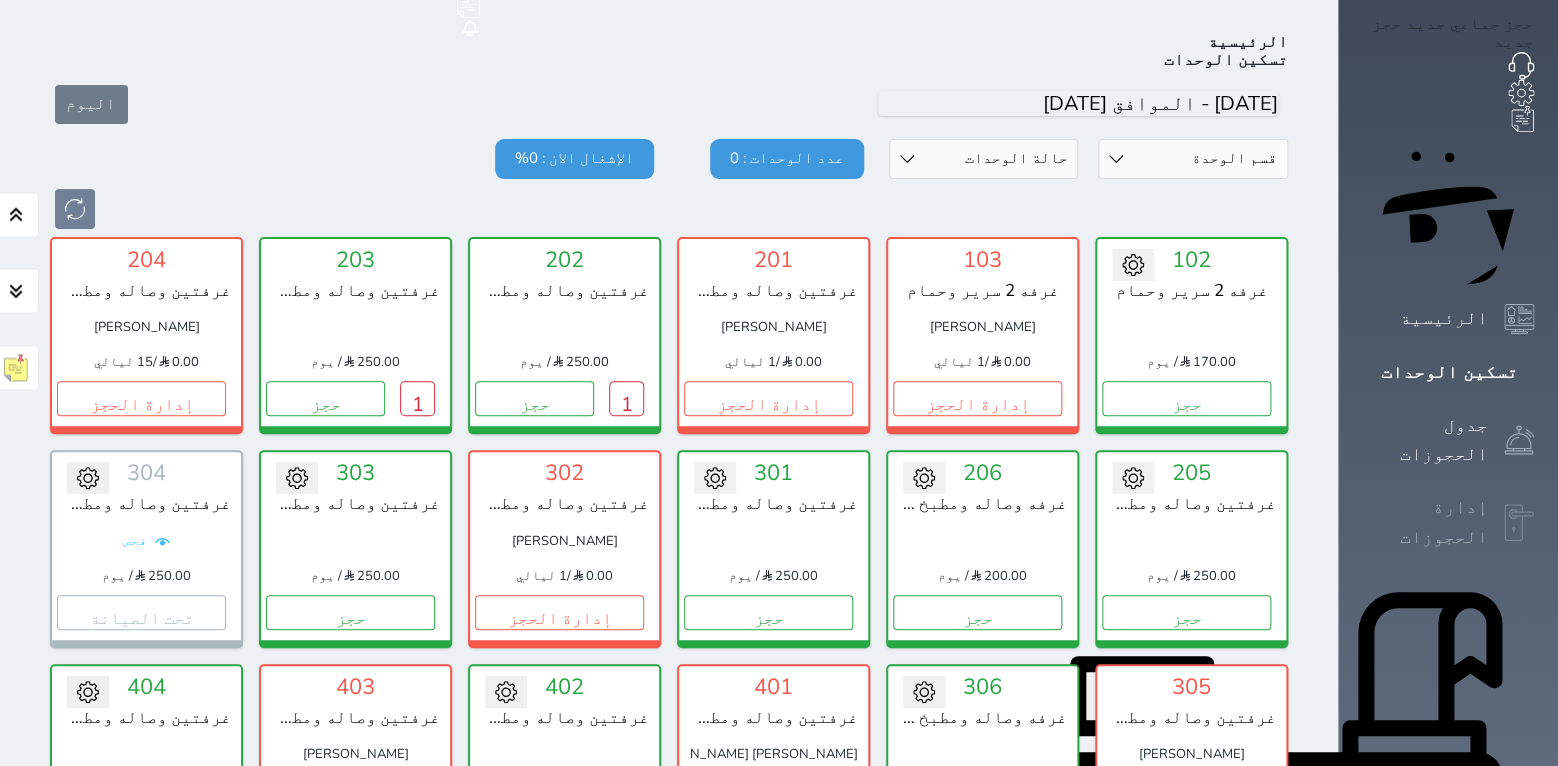 scroll, scrollTop: 78, scrollLeft: 0, axis: vertical 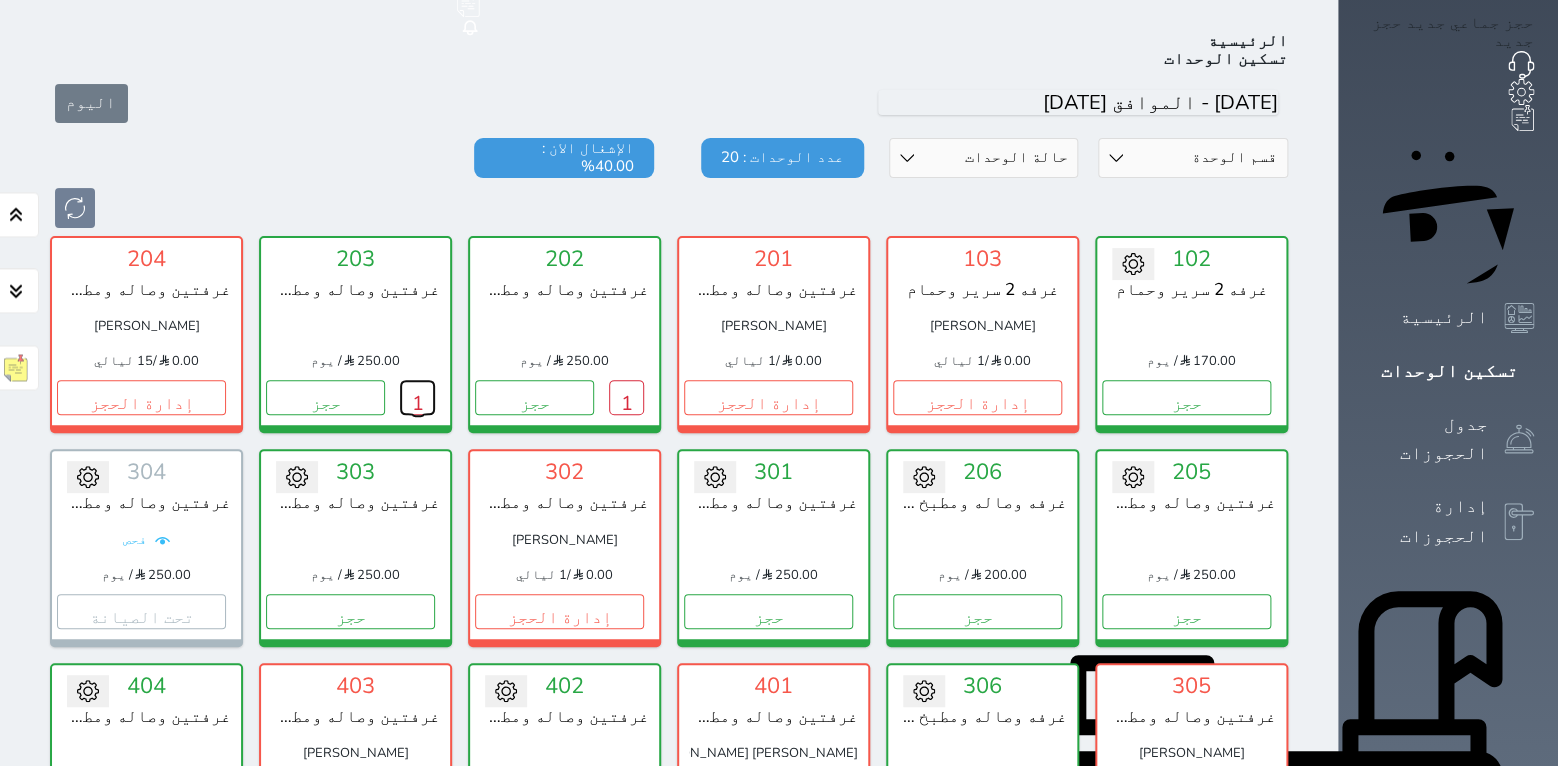 drag, startPoint x: 550, startPoint y: 357, endPoint x: 608, endPoint y: 366, distance: 58.694122 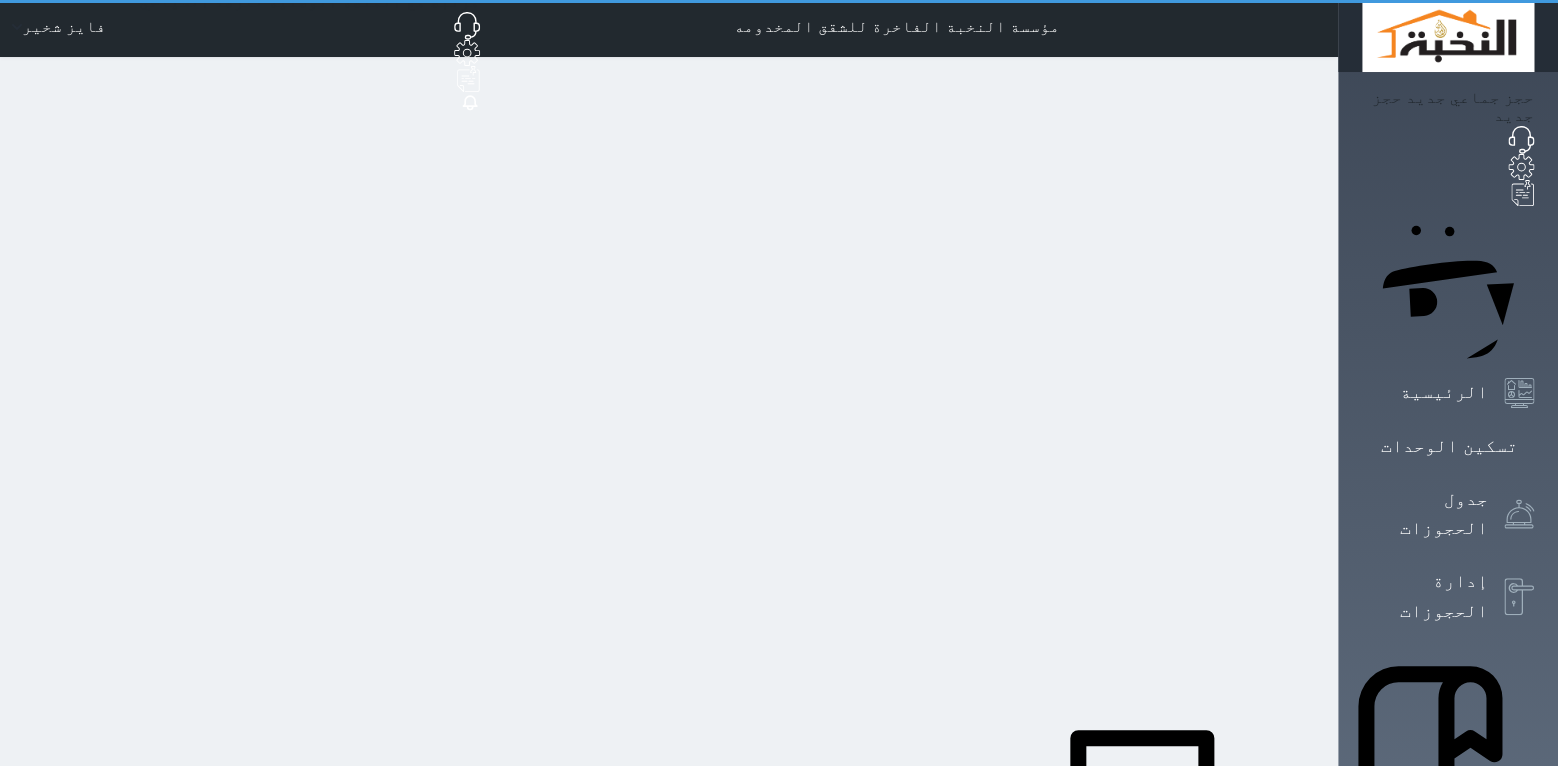 scroll, scrollTop: 0, scrollLeft: 0, axis: both 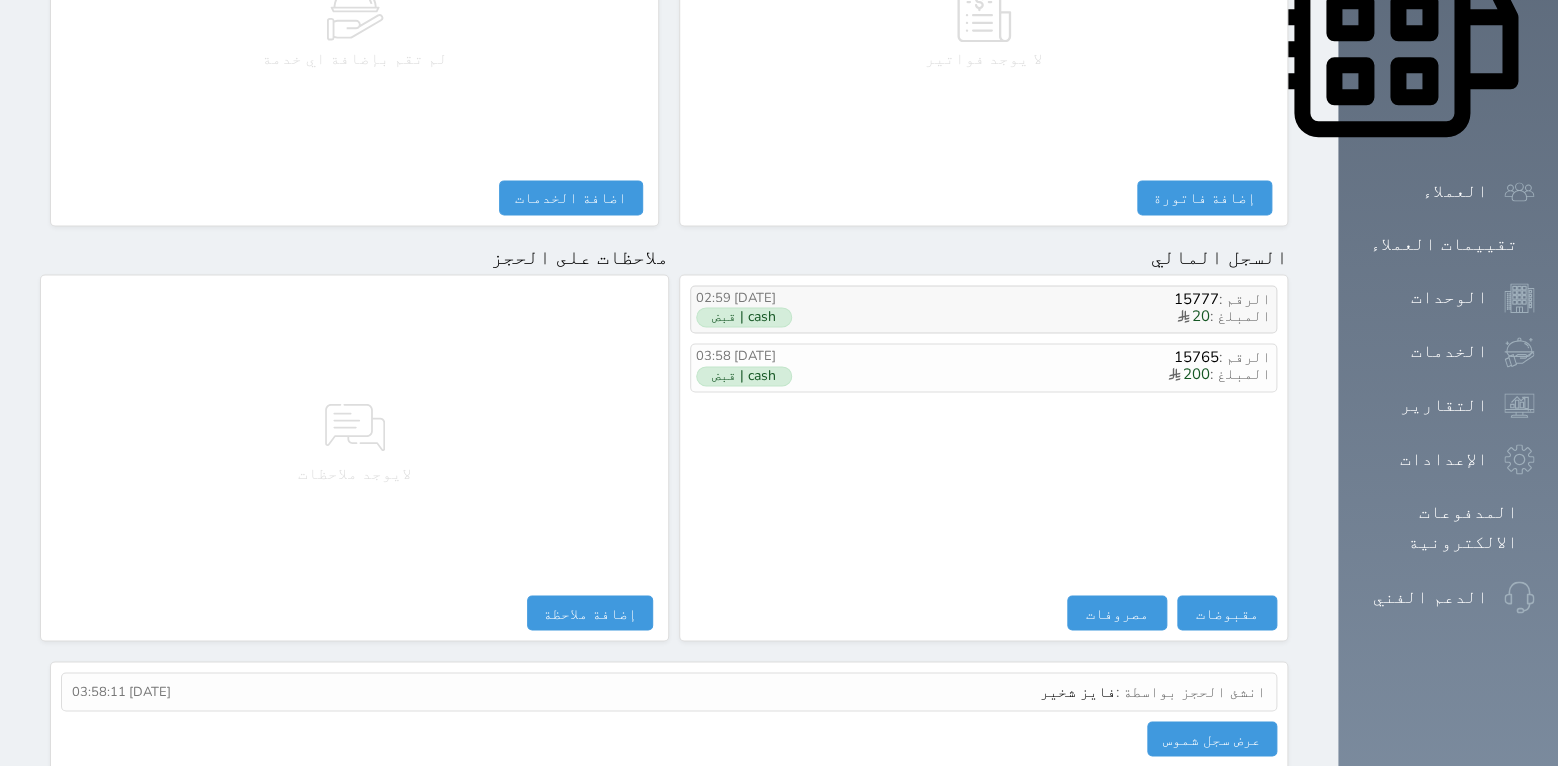 click on "المبلغ :  20" at bounding box center (1070, 317) 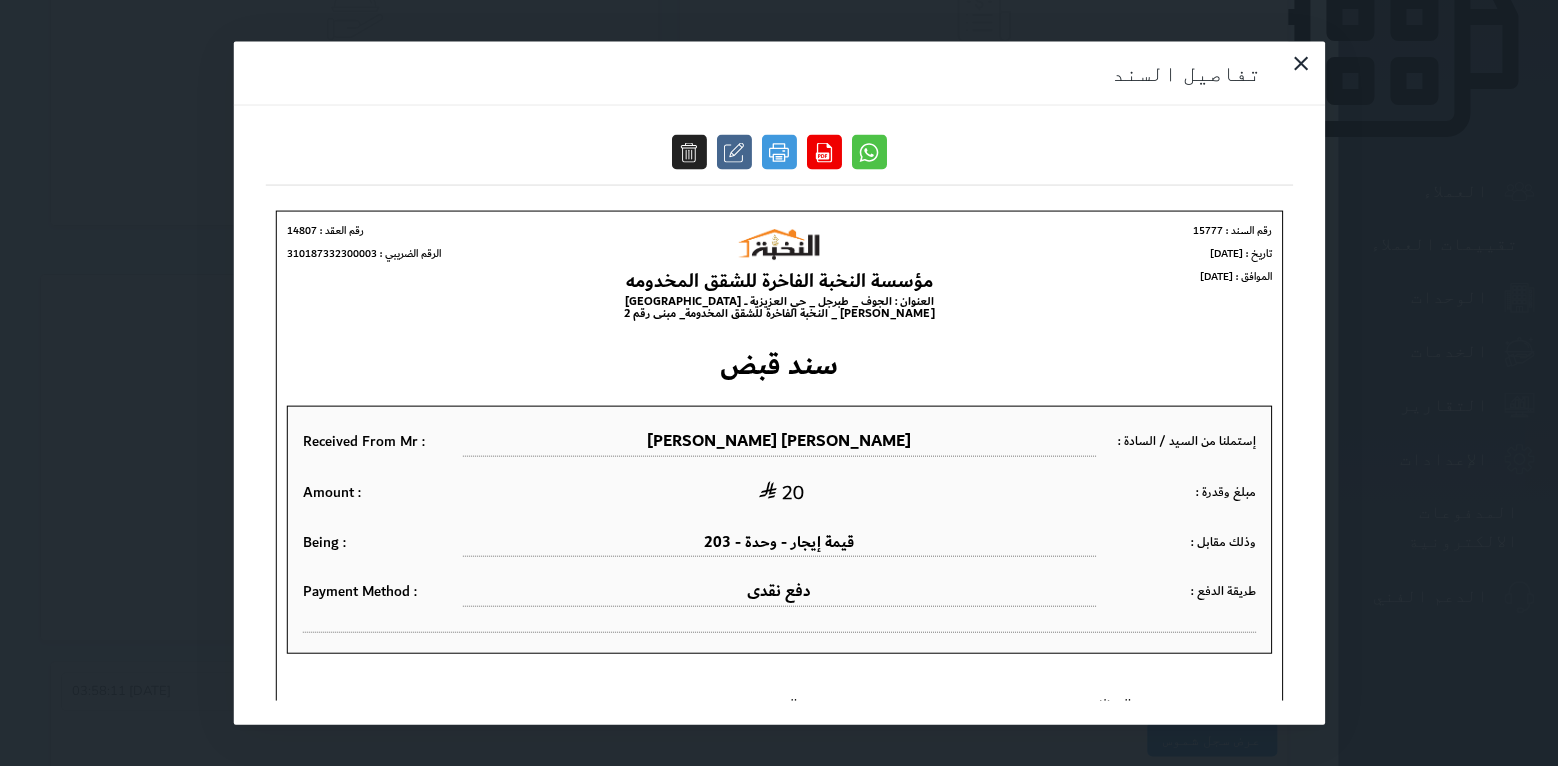 scroll, scrollTop: 0, scrollLeft: 0, axis: both 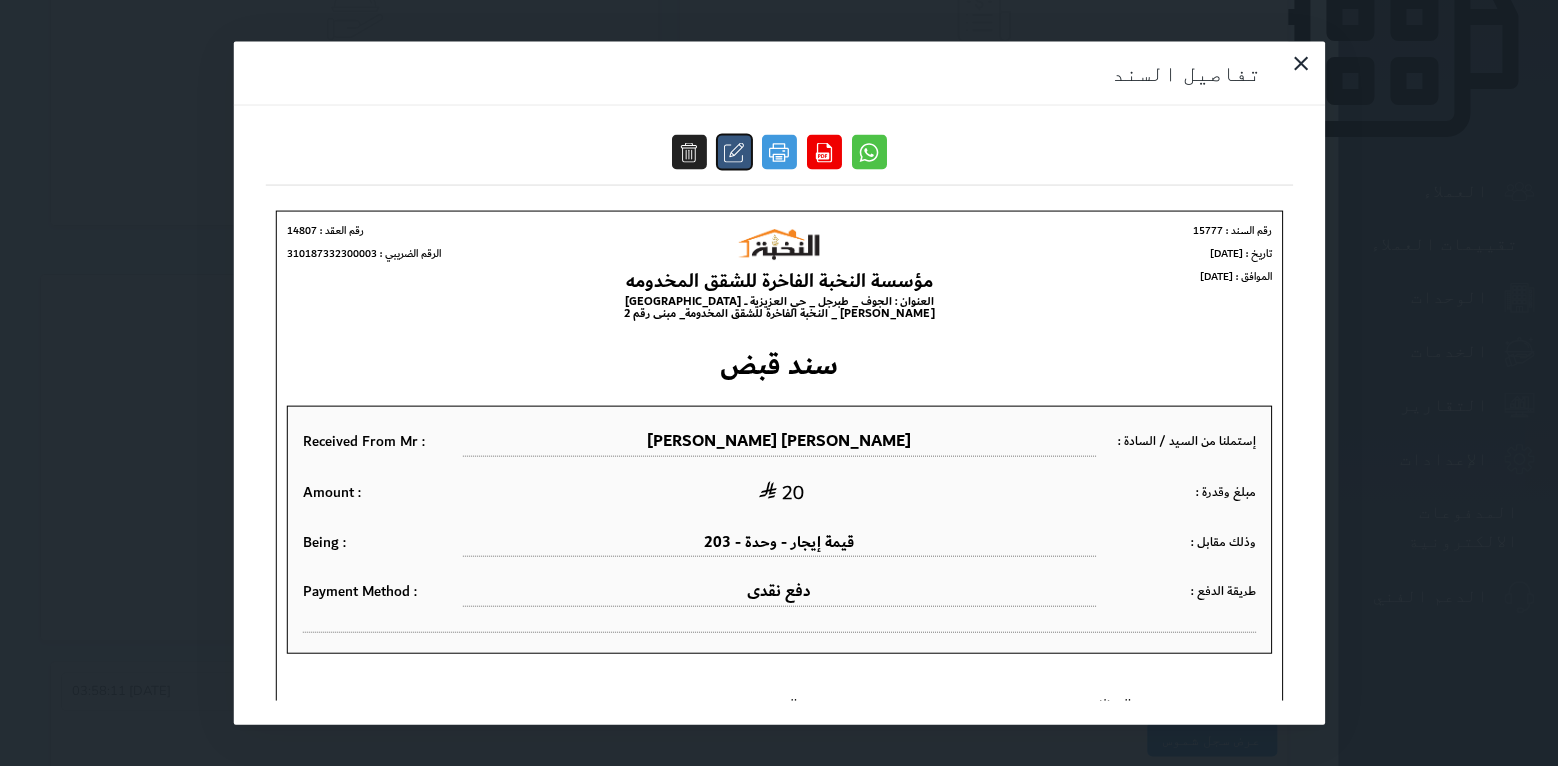 click at bounding box center (734, 152) 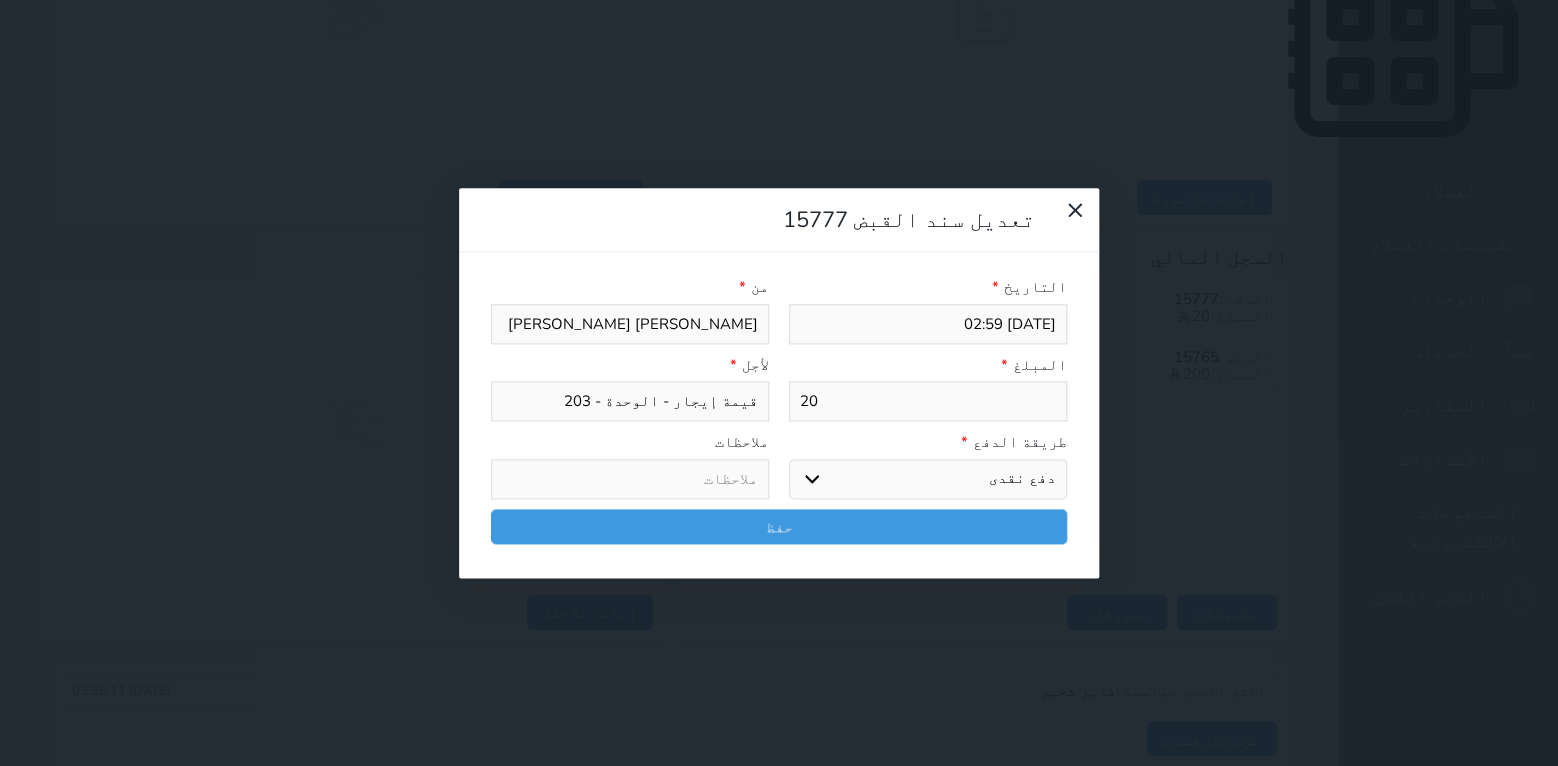 select on "15158" 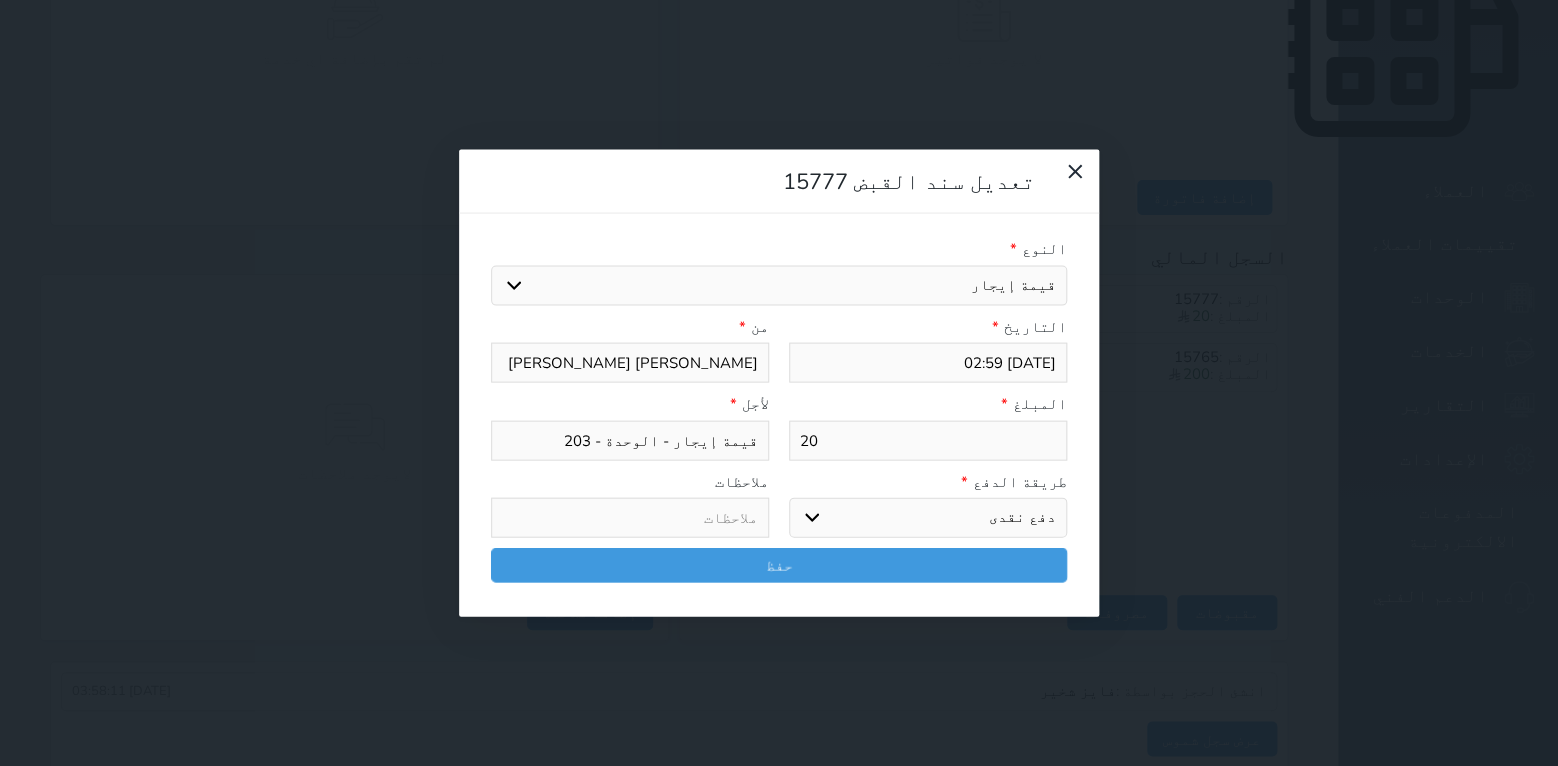 click on "20" at bounding box center [928, 440] 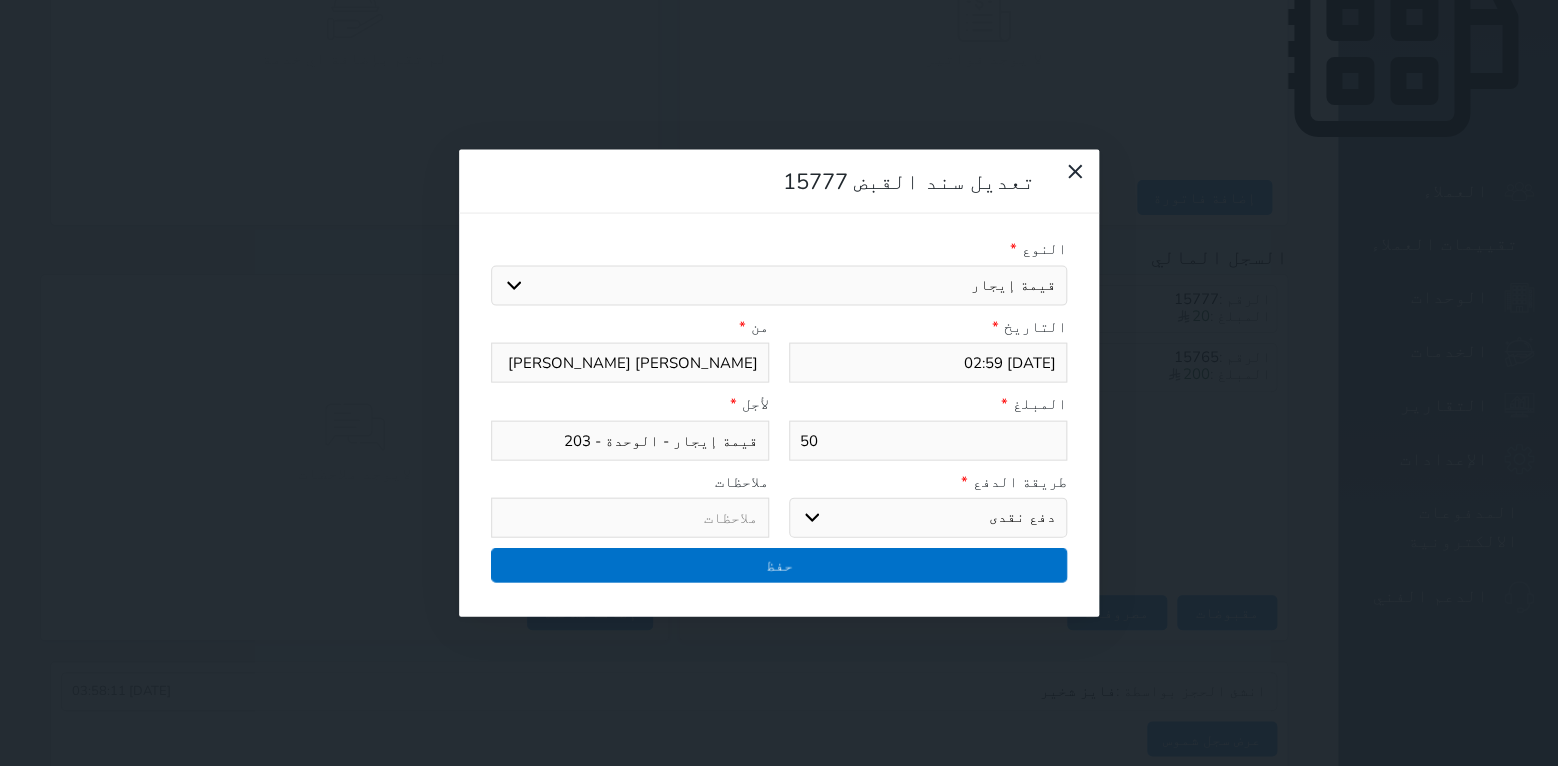 type on "50" 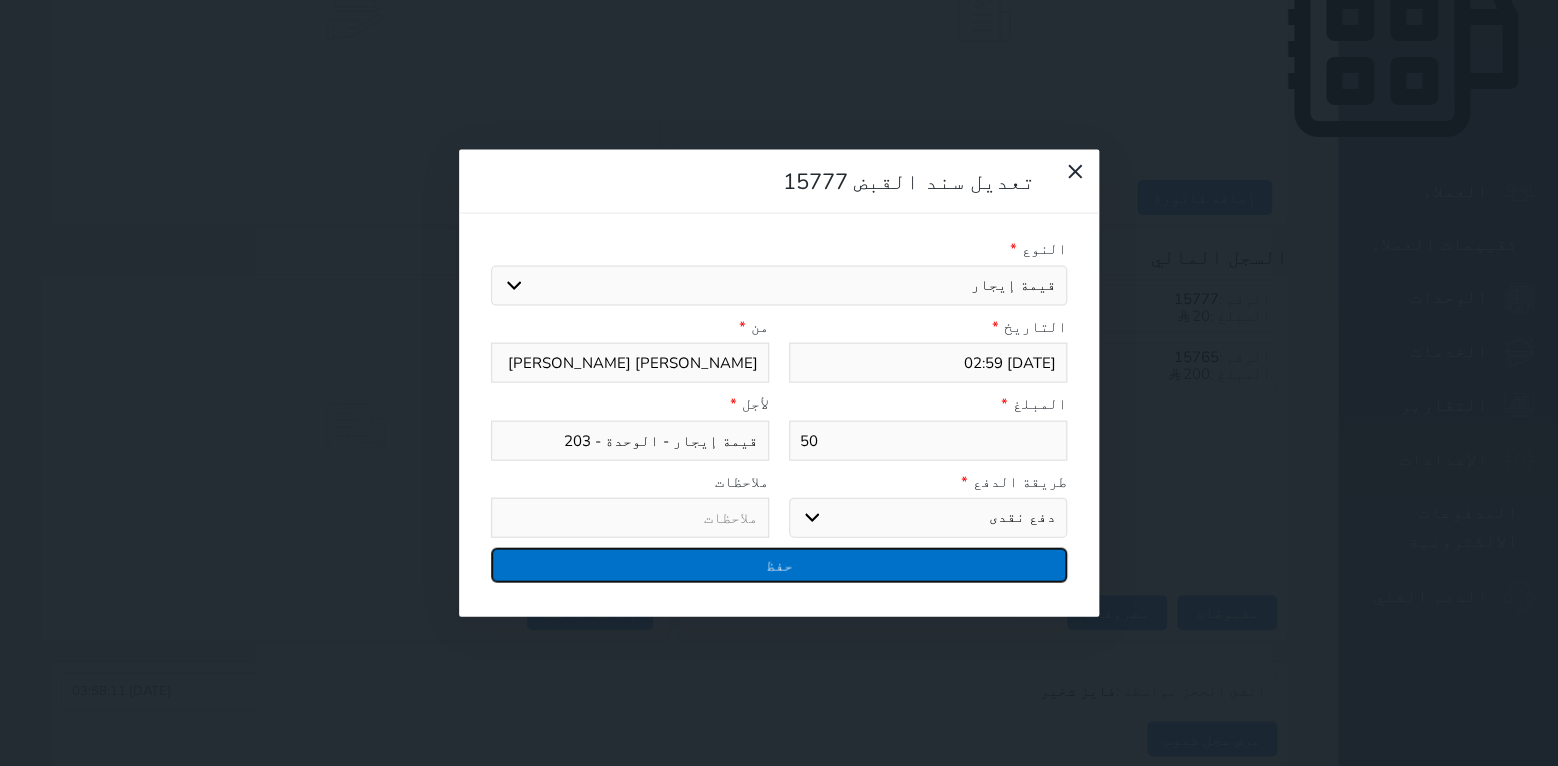 click on "حفظ" at bounding box center (779, 565) 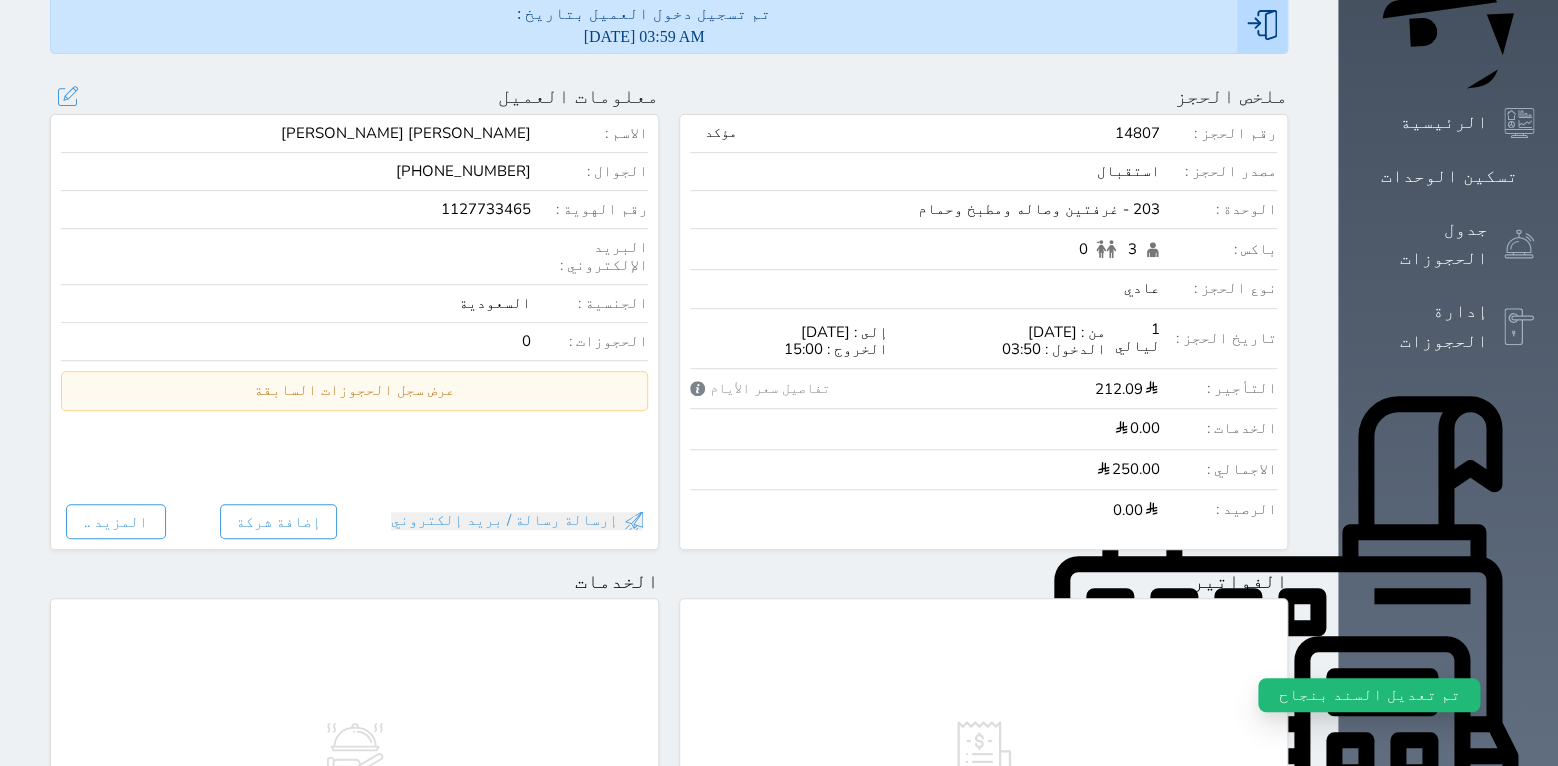 scroll, scrollTop: 0, scrollLeft: 0, axis: both 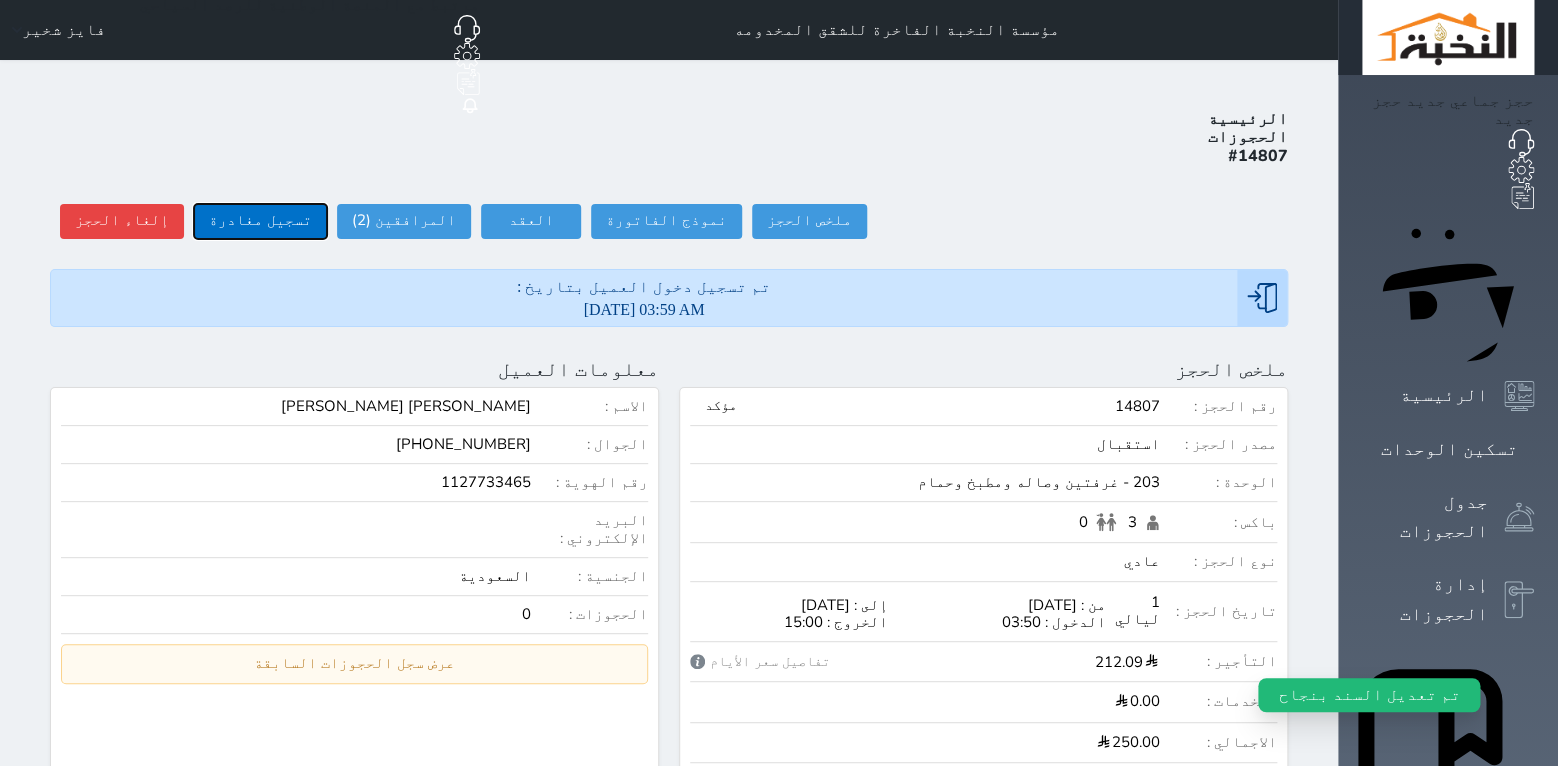 click on "تسجيل مغادرة" at bounding box center (260, 221) 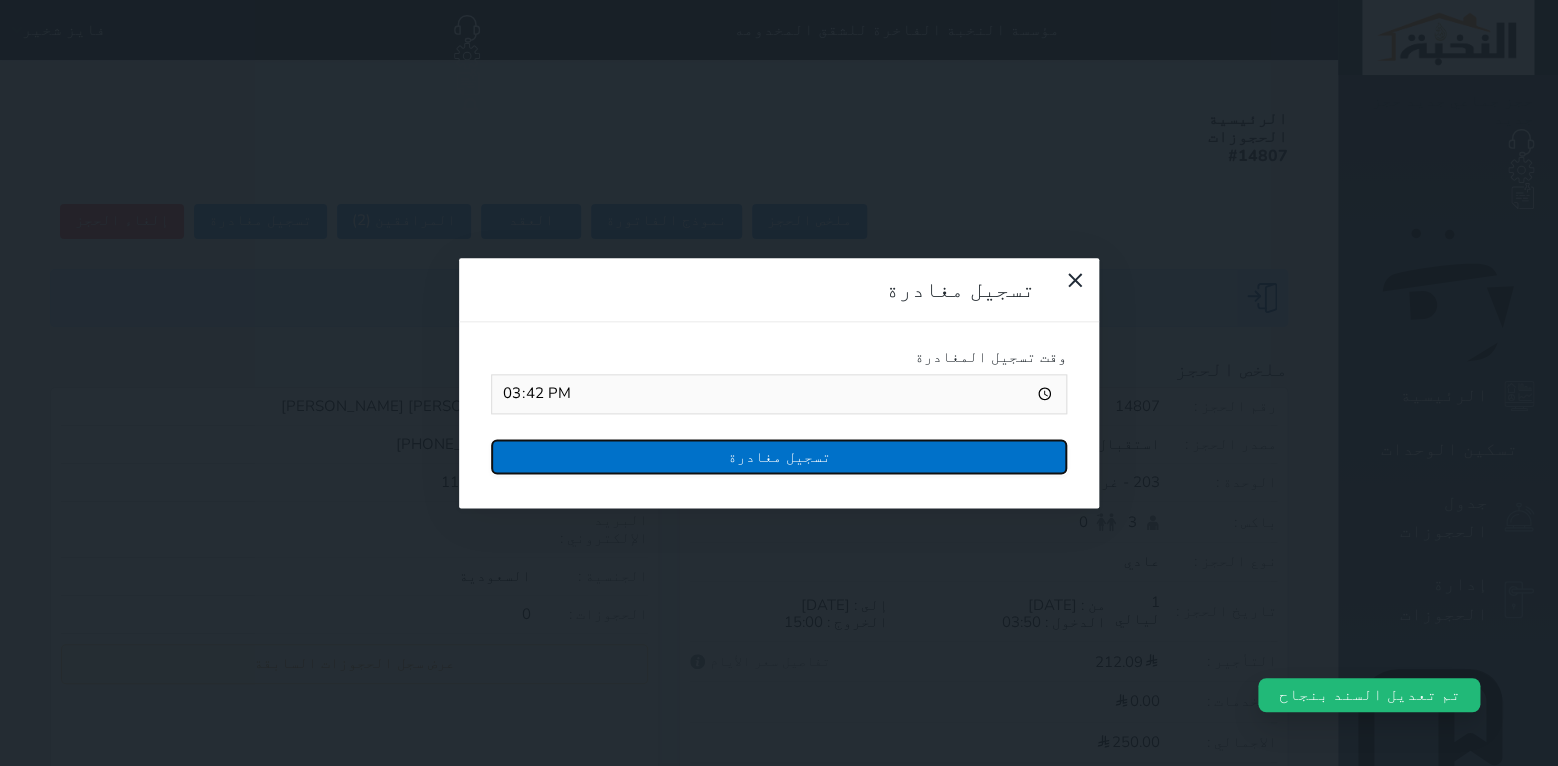 click on "تسجيل مغادرة" at bounding box center [779, 456] 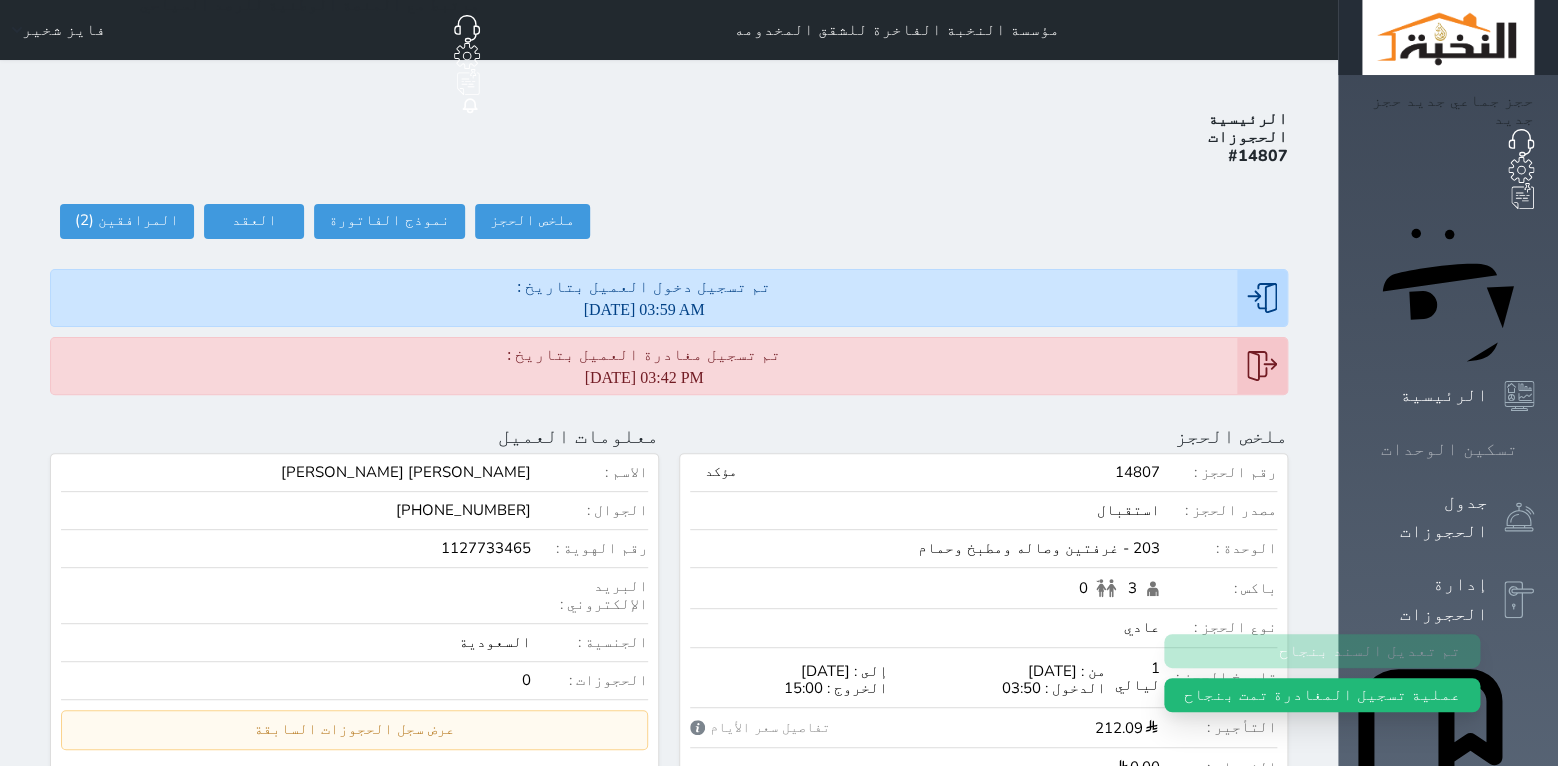 click at bounding box center [1534, 449] 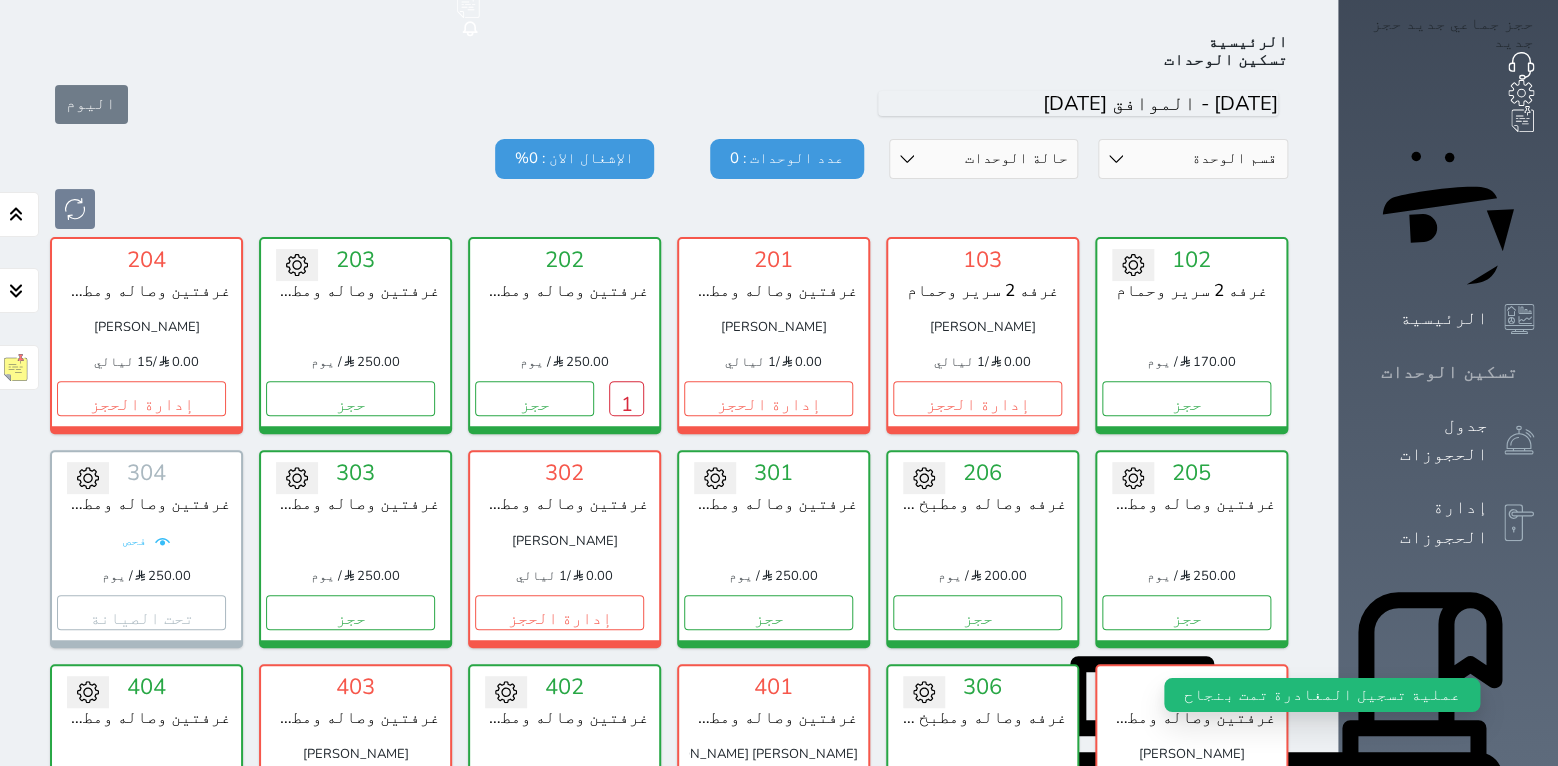scroll, scrollTop: 78, scrollLeft: 0, axis: vertical 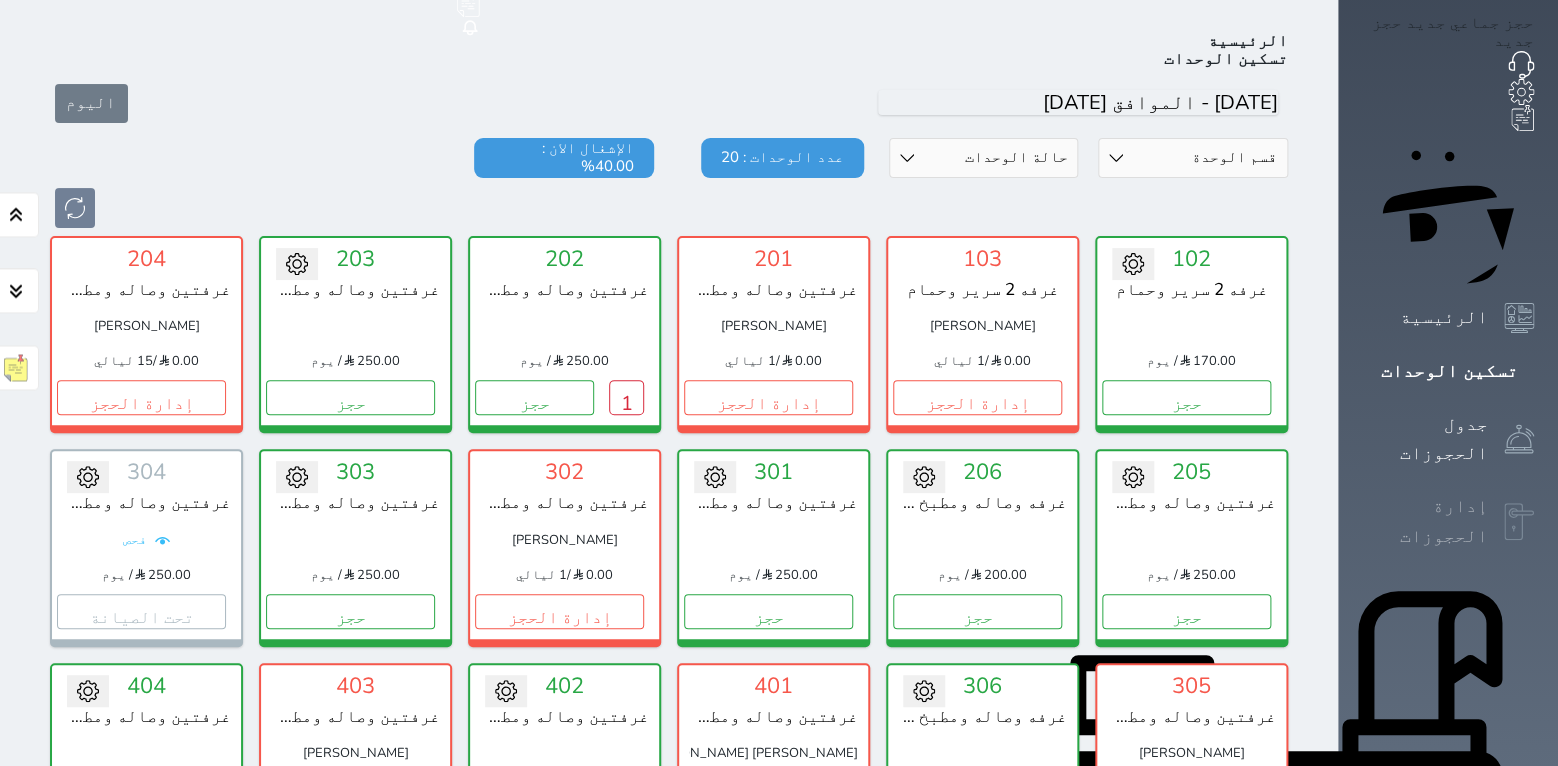 click on "إدارة الحجوزات" at bounding box center (1425, 521) 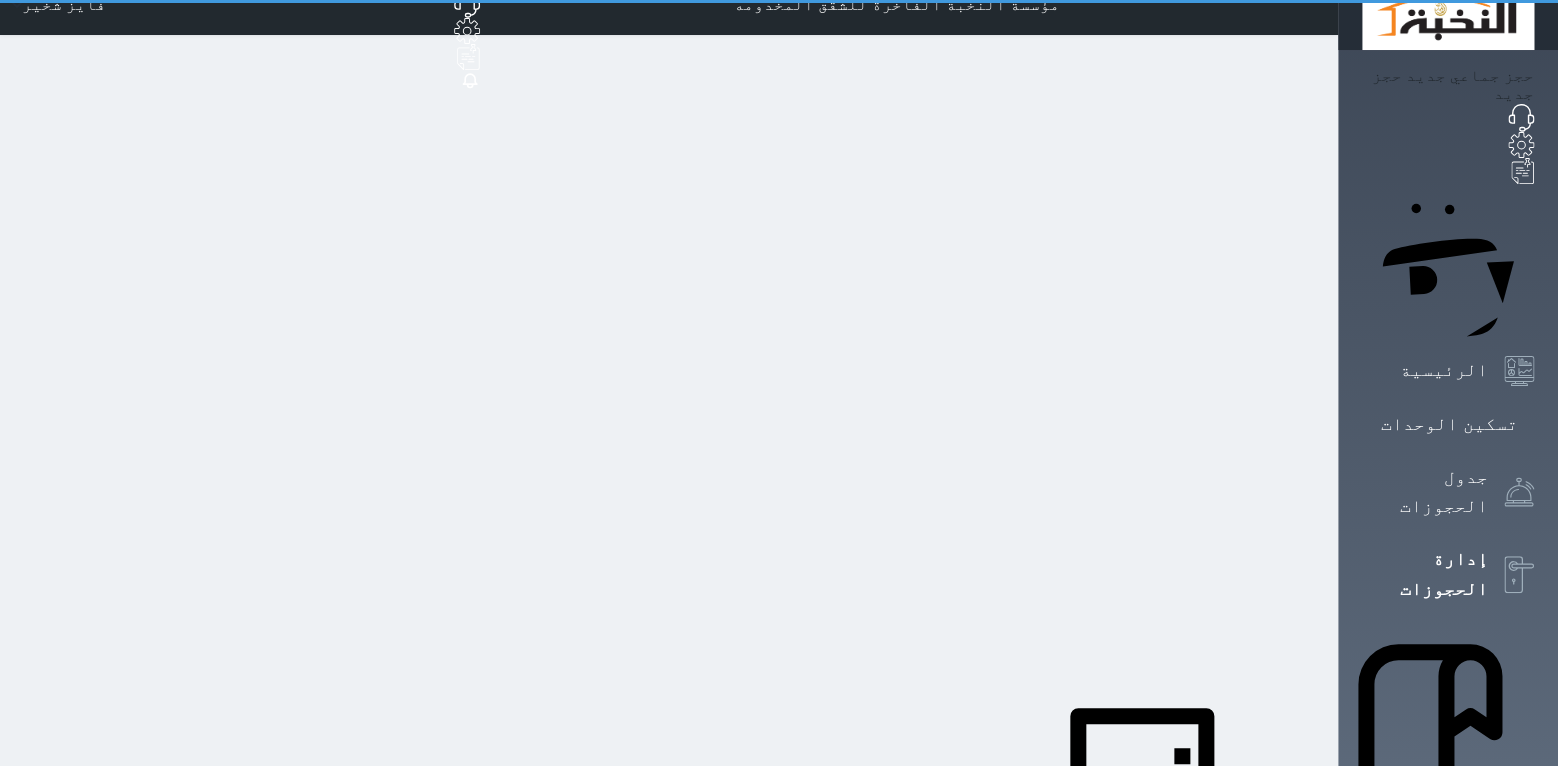 scroll, scrollTop: 0, scrollLeft: 0, axis: both 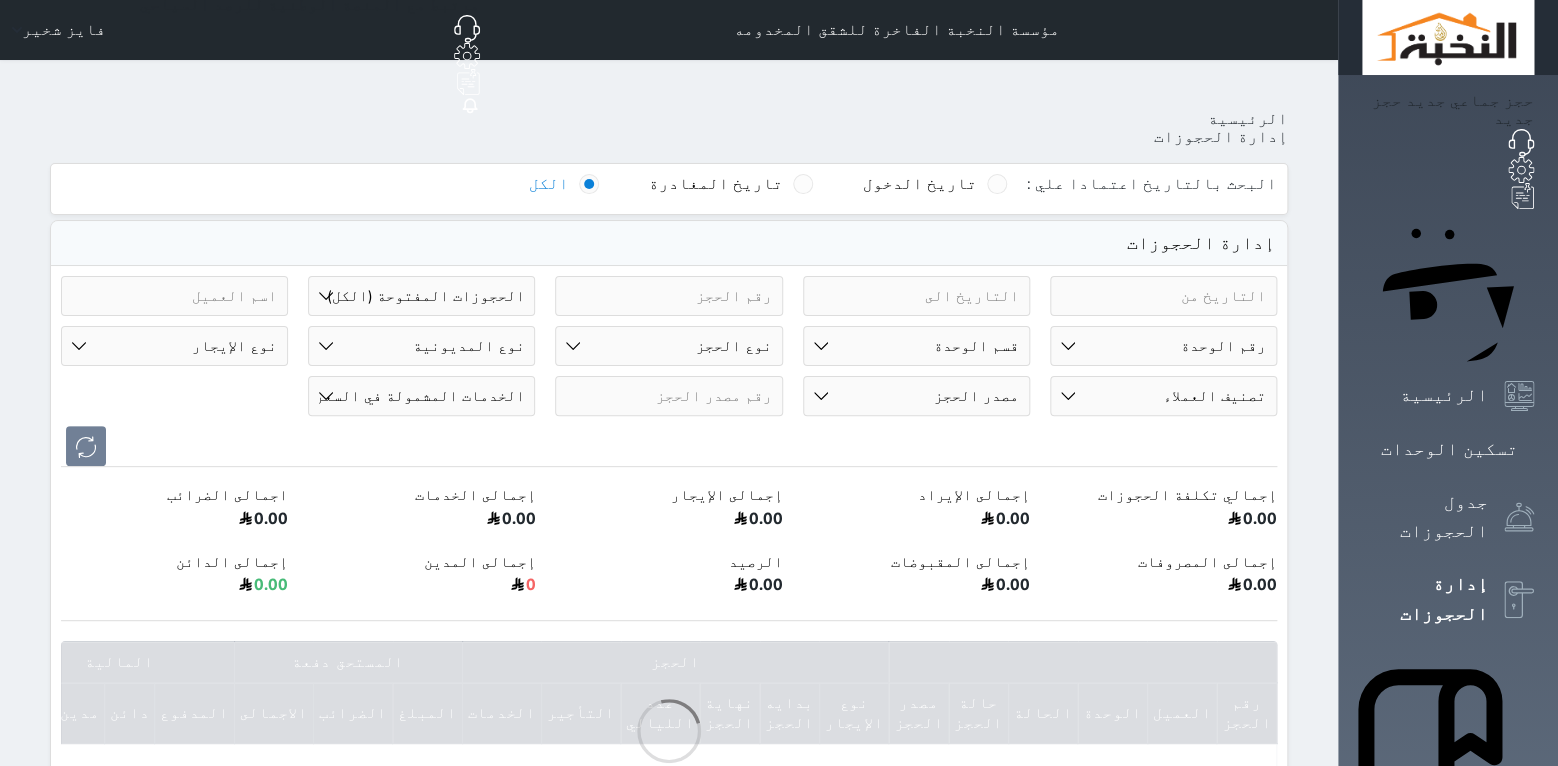 click on "حالة الحجز
الحجوزات المفتوحة (الكل)
الحجوزات المغلقة (الكل)
الحجوزات المفتوحة (مسجل دخول)
الحجوزات المغلقة (تسجيل مغادرة)
الحجوزات لم تسجل دخول
الحجوزات المؤكدة (الكل)
الحجوزات الملغية
الحجوزات المنتهية مهلة دفعها
حجوزات بانتظار الدفع" at bounding box center (421, 296) 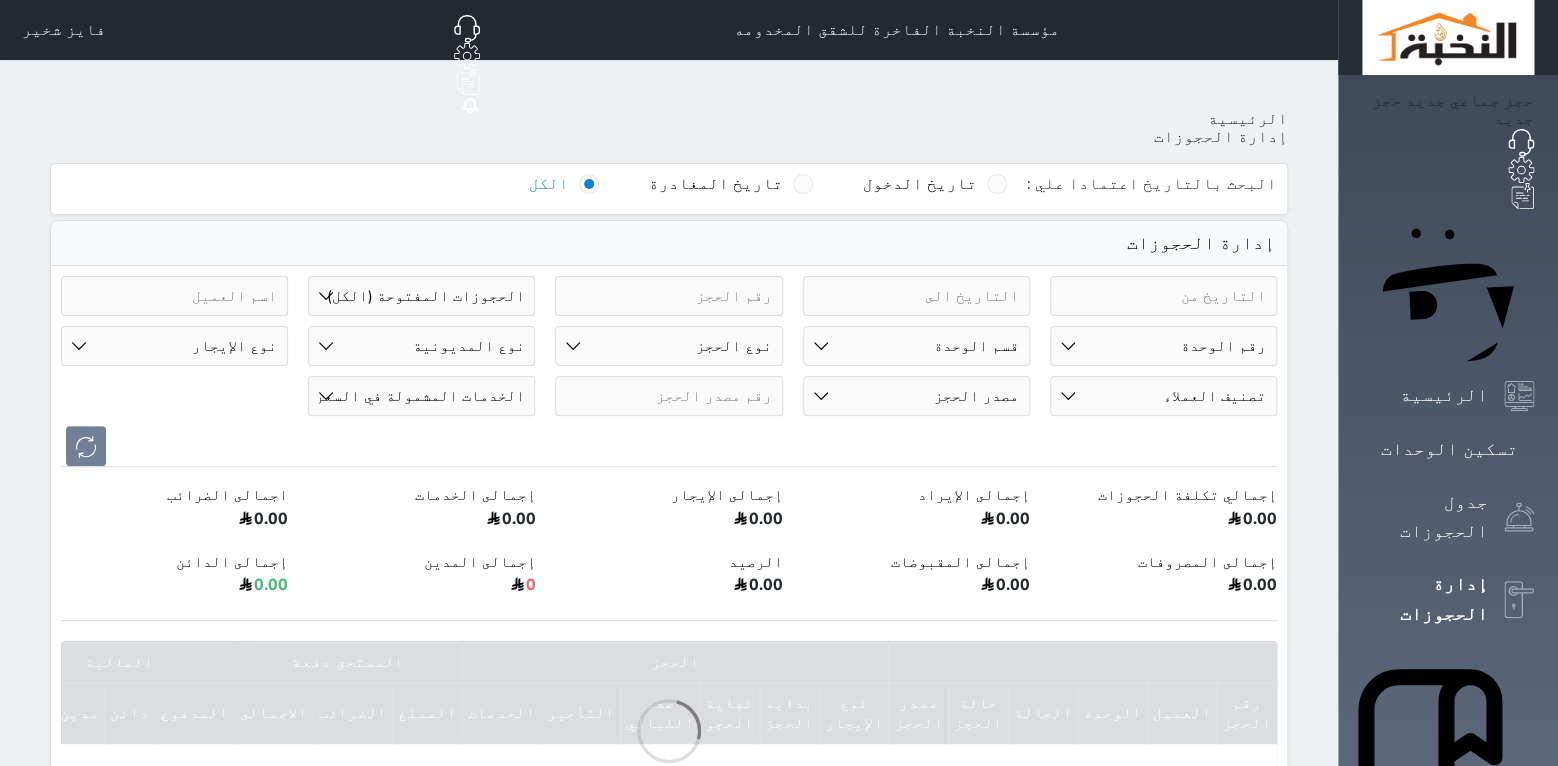 select on "closed_all" 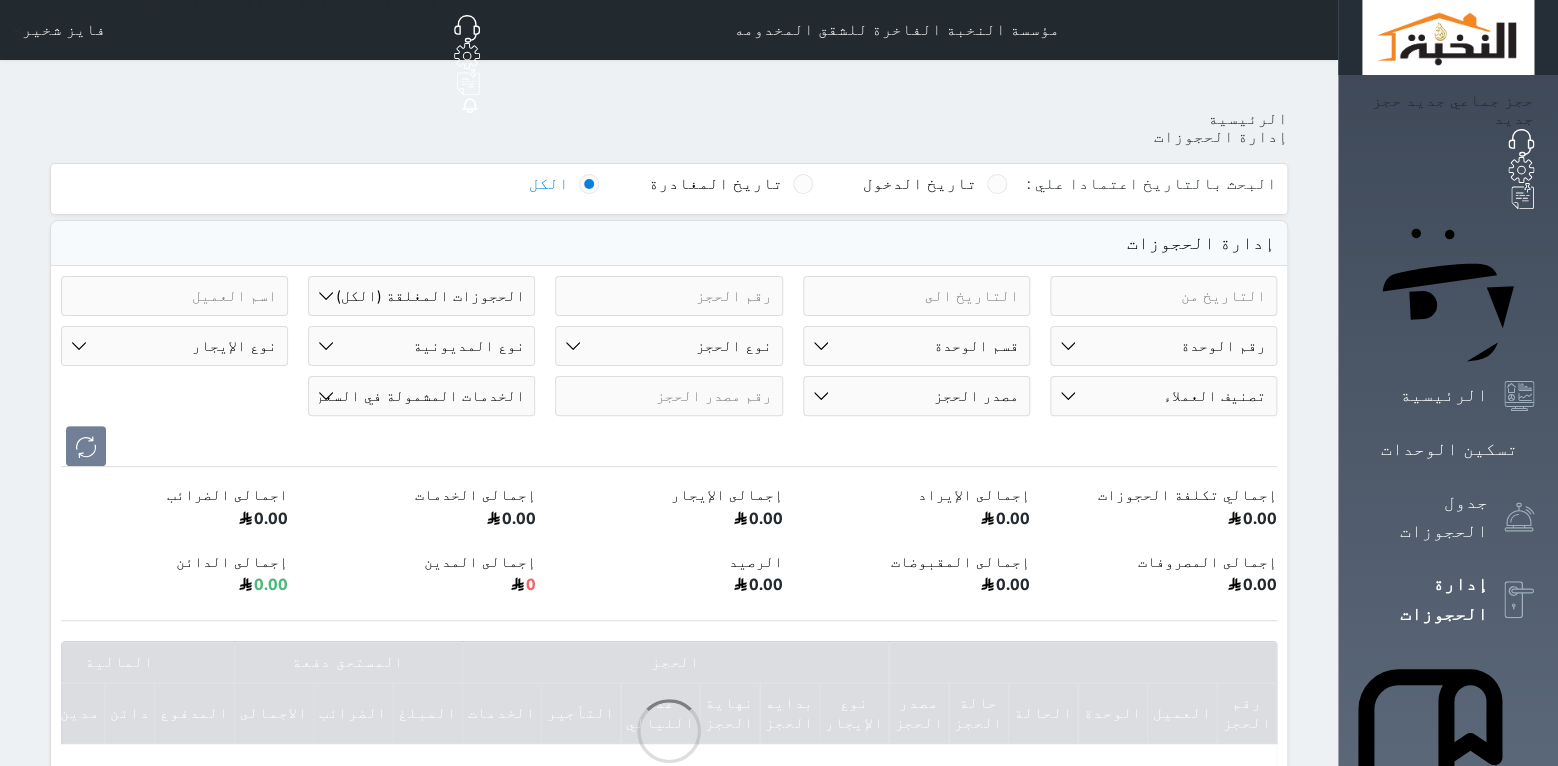 click on "الحجوزات المغلقة (الكل)" at bounding box center (0, 0) 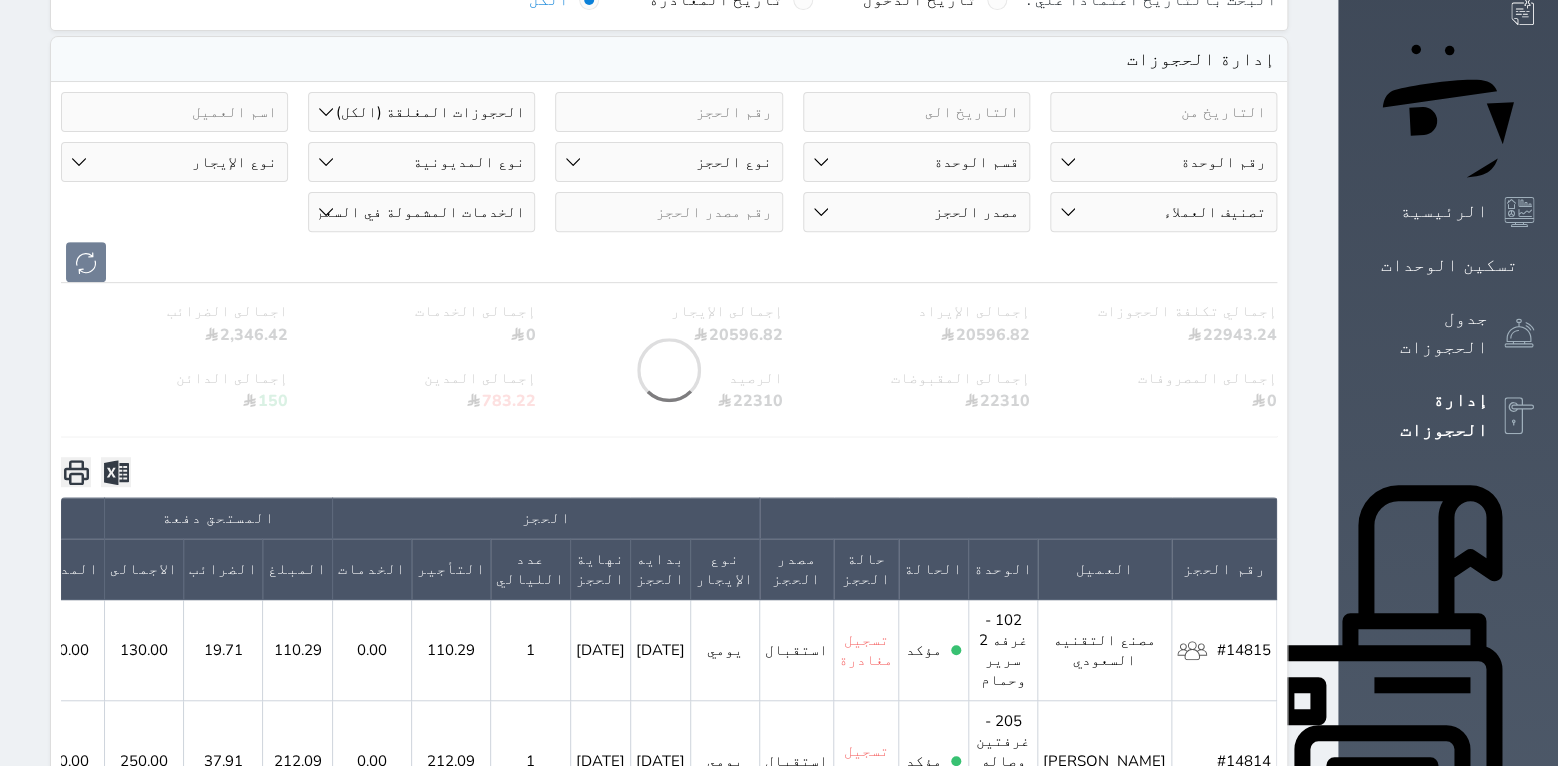 scroll, scrollTop: 181, scrollLeft: 0, axis: vertical 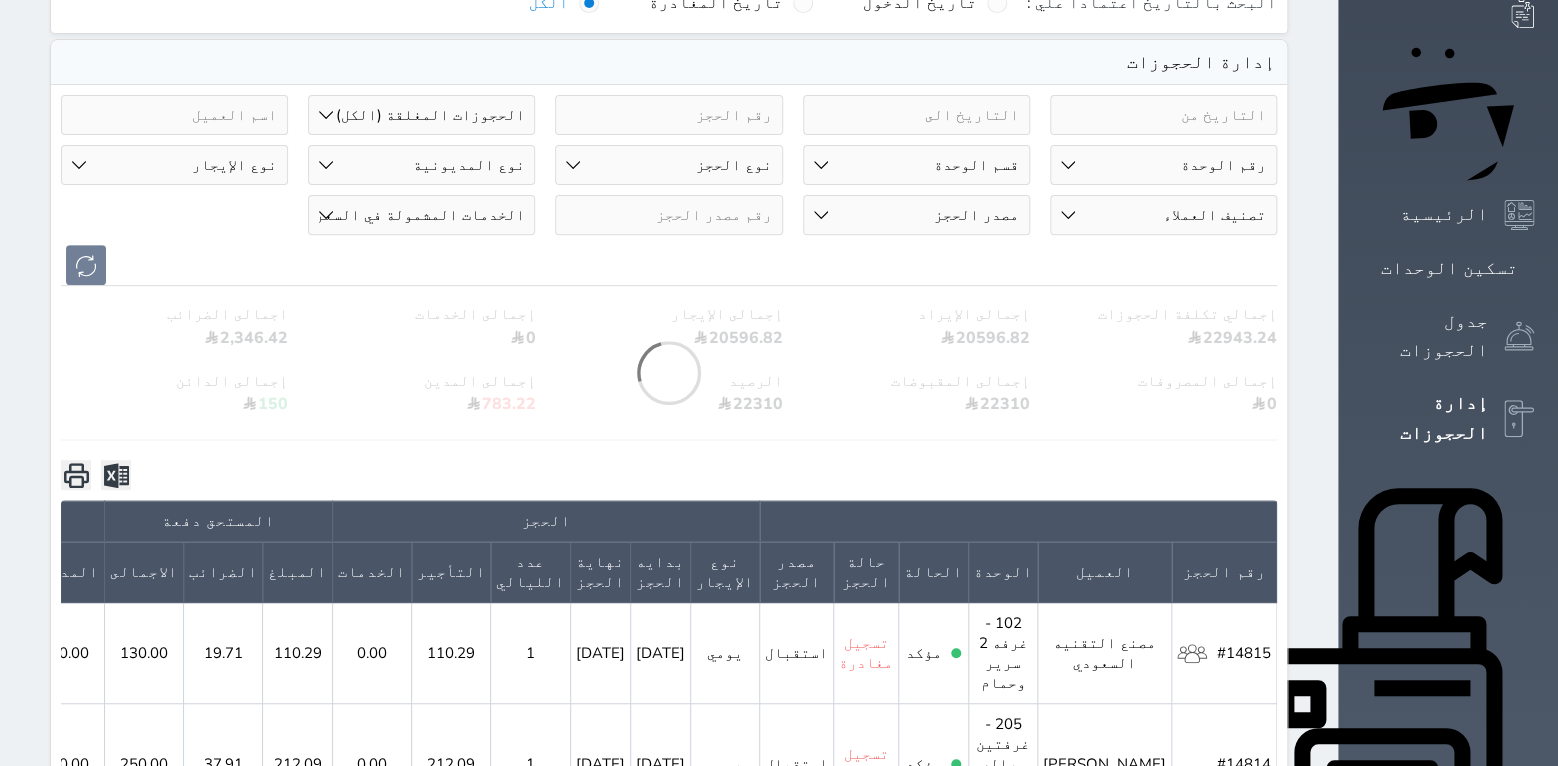 click on "حالة الحجز
الحجوزات المفتوحة (الكل)
الحجوزات المغلقة (الكل)
الحجوزات المفتوحة (مسجل دخول)
الحجوزات المغلقة (تسجيل مغادرة)
الحجوزات لم تسجل دخول
الحجوزات المؤكدة (الكل)
الحجوزات الملغية
الحجوزات المنتهية مهلة دفعها
حجوزات بانتظار الدفع
رقم الوحدة
102 - غرفه 2 سرير وحمام
103 - غرفه 2 سرير وحمام
201 - غرفتين وصاله ومطبخ وحمام
202 - غرفتين وصاله ومطبخ وحمام" at bounding box center (669, 1872) 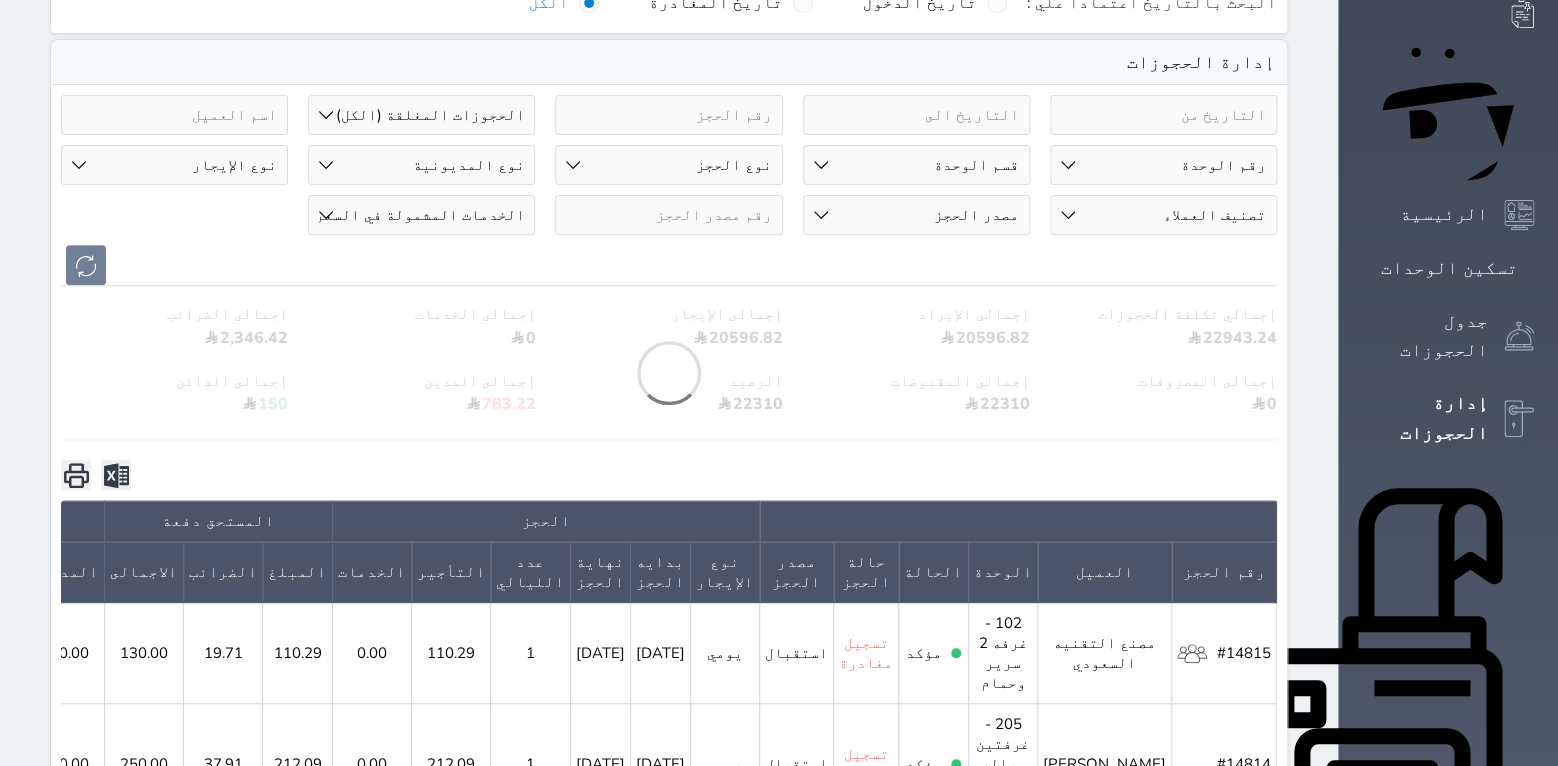 click on "رقم الوحدة
102 - غرفه 2 سرير وحمام
103 - غرفه 2 سرير وحمام
201 - غرفتين وصاله ومطبخ وحمام
202 - غرفتين وصاله ومطبخ وحمام
203 - غرفتين وصاله ومطبخ وحمام
204 - غرفتين وصاله ومطبخ وحمام
205 - غرفتين وصاله ومطبخ وحمام
206 - غرفه وصاله ومطبخ وحمام
301 - غرفتين وصاله ومطبخ وحمام
302 - غرفتين وصاله ومطبخ وحمام
303 - غرفتين وصاله ومطبخ وحمام
304 - غرفتين وصاله ومطبخ وحمام" at bounding box center [1163, 165] 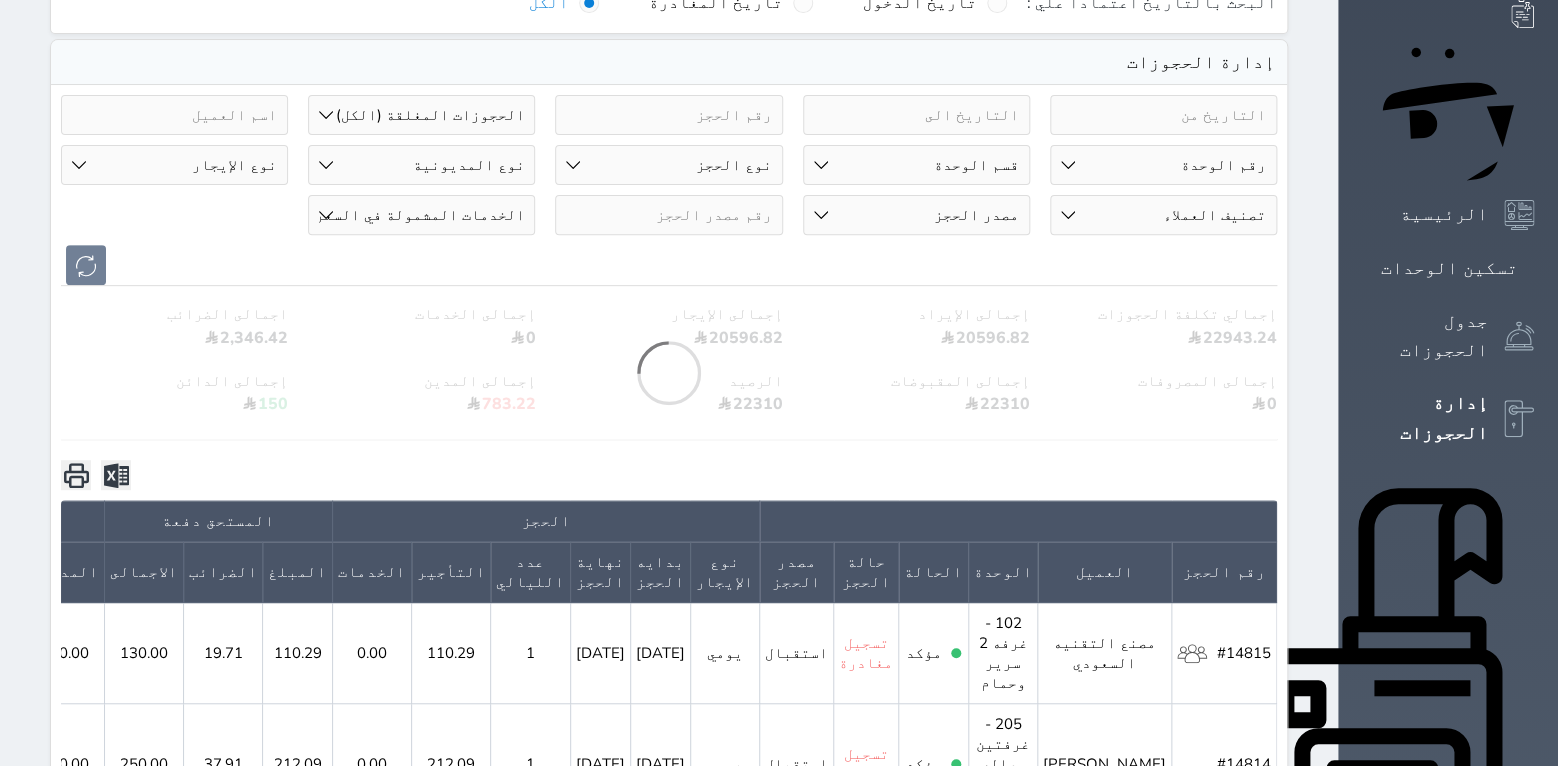 select on "5963" 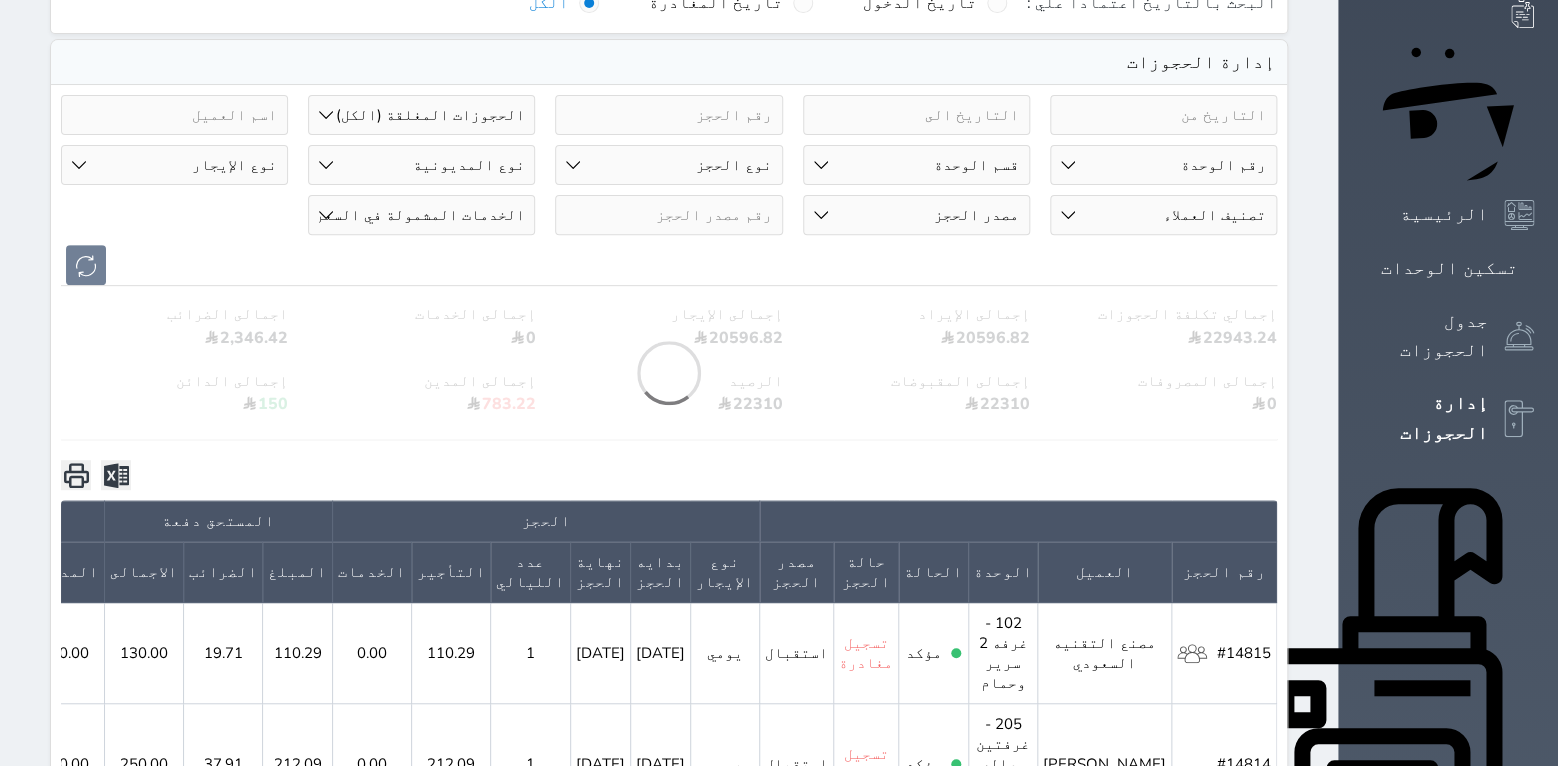 click on "203 - غرفتين وصاله ومطبخ وحمام" at bounding box center [0, 0] 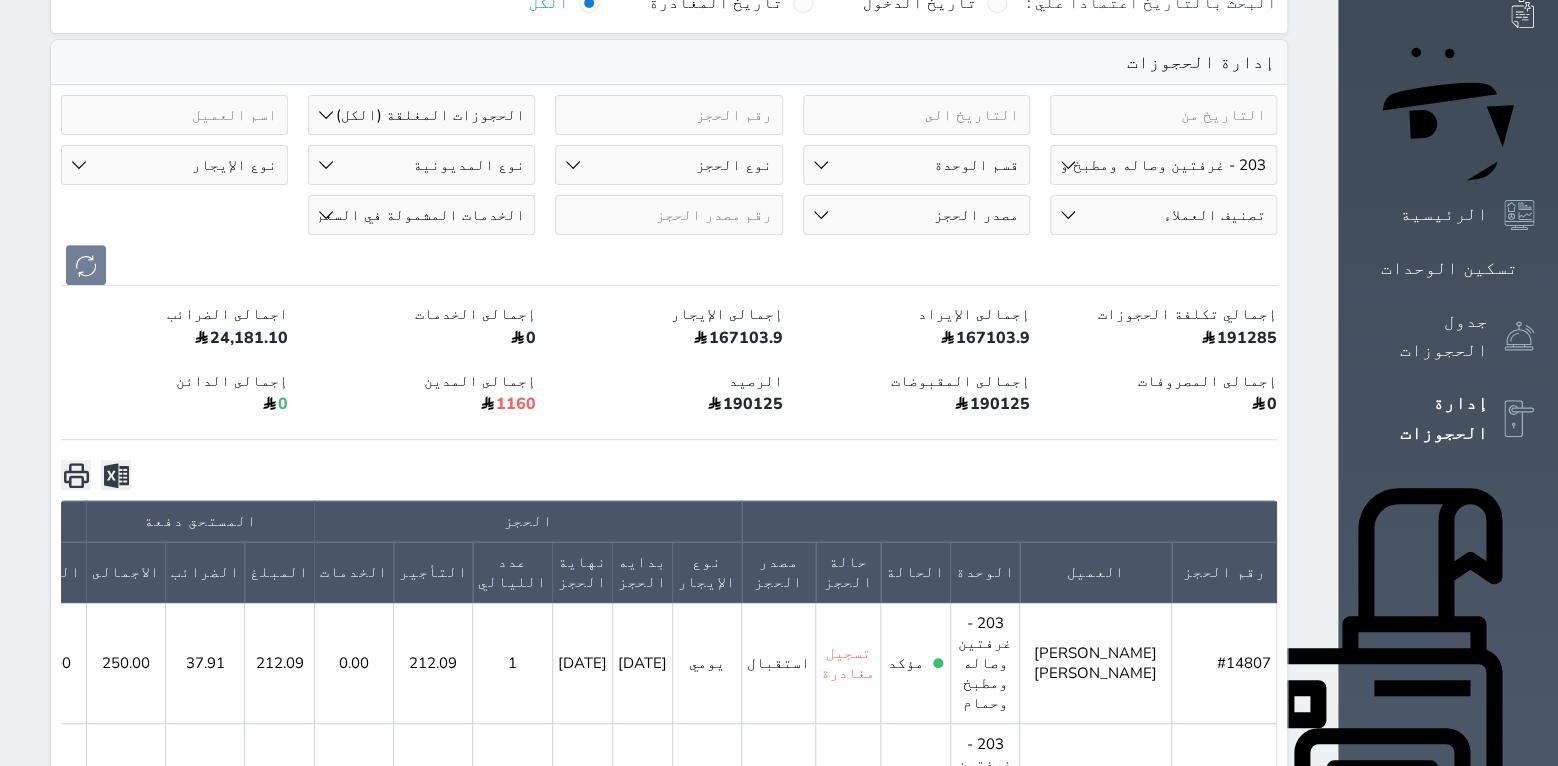 click 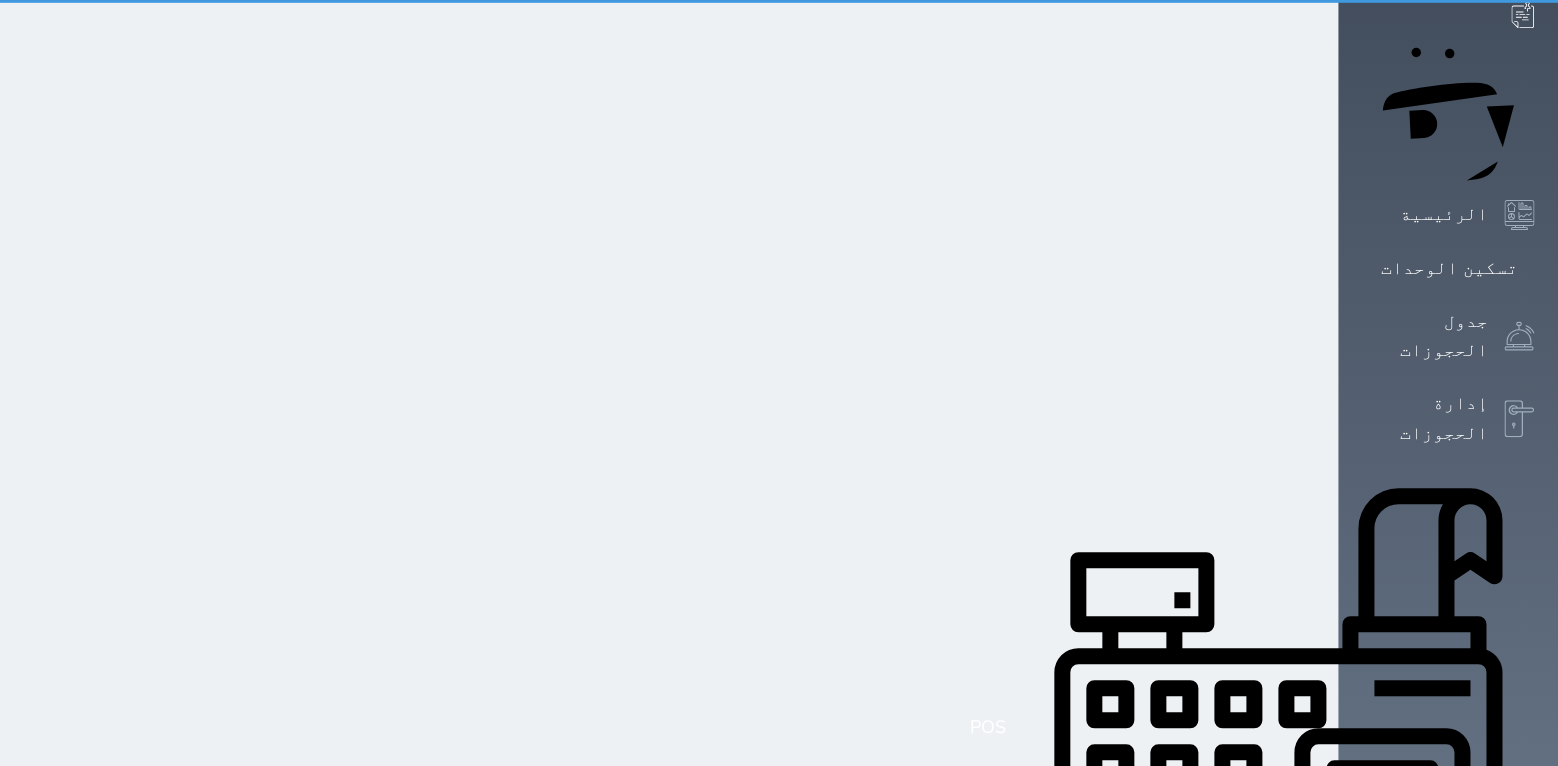 scroll, scrollTop: 0, scrollLeft: 0, axis: both 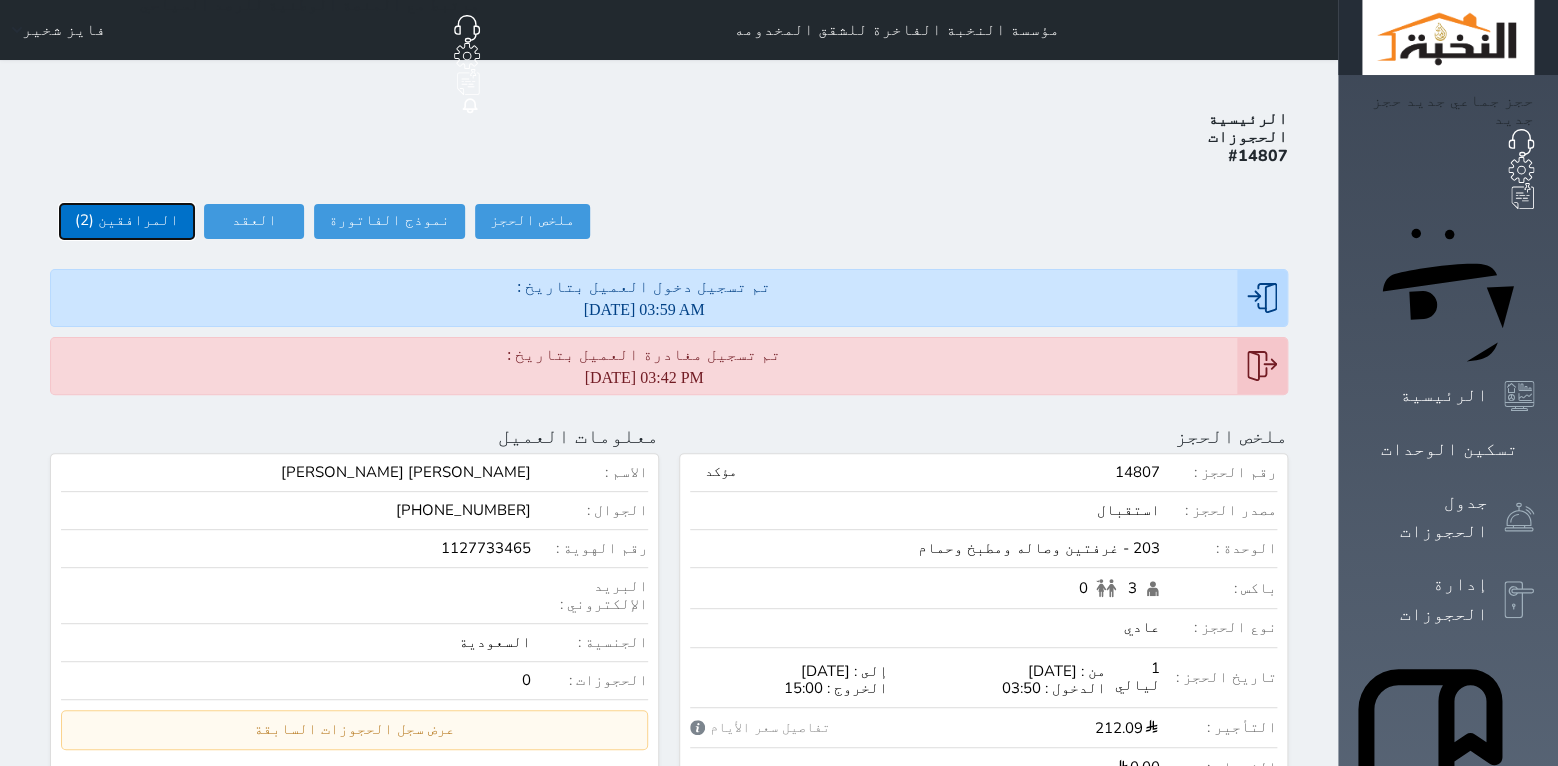 click on "المرافقين (2)" at bounding box center (127, 221) 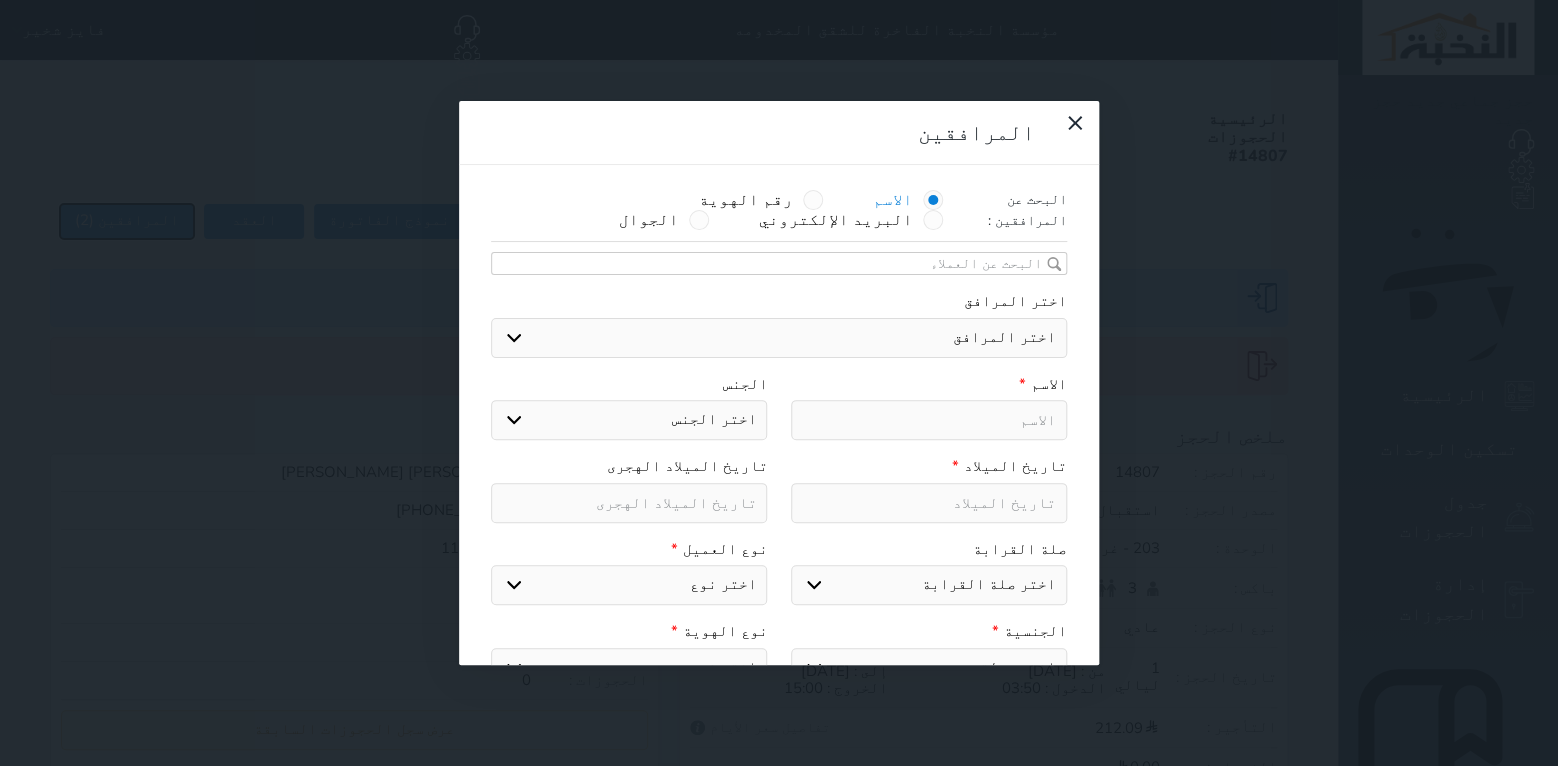 select 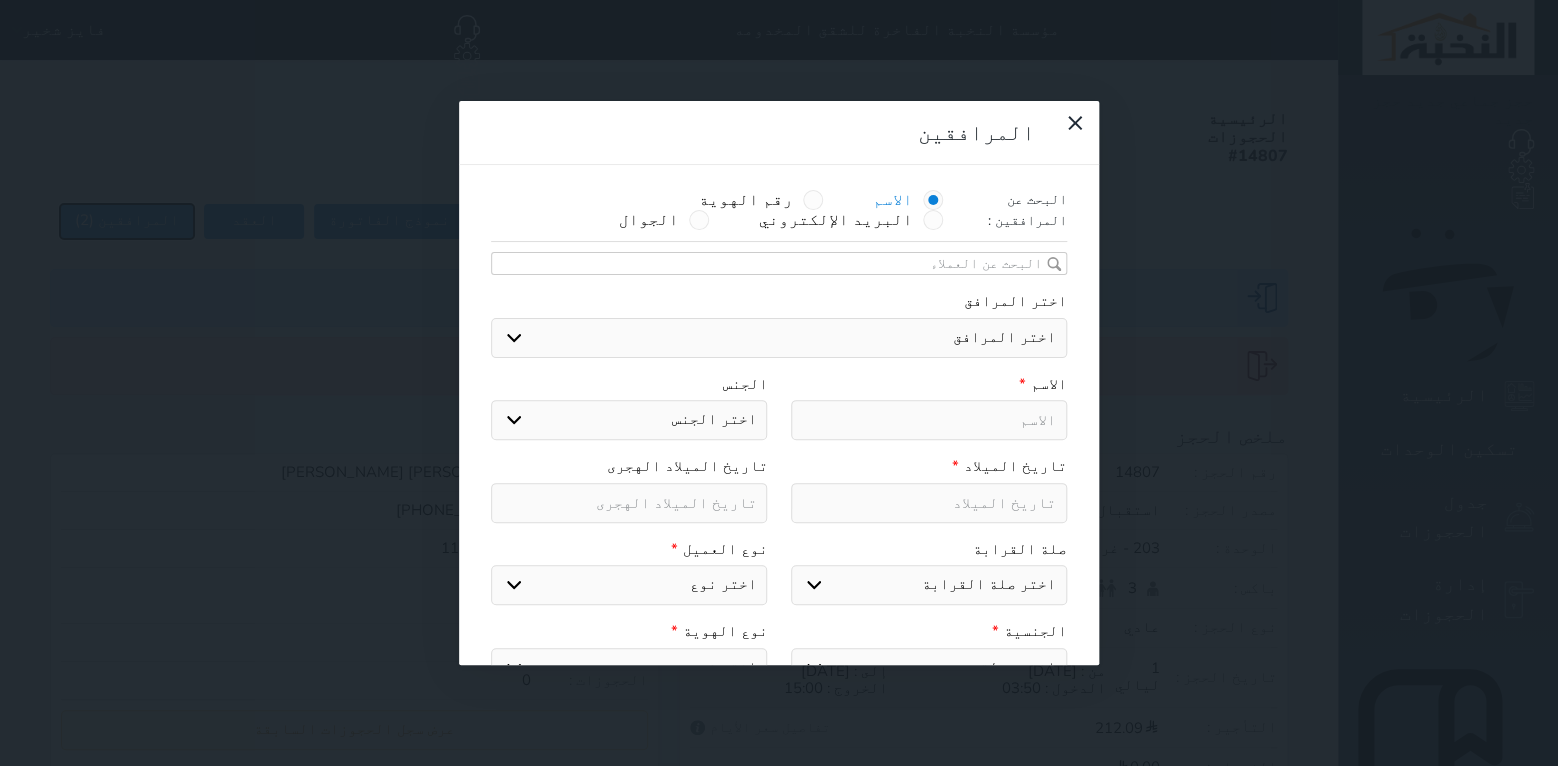 select 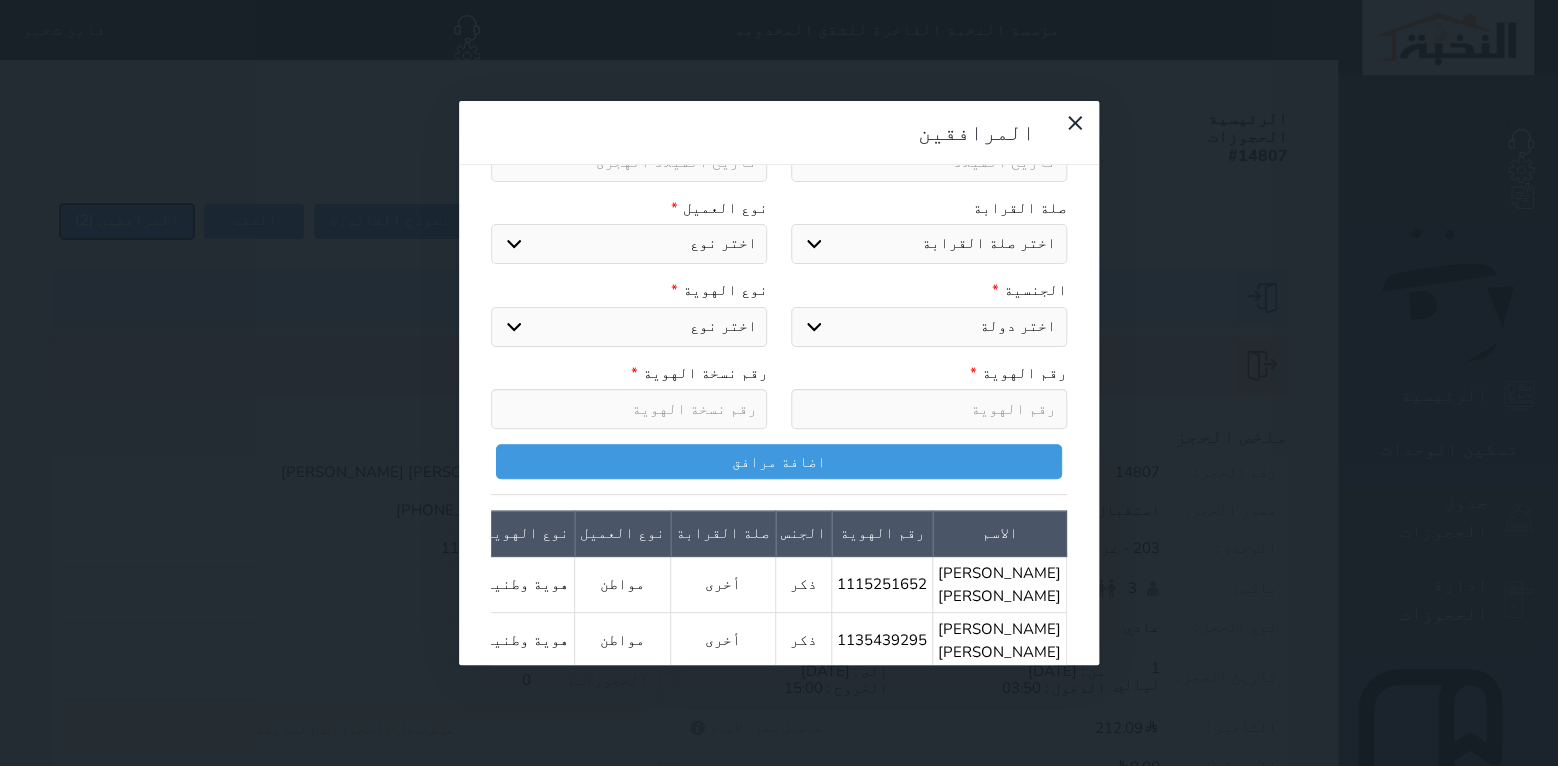 scroll, scrollTop: 481, scrollLeft: 0, axis: vertical 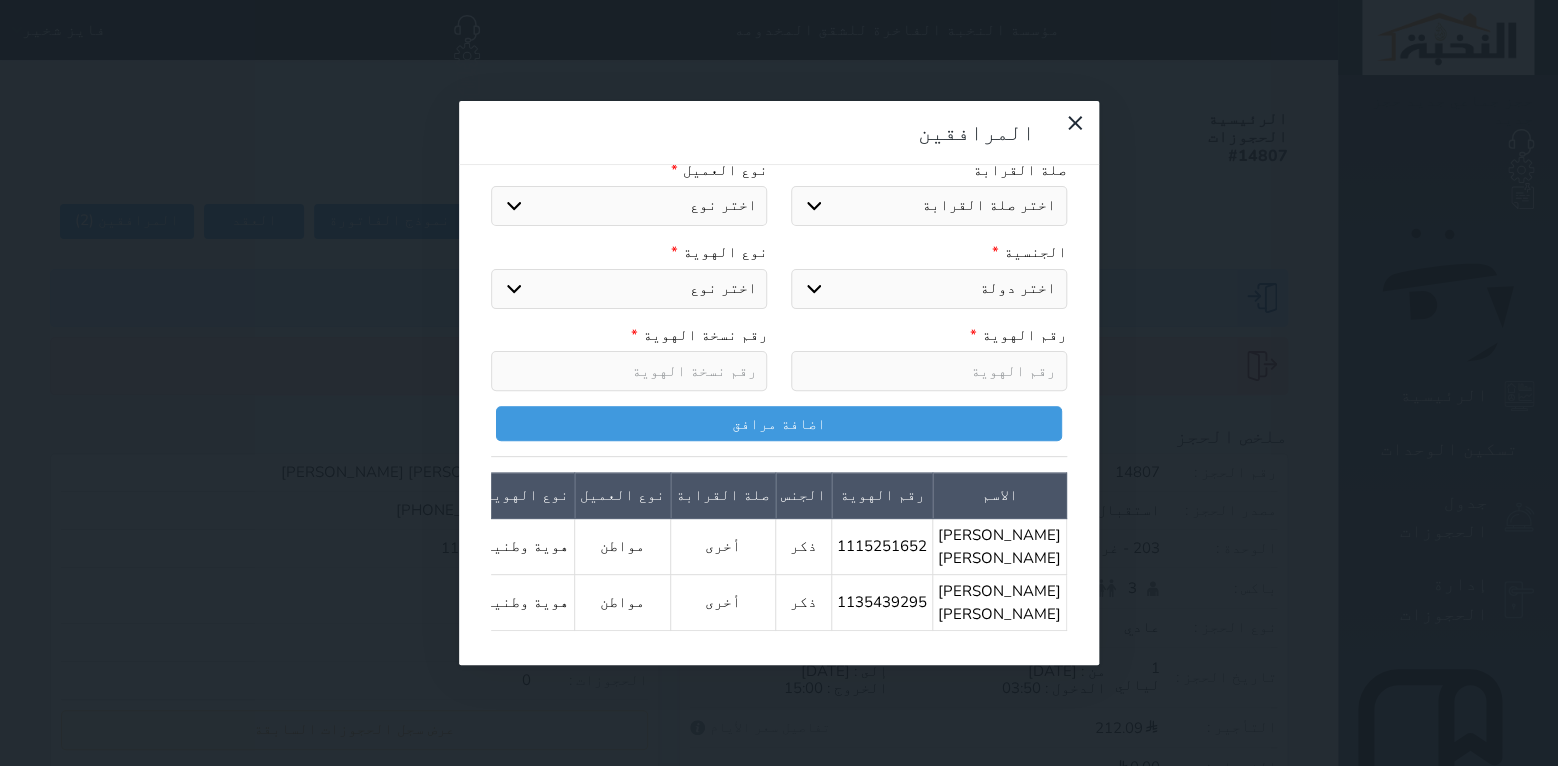 click on "1115251652" at bounding box center [882, 547] 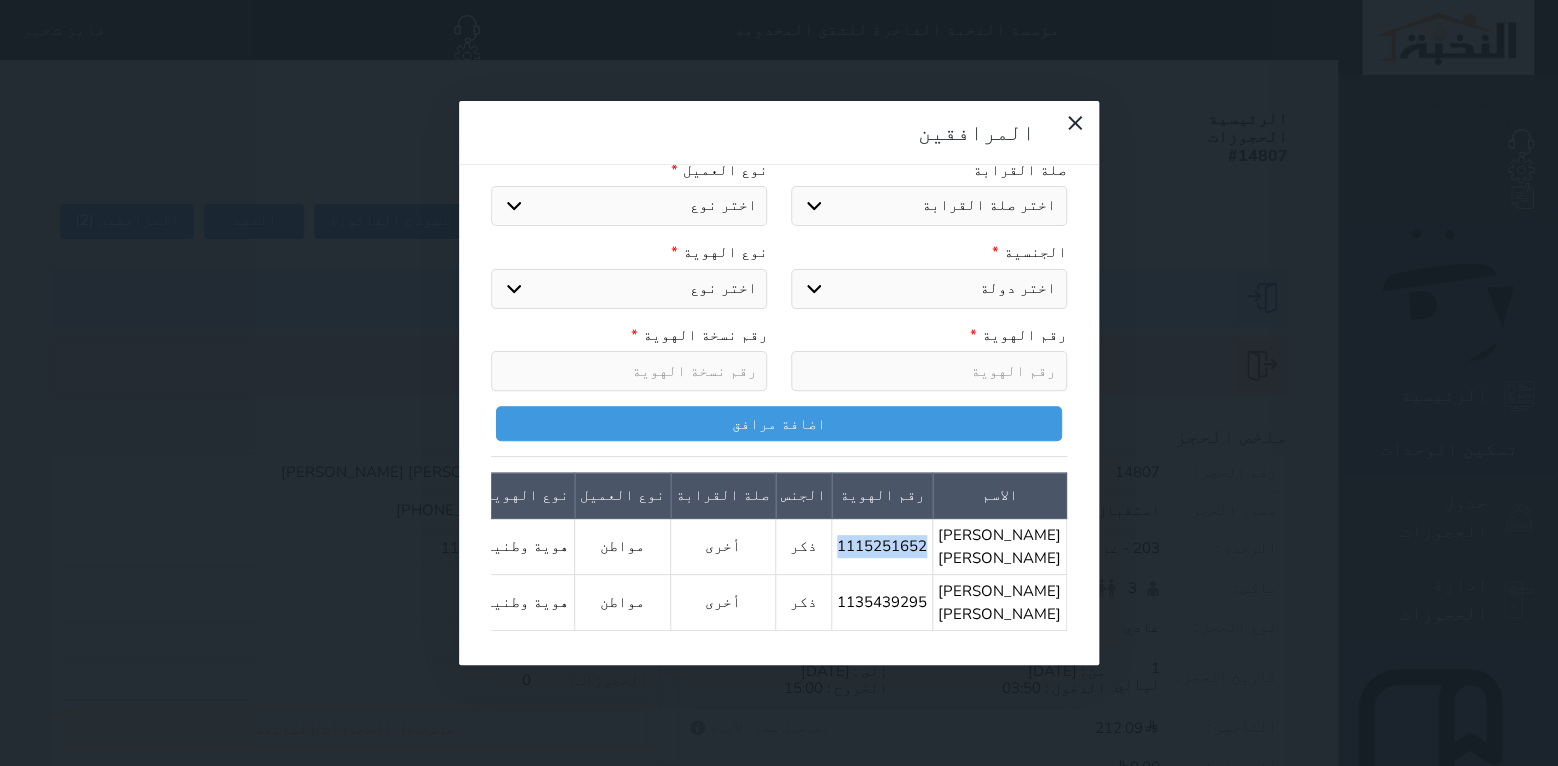 click on "1115251652" at bounding box center (882, 547) 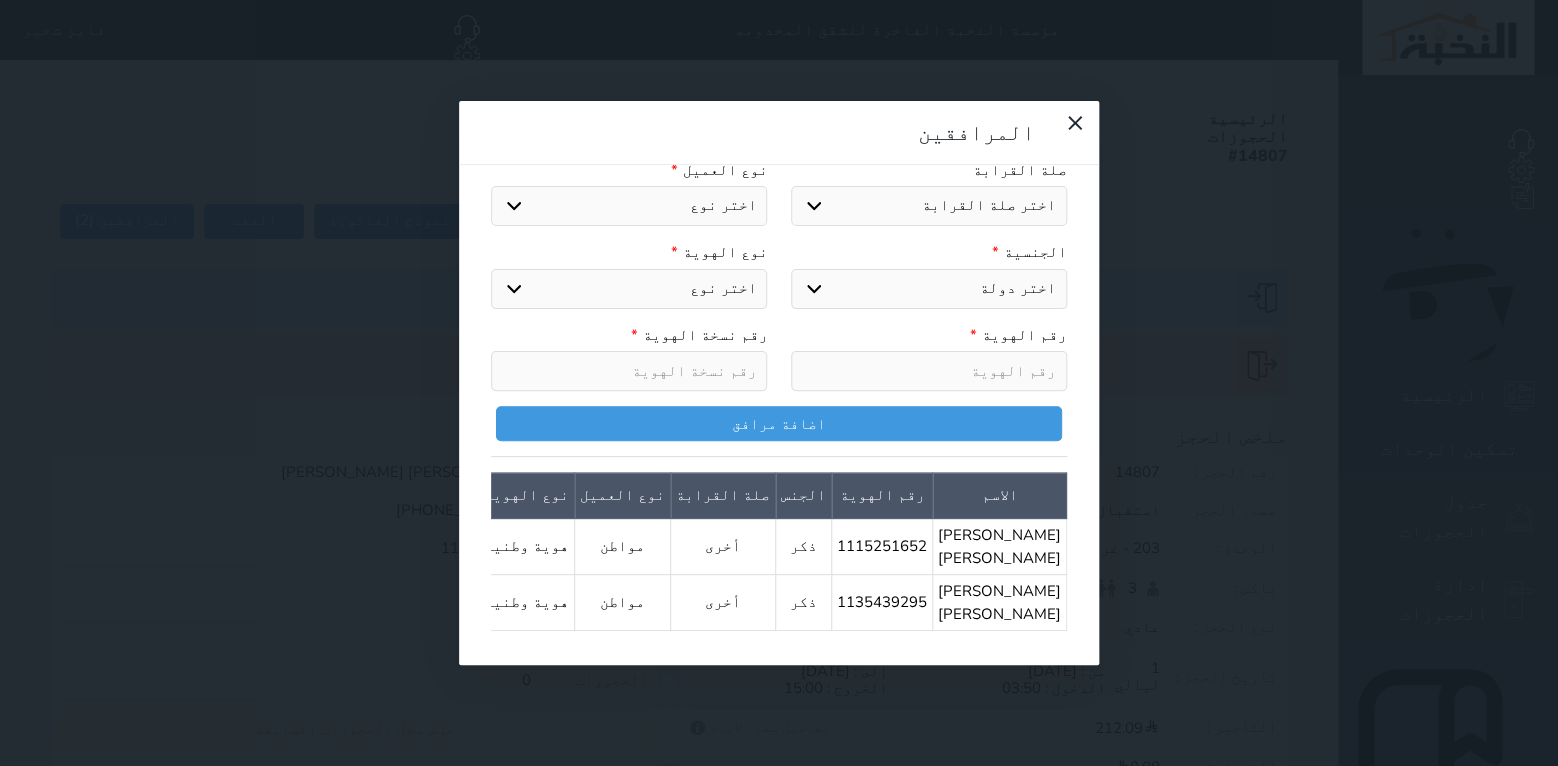 click on "1115251652" at bounding box center [882, 547] 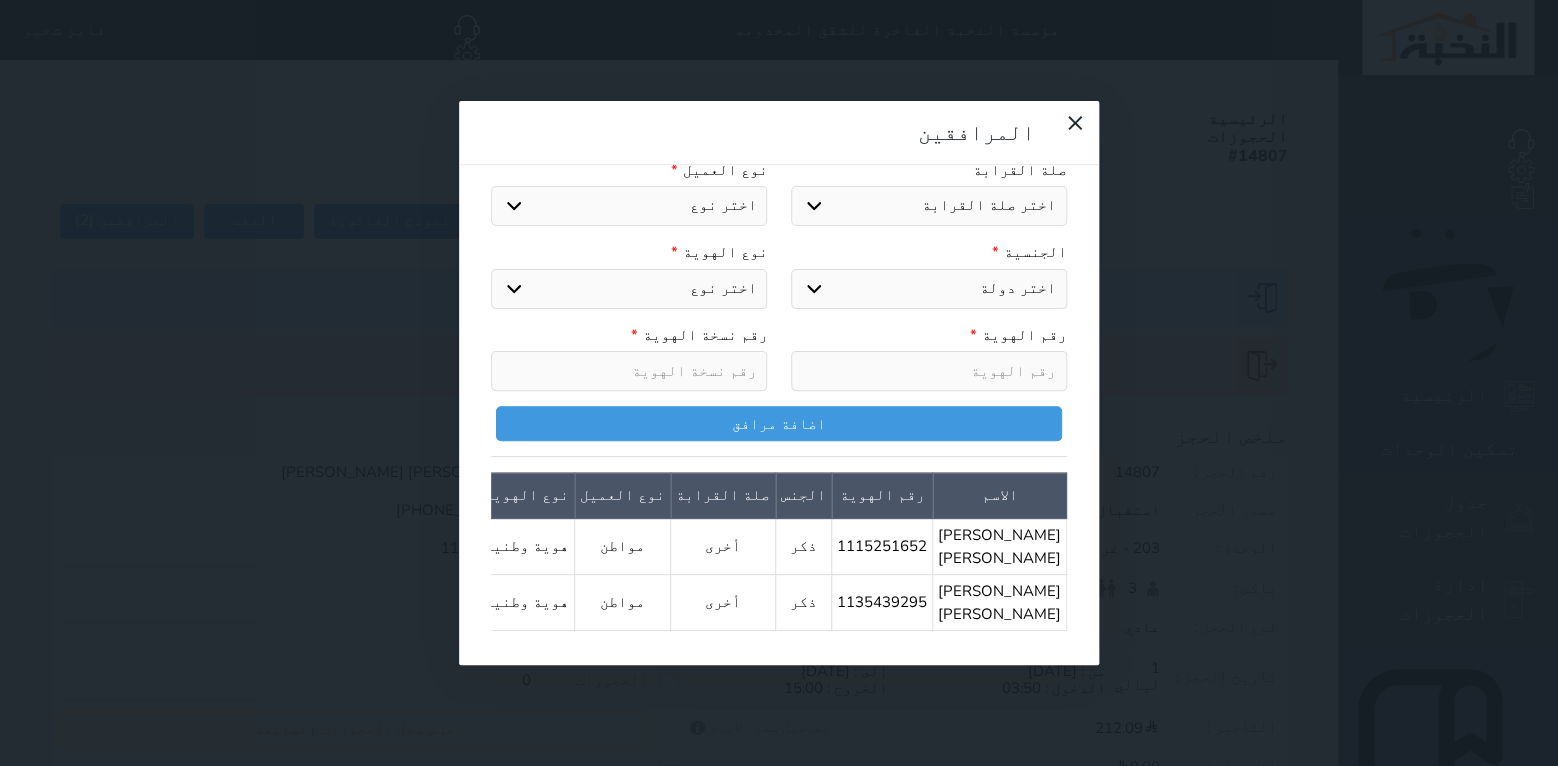 click on "1115251652" at bounding box center (882, 547) 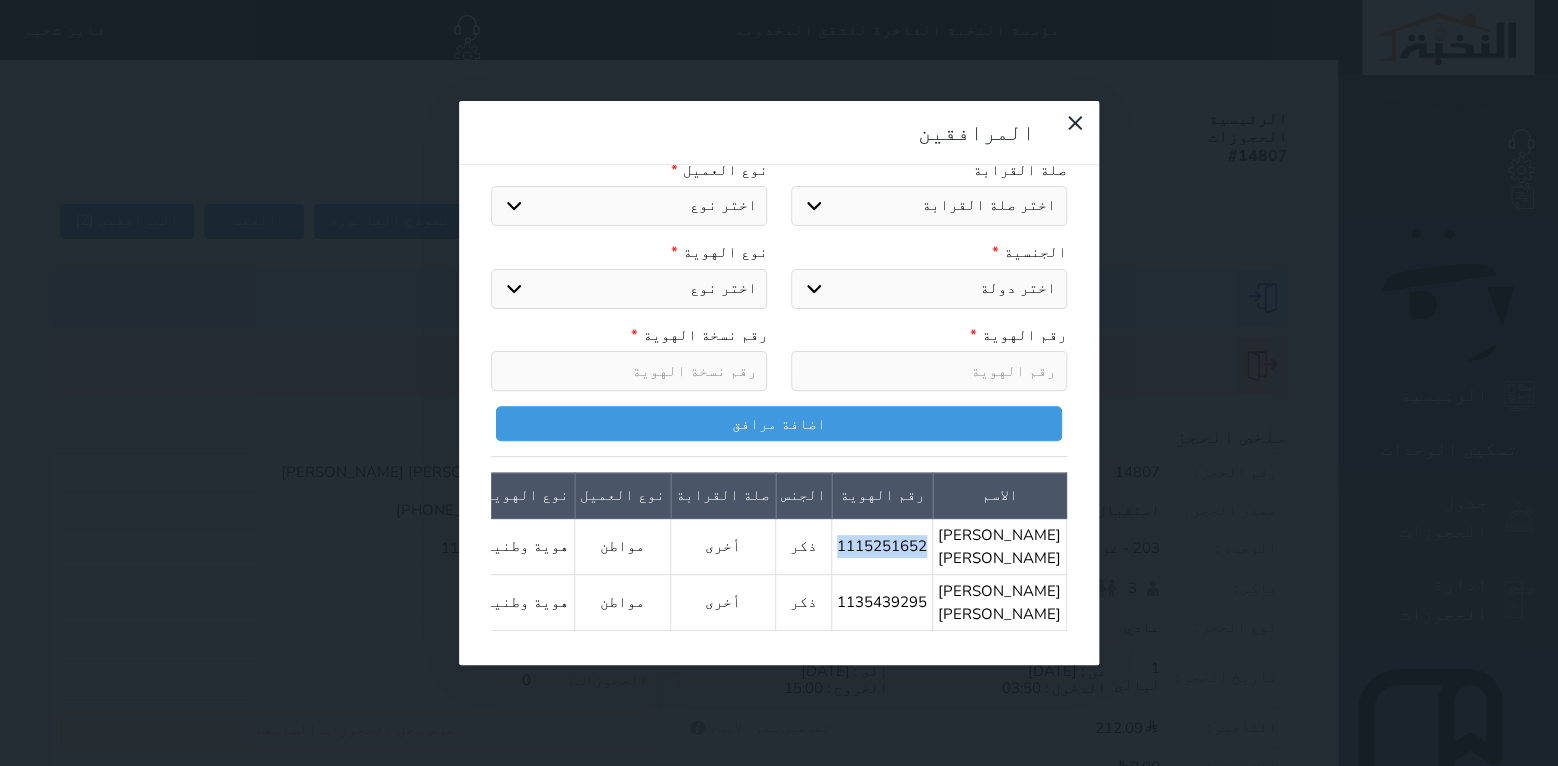 click on "1115251652" at bounding box center (882, 547) 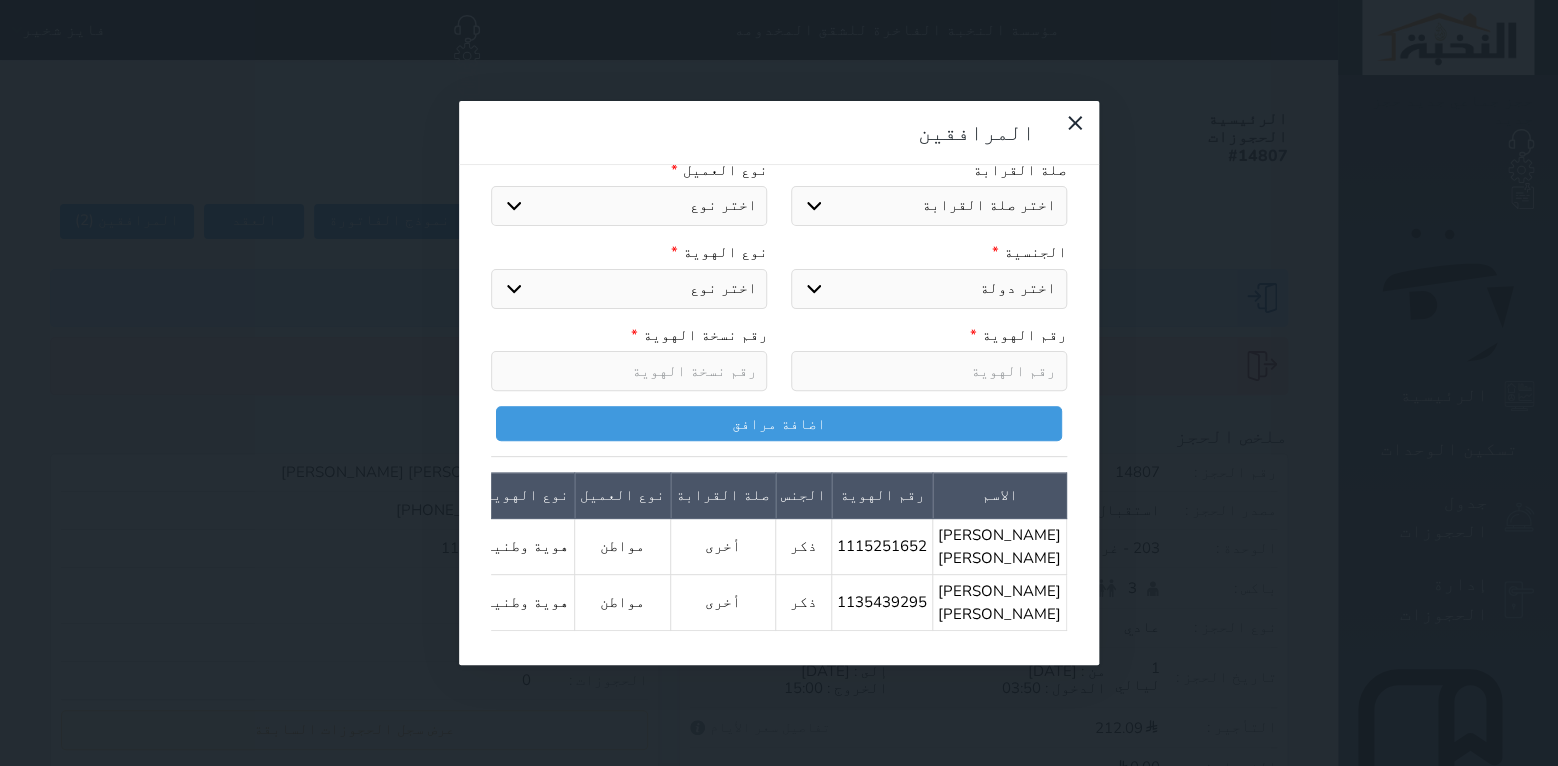 click on "1115251652" at bounding box center (882, 547) 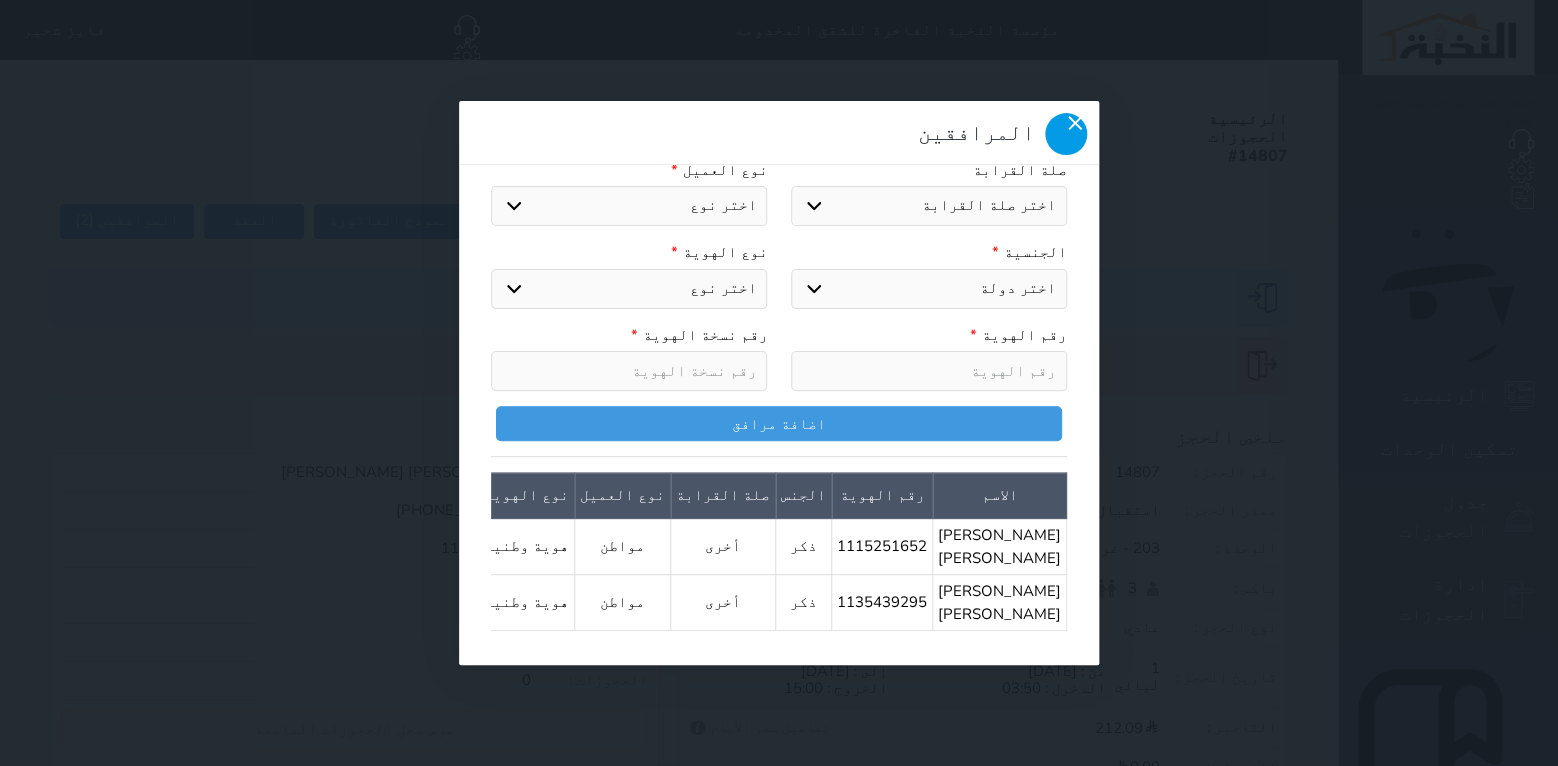 click 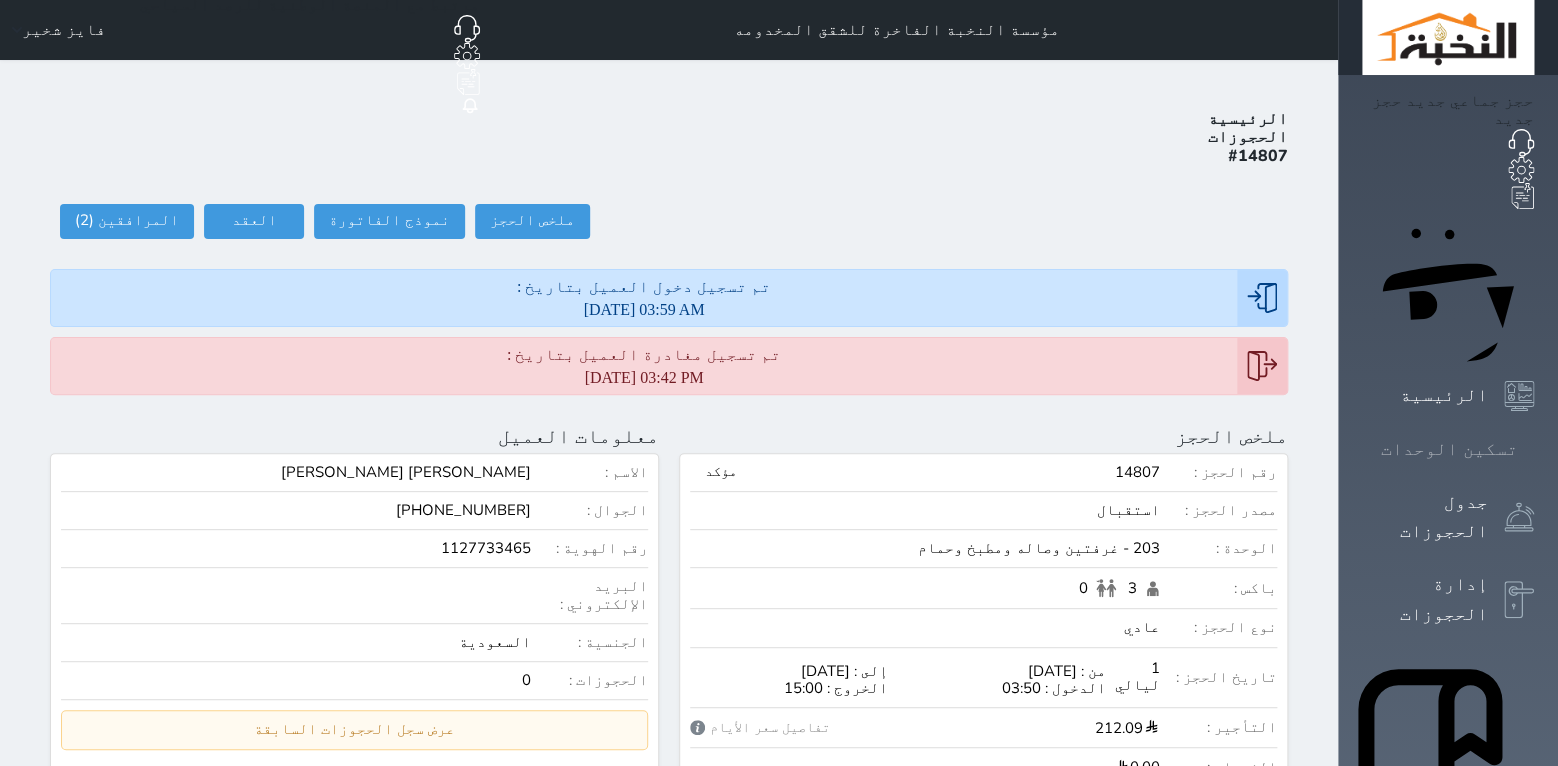 click 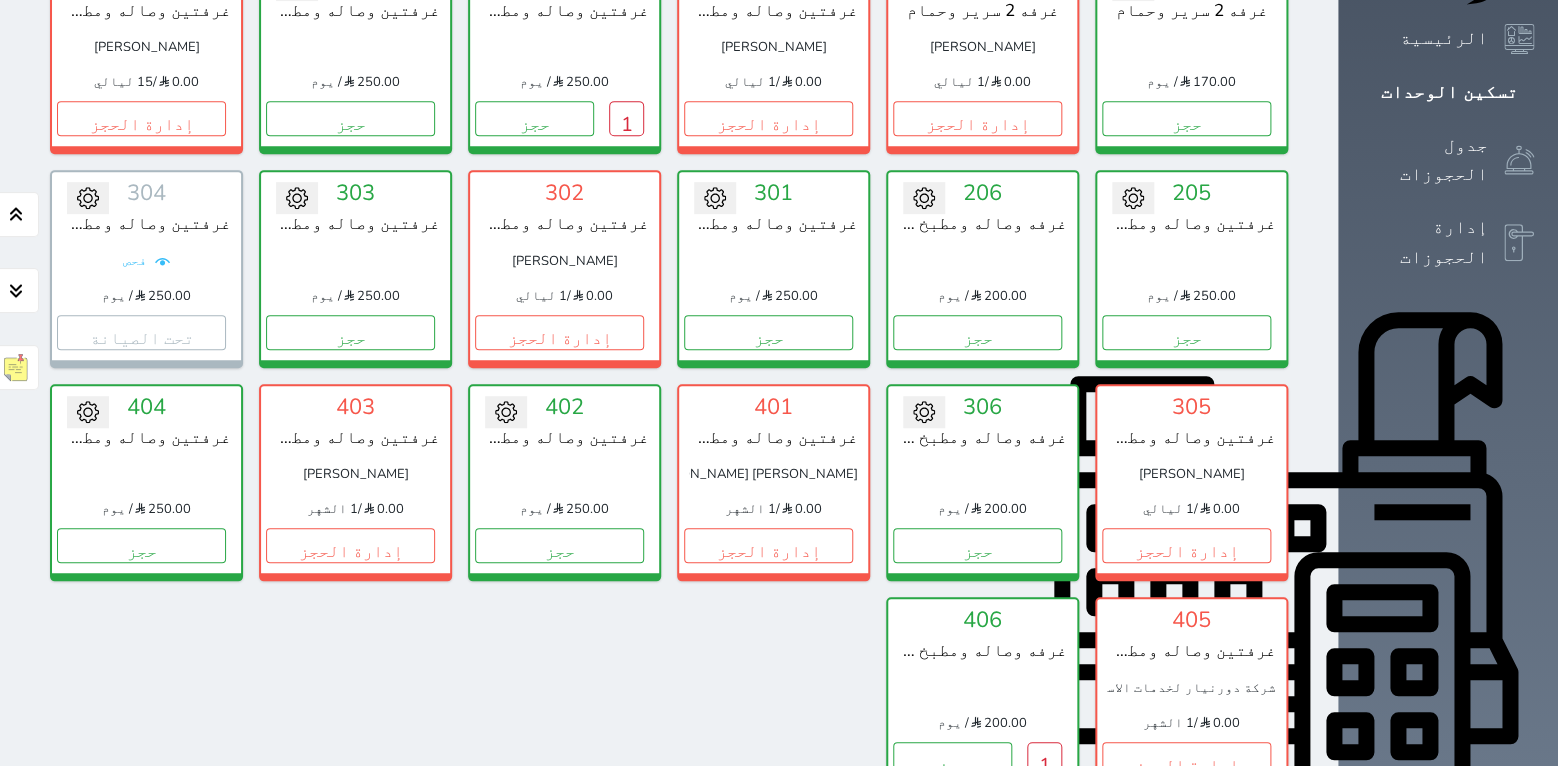 scroll, scrollTop: 367, scrollLeft: 0, axis: vertical 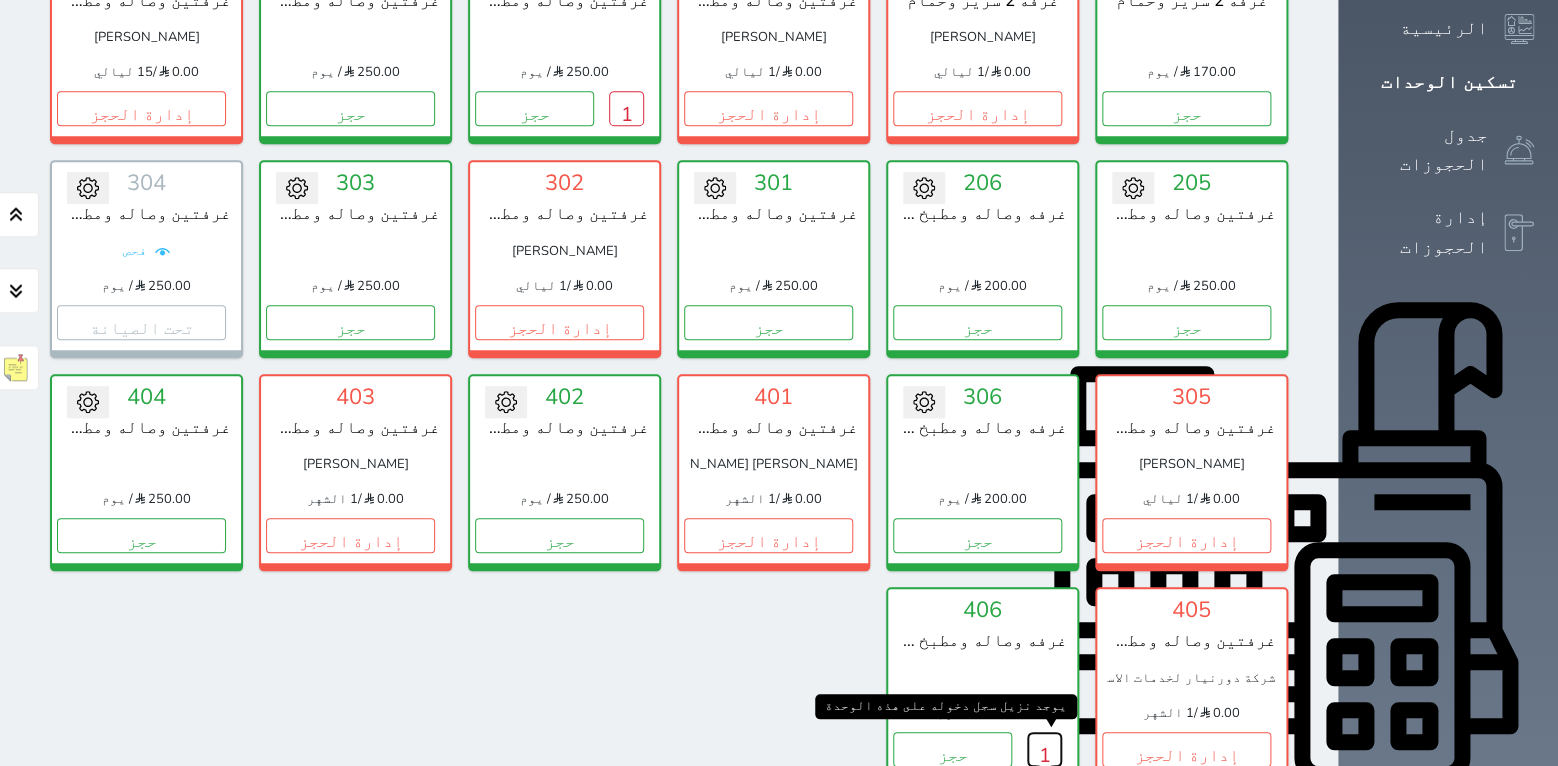 click on "1" at bounding box center (1044, 749) 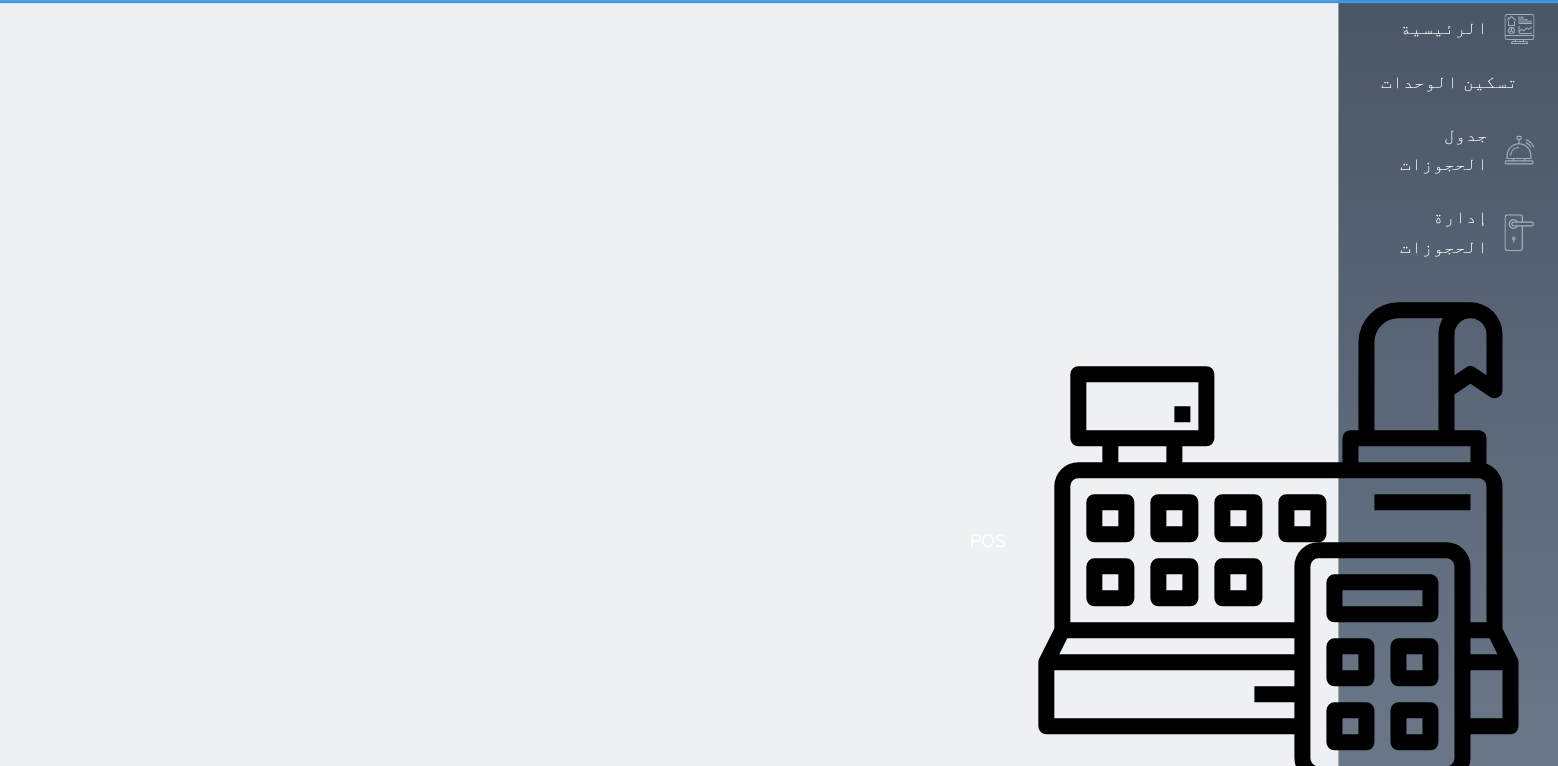 scroll, scrollTop: 0, scrollLeft: 0, axis: both 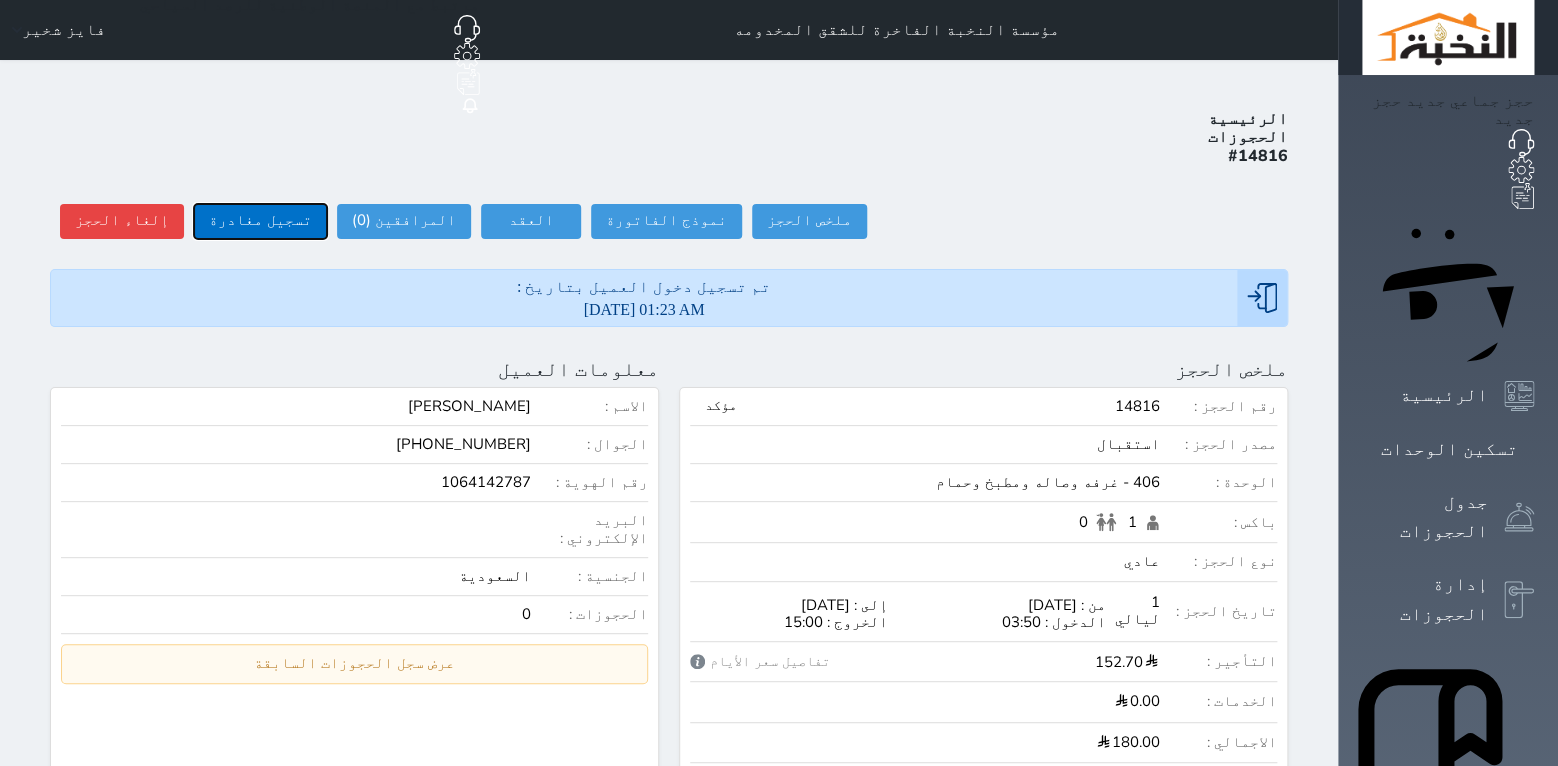 click on "تسجيل مغادرة" at bounding box center (260, 221) 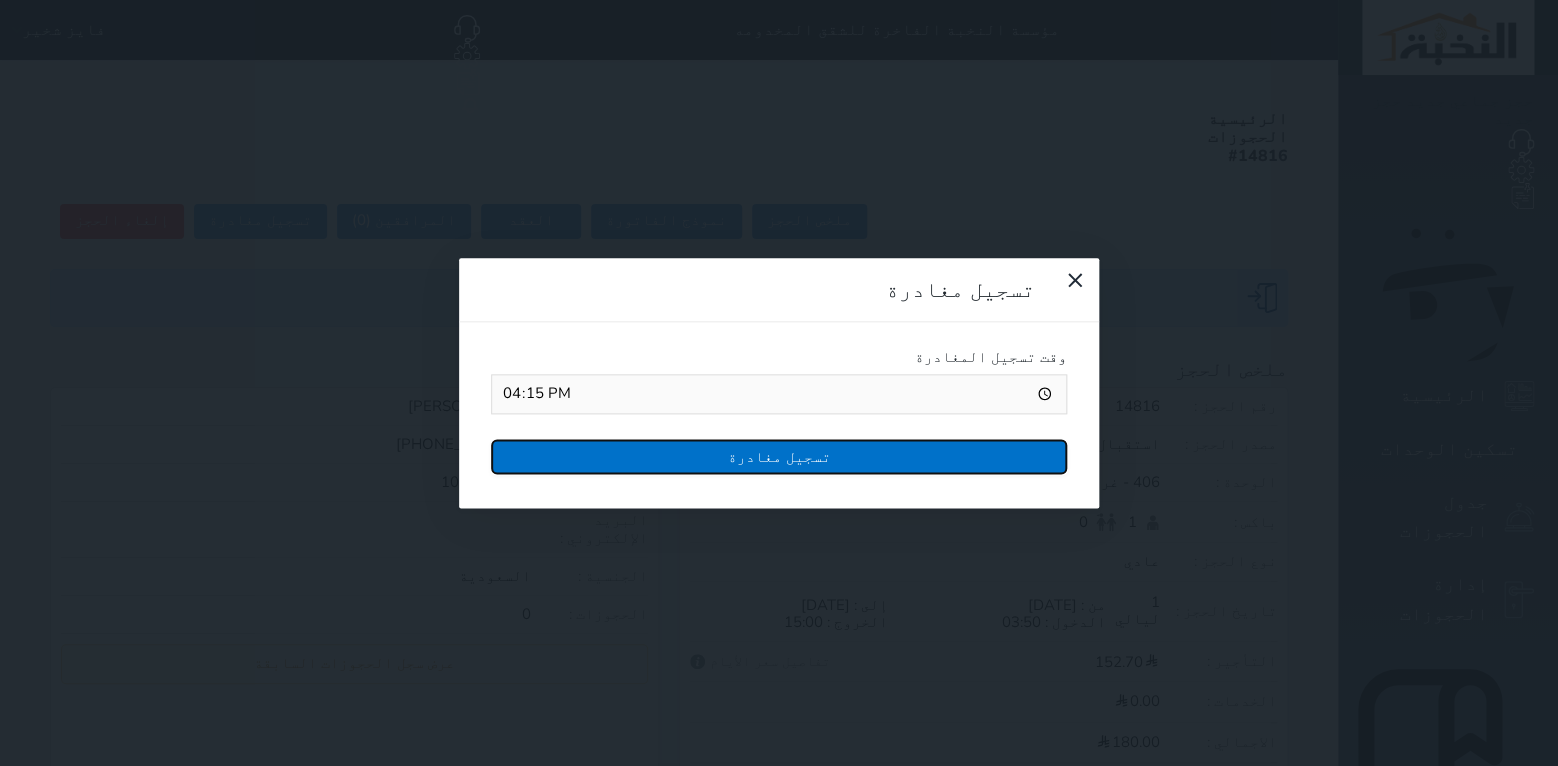 click on "تسجيل مغادرة" at bounding box center [779, 456] 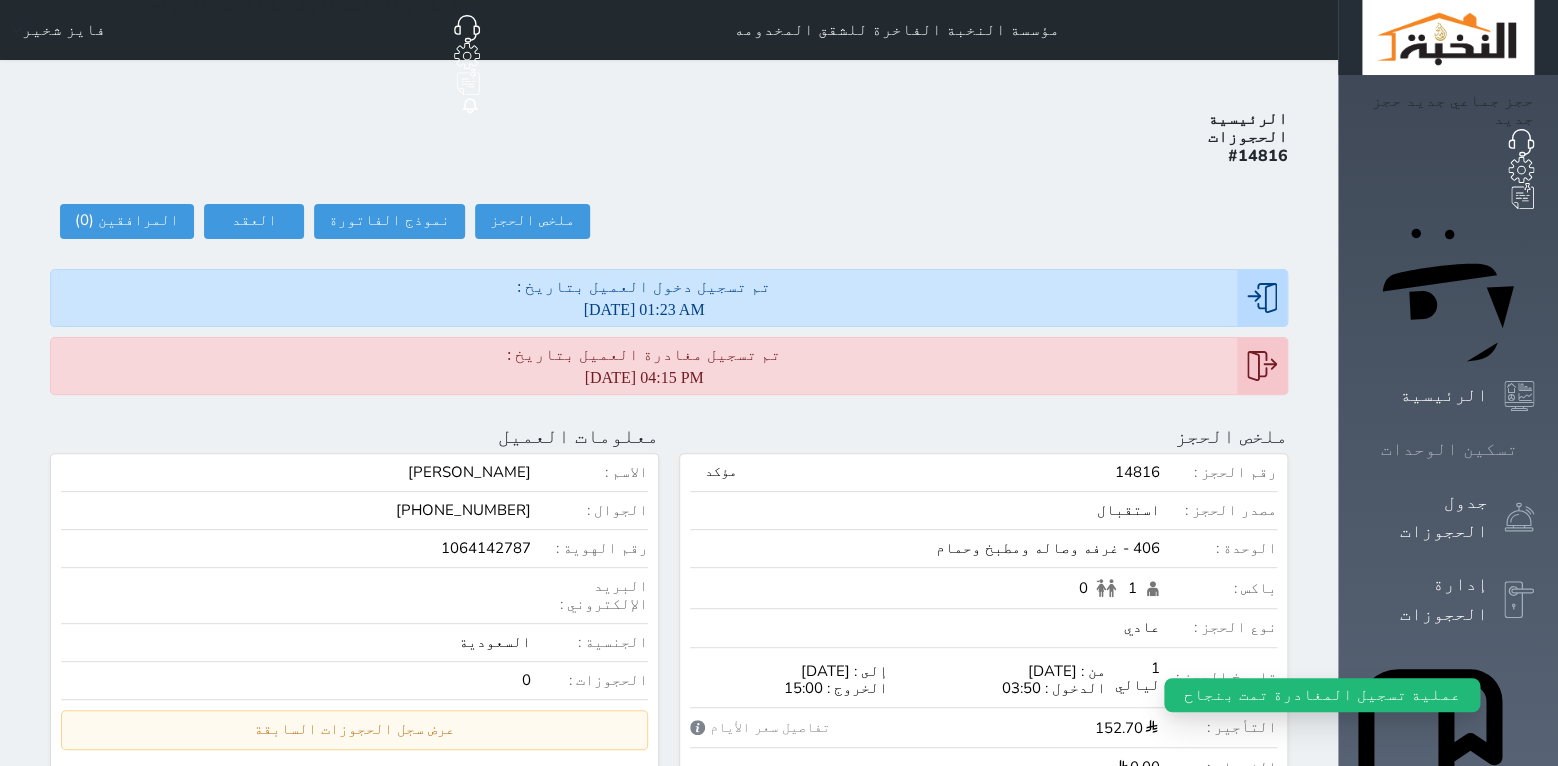 click at bounding box center (1534, 449) 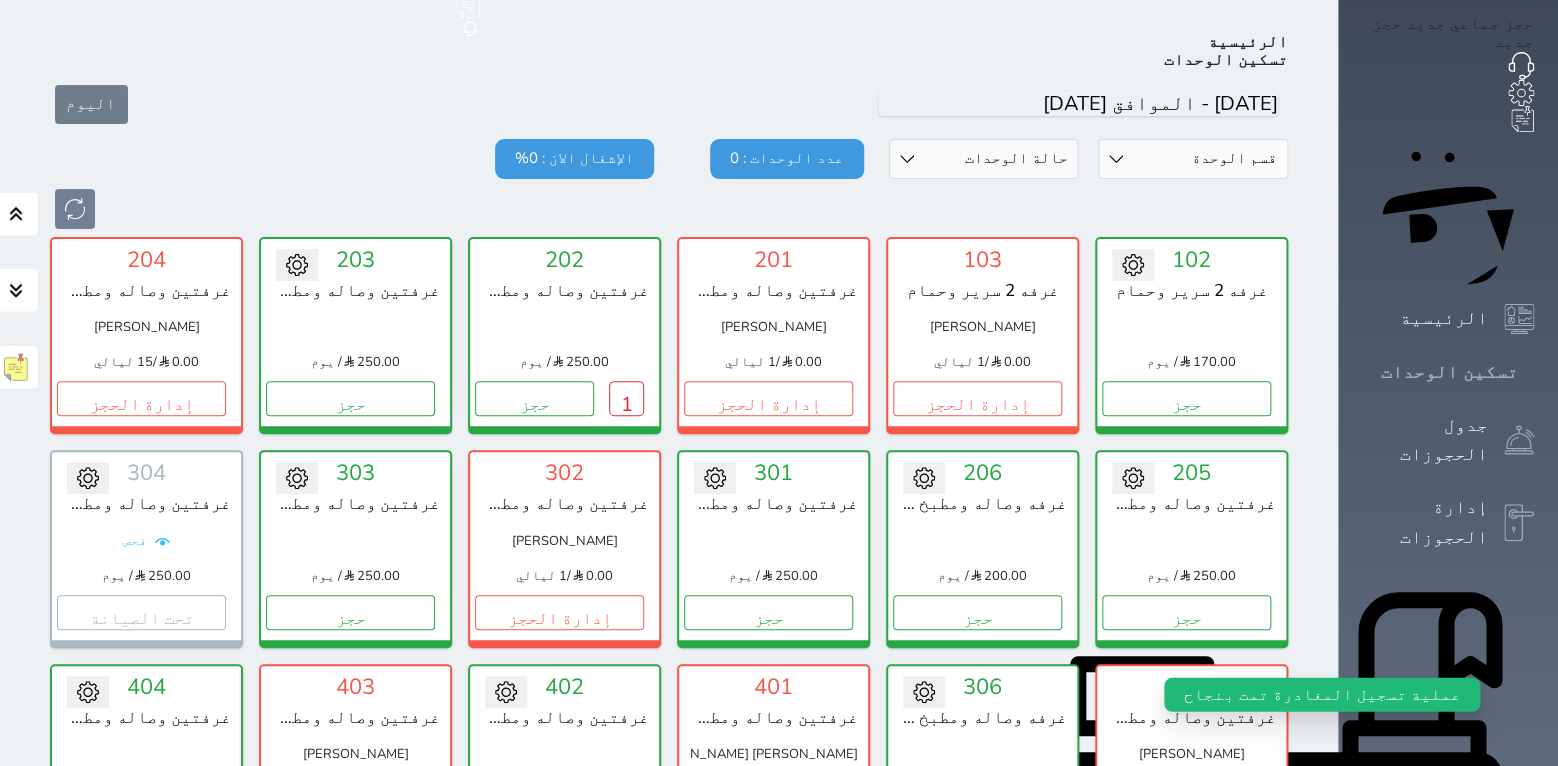 scroll, scrollTop: 78, scrollLeft: 0, axis: vertical 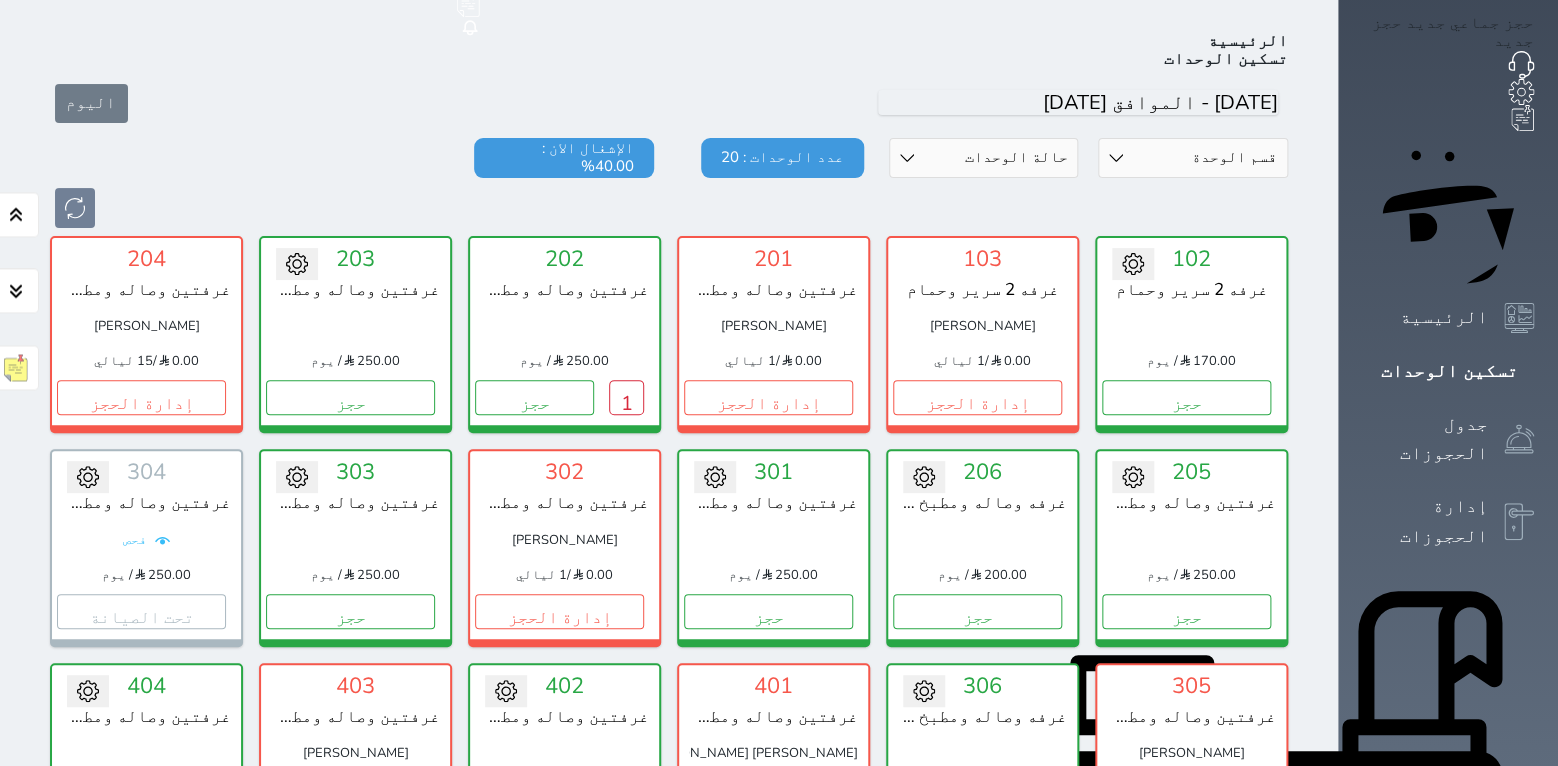 click at bounding box center (669, 208) 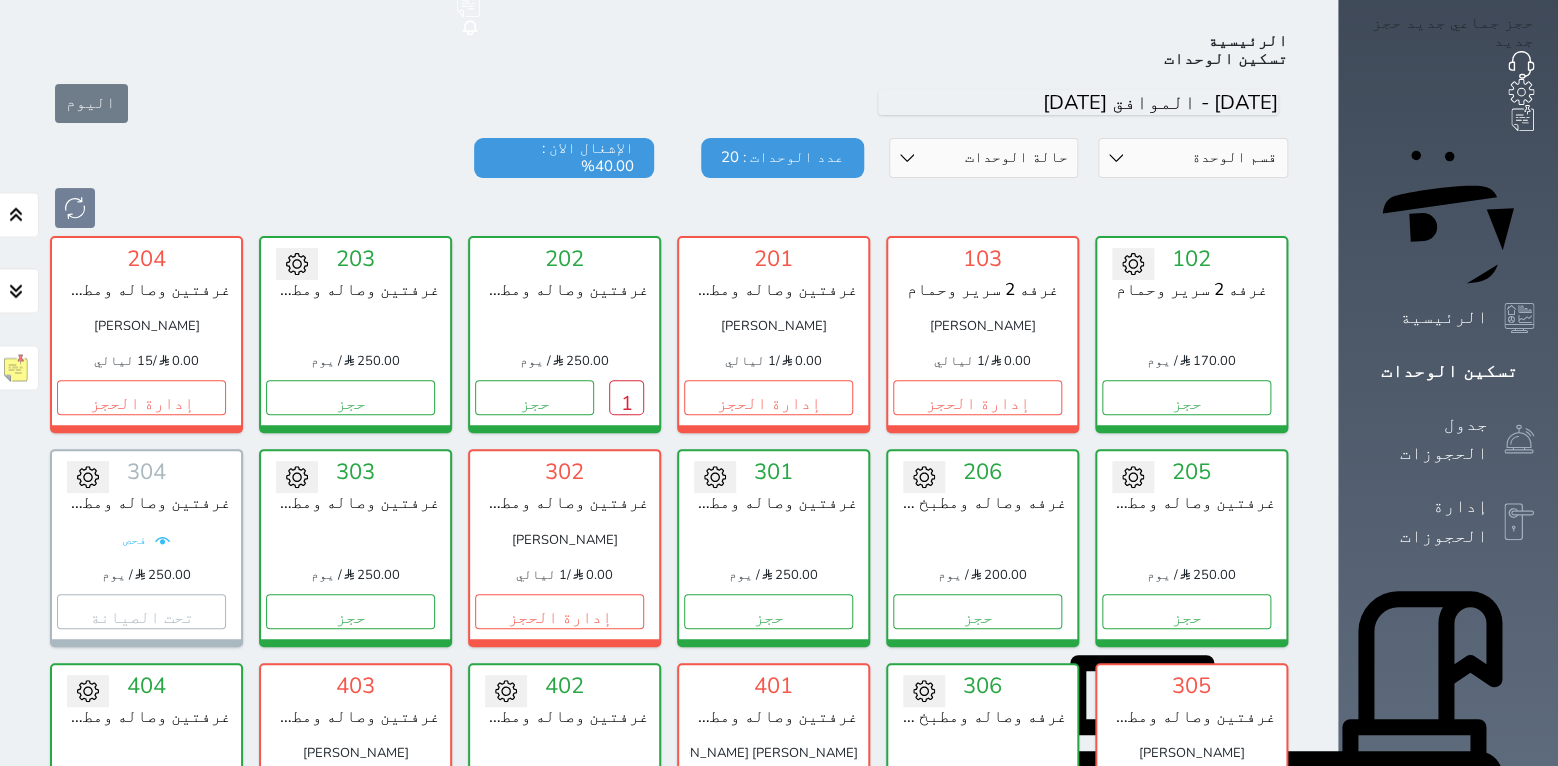 click at bounding box center (669, 208) 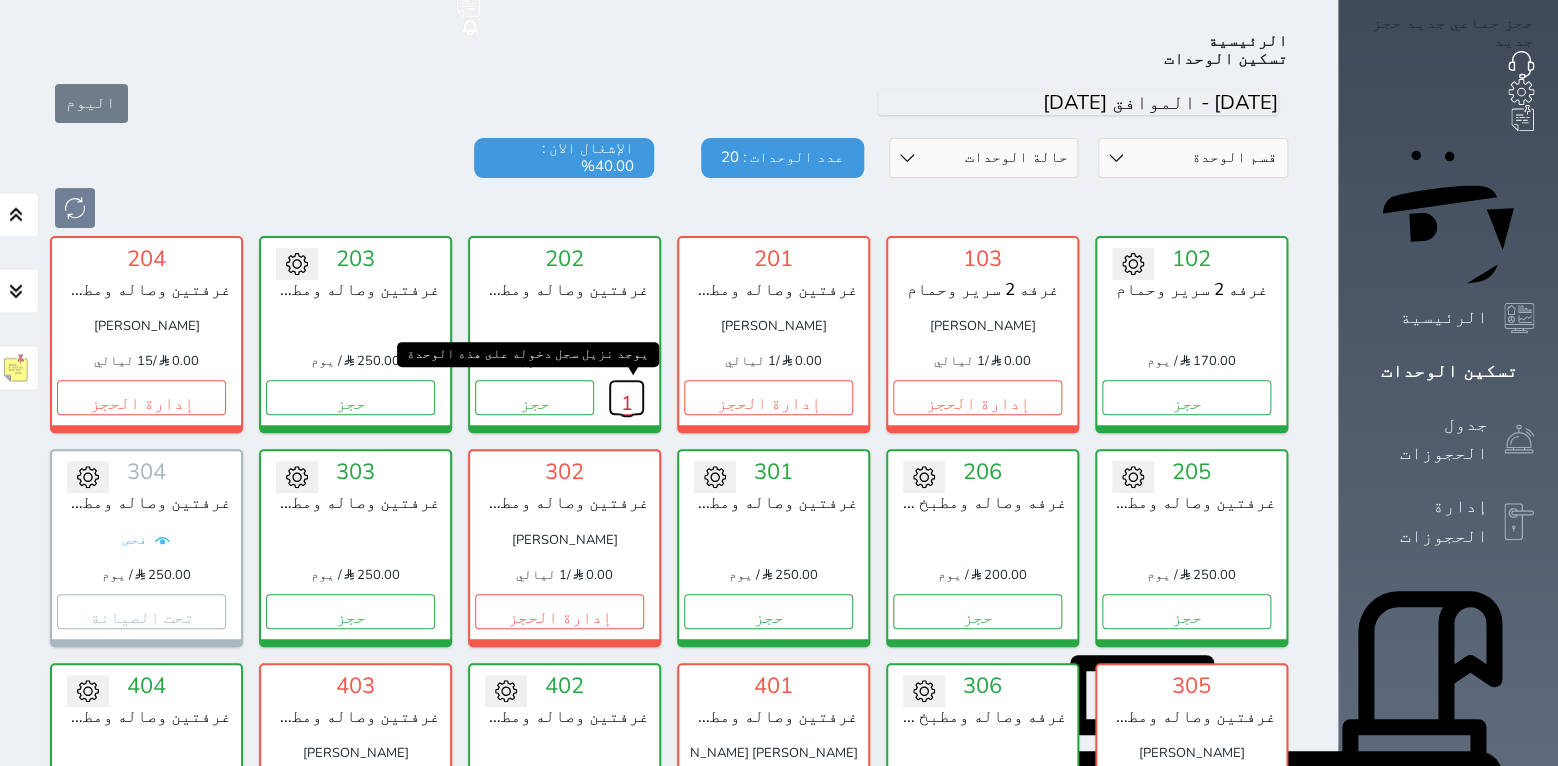 click on "1" at bounding box center (626, 397) 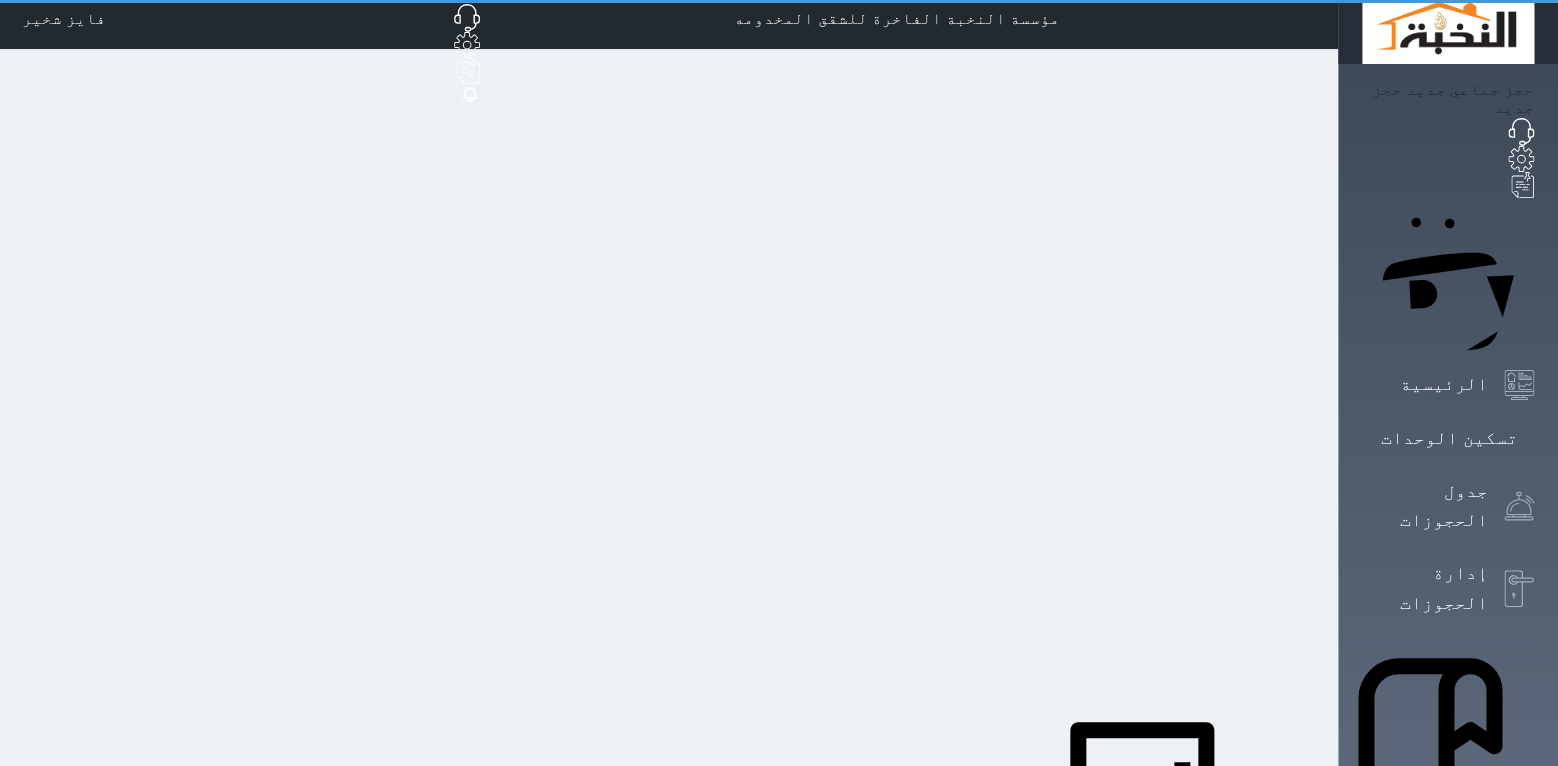 scroll, scrollTop: 0, scrollLeft: 0, axis: both 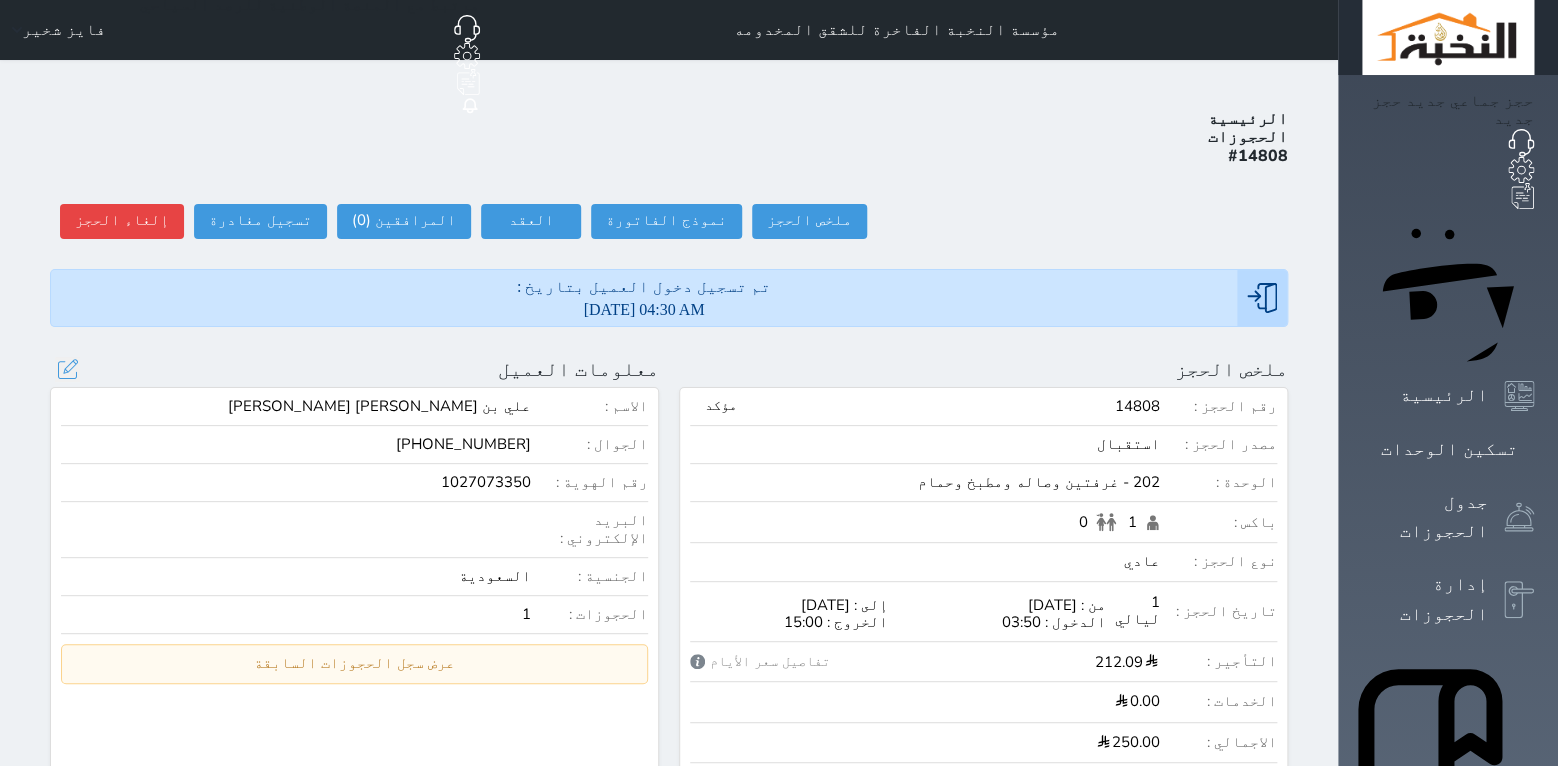 click on "1027073350" at bounding box center (296, 482) 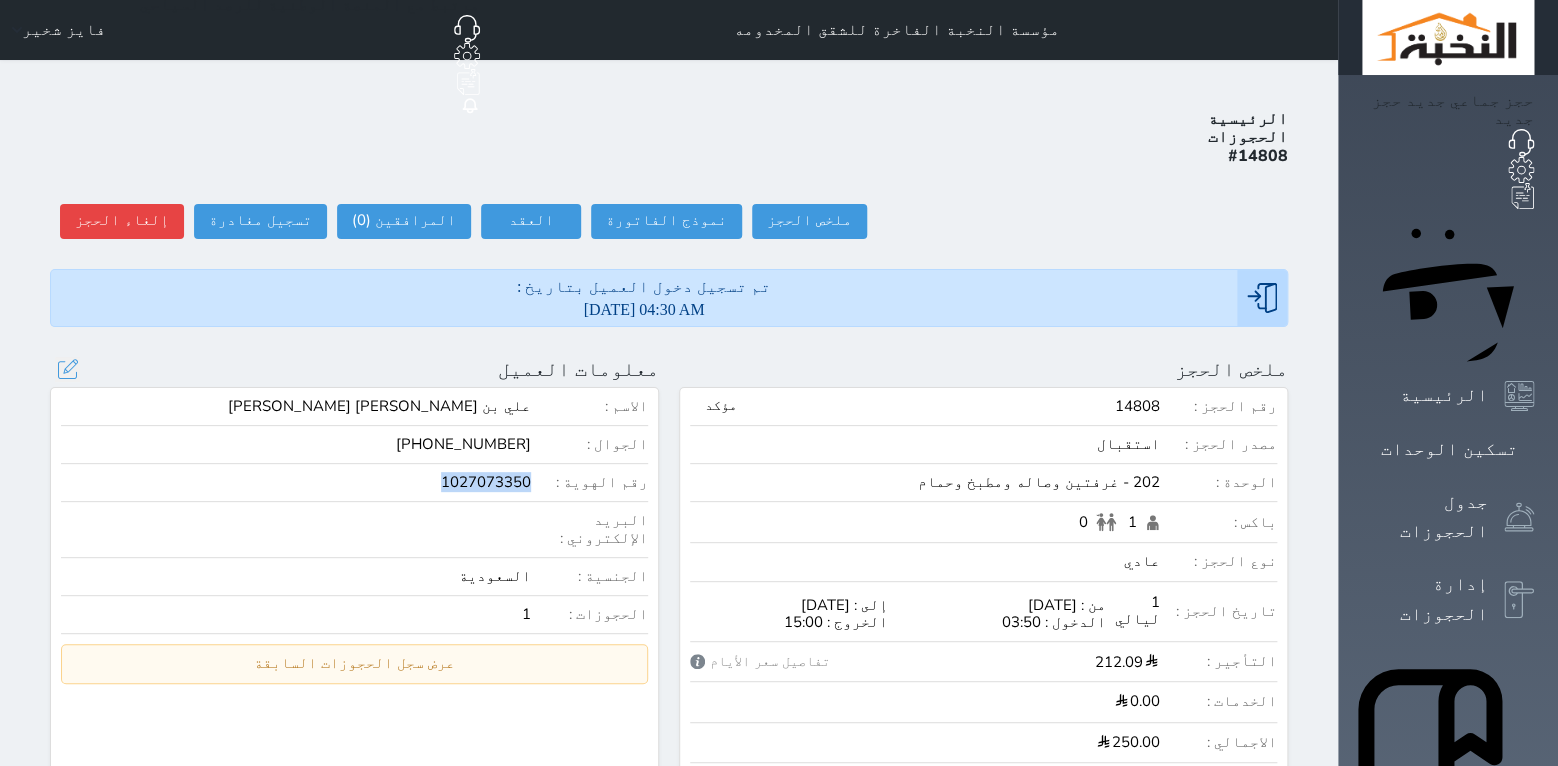 click on "1027073350" at bounding box center [296, 482] 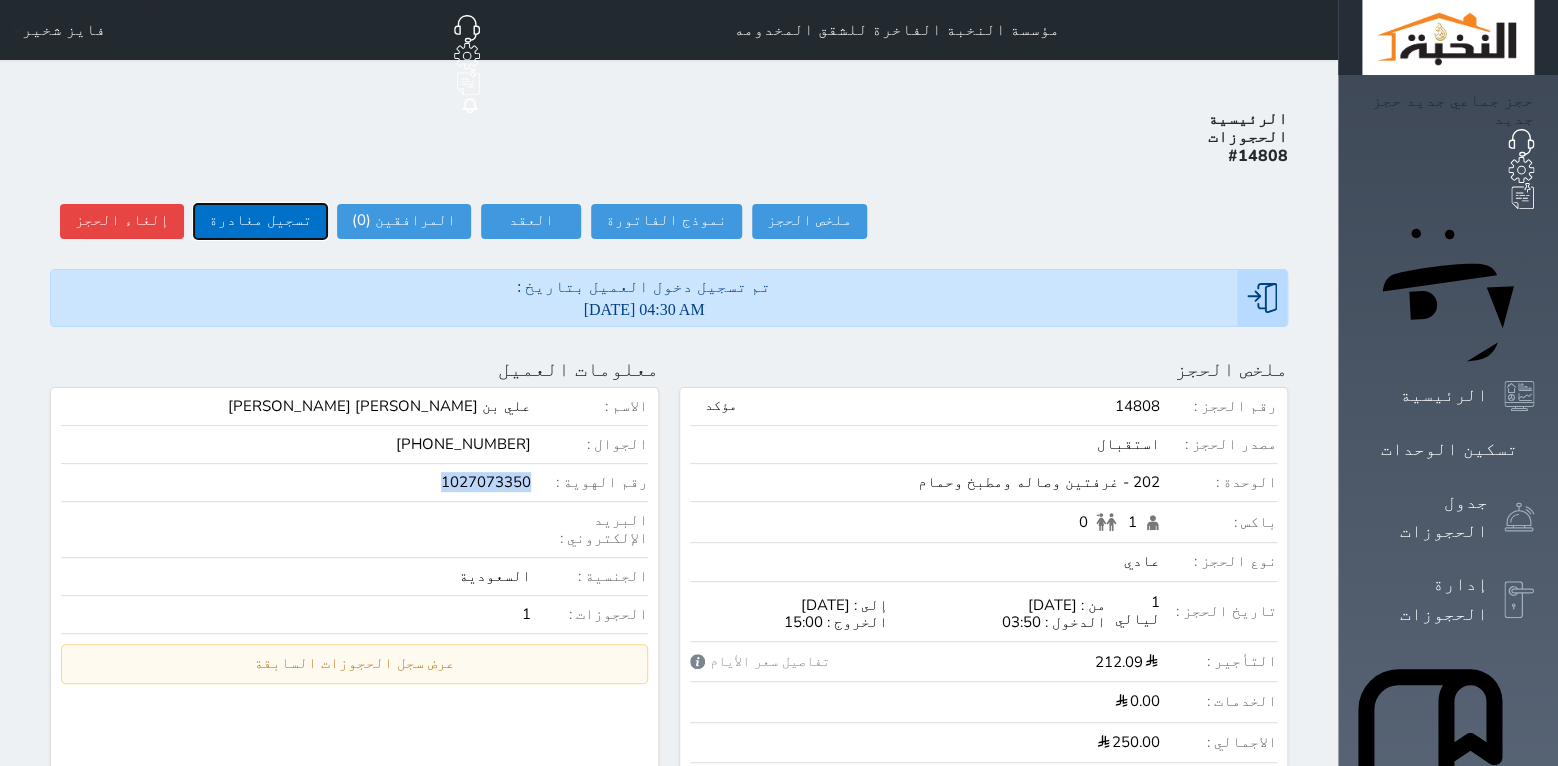 click on "تسجيل مغادرة" at bounding box center [260, 221] 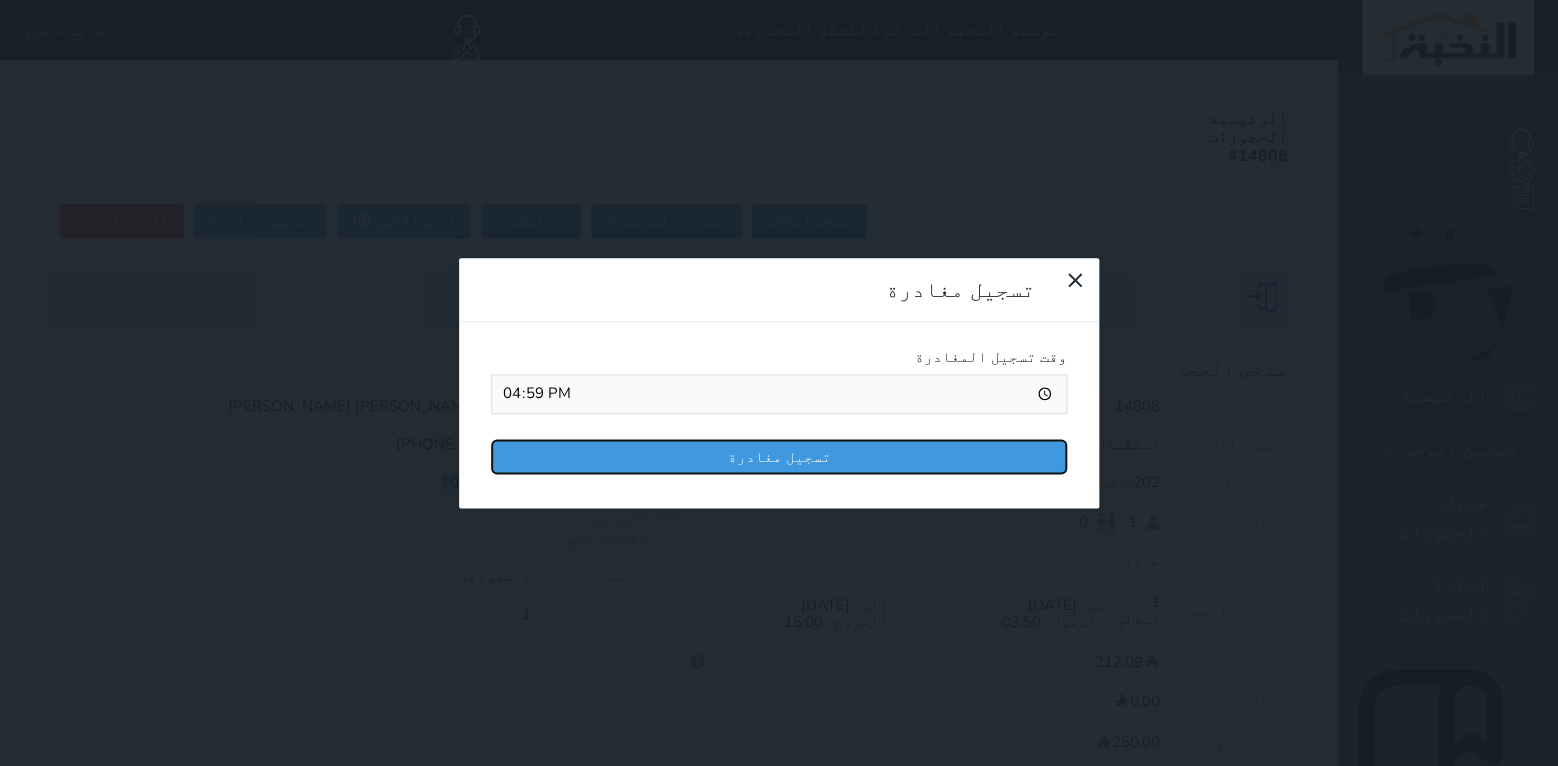 click on "تسجيل مغادرة" at bounding box center (779, 456) 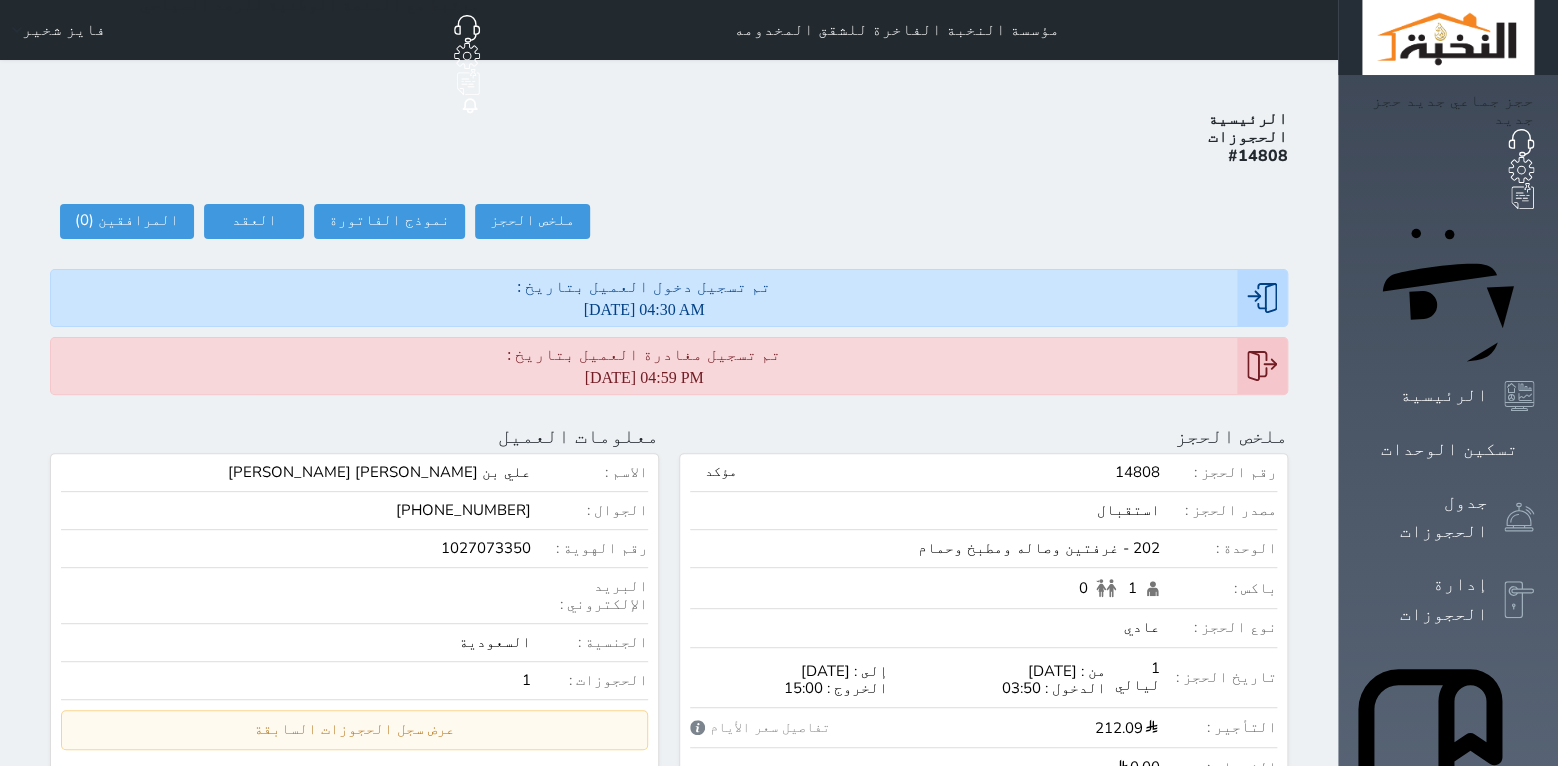 click on "[DATE] 04:59 PM" at bounding box center (644, 377) 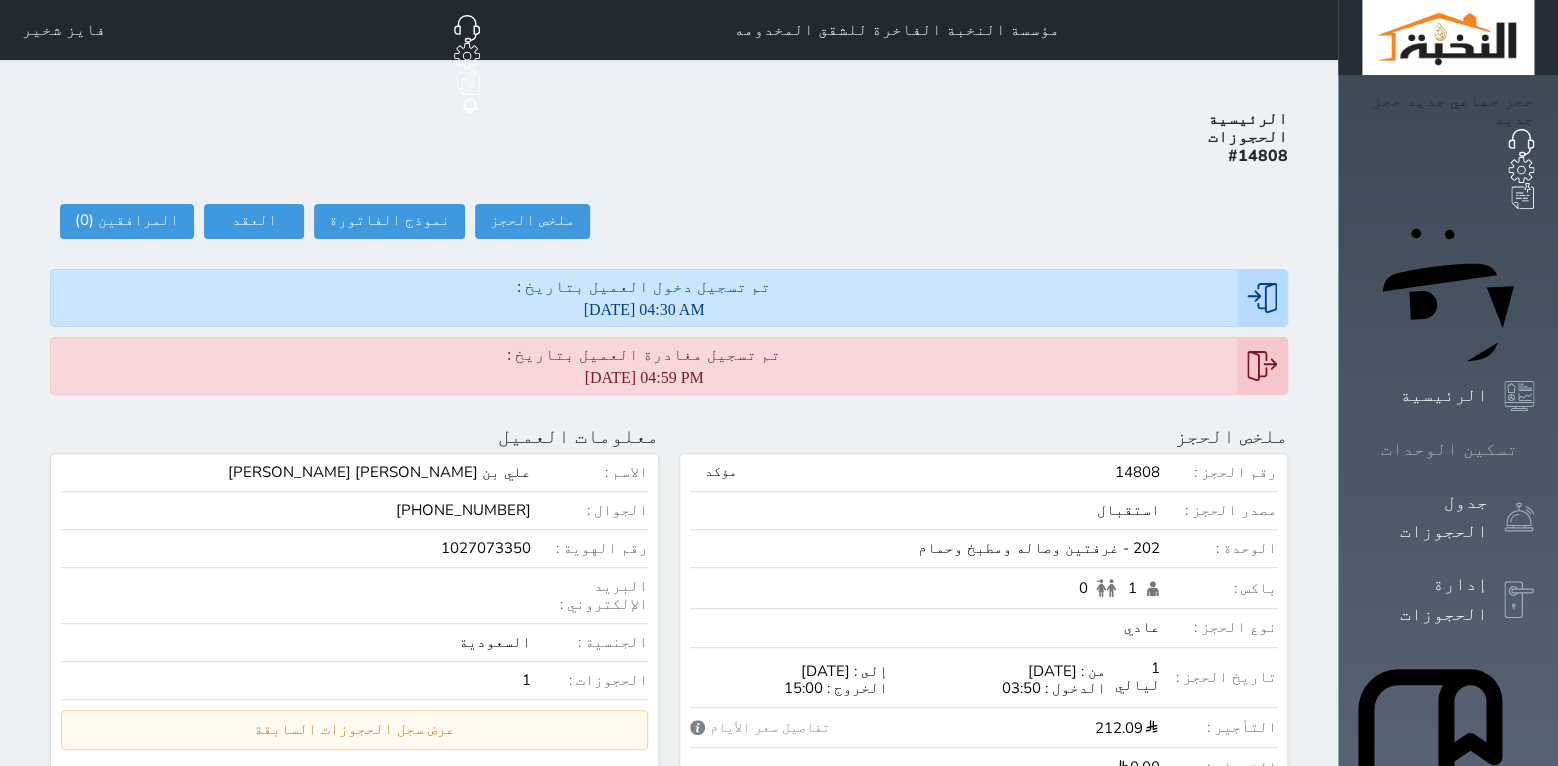 click 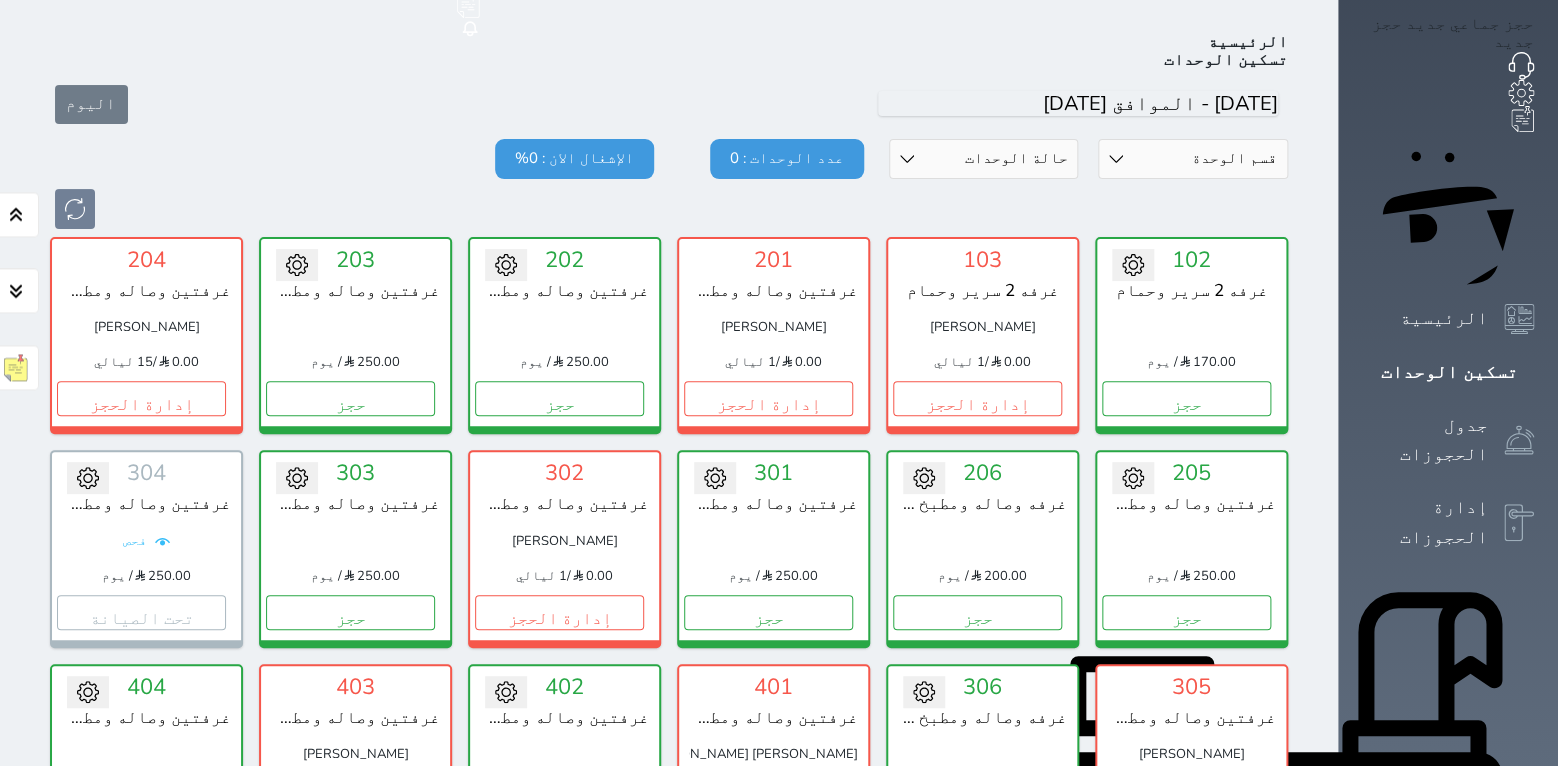 scroll, scrollTop: 78, scrollLeft: 0, axis: vertical 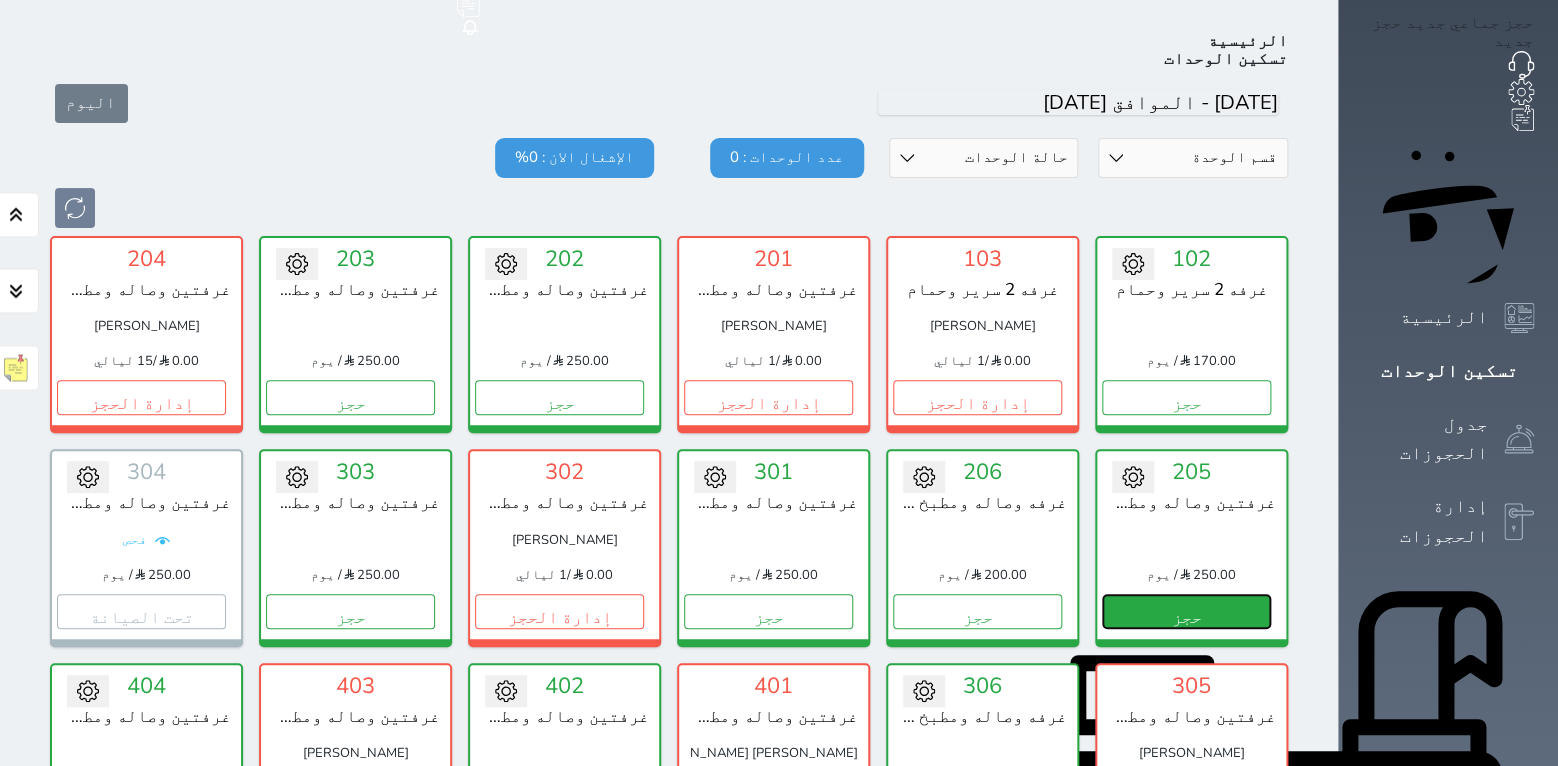 click on "حجز" at bounding box center [1186, 611] 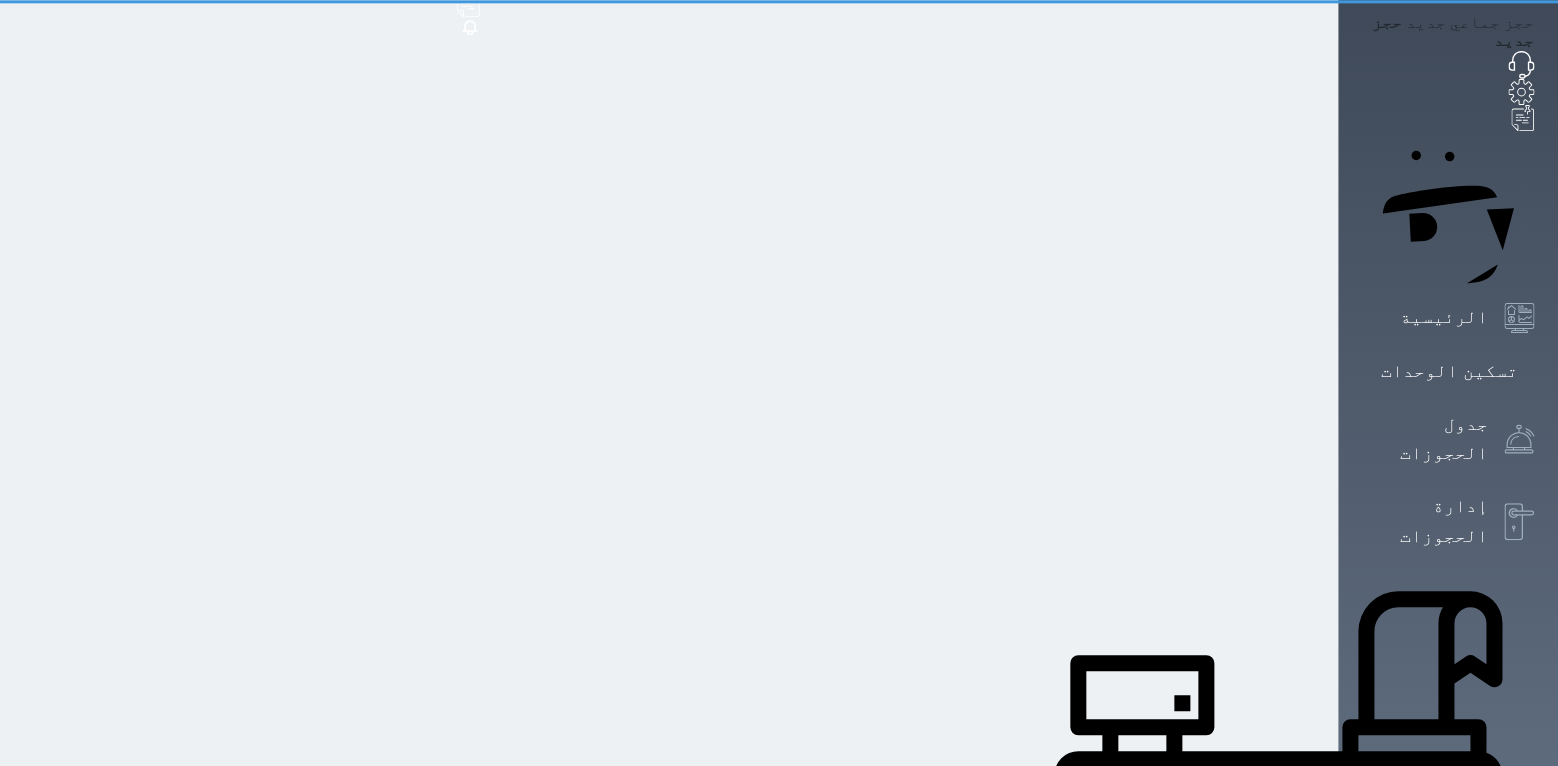 select on "1" 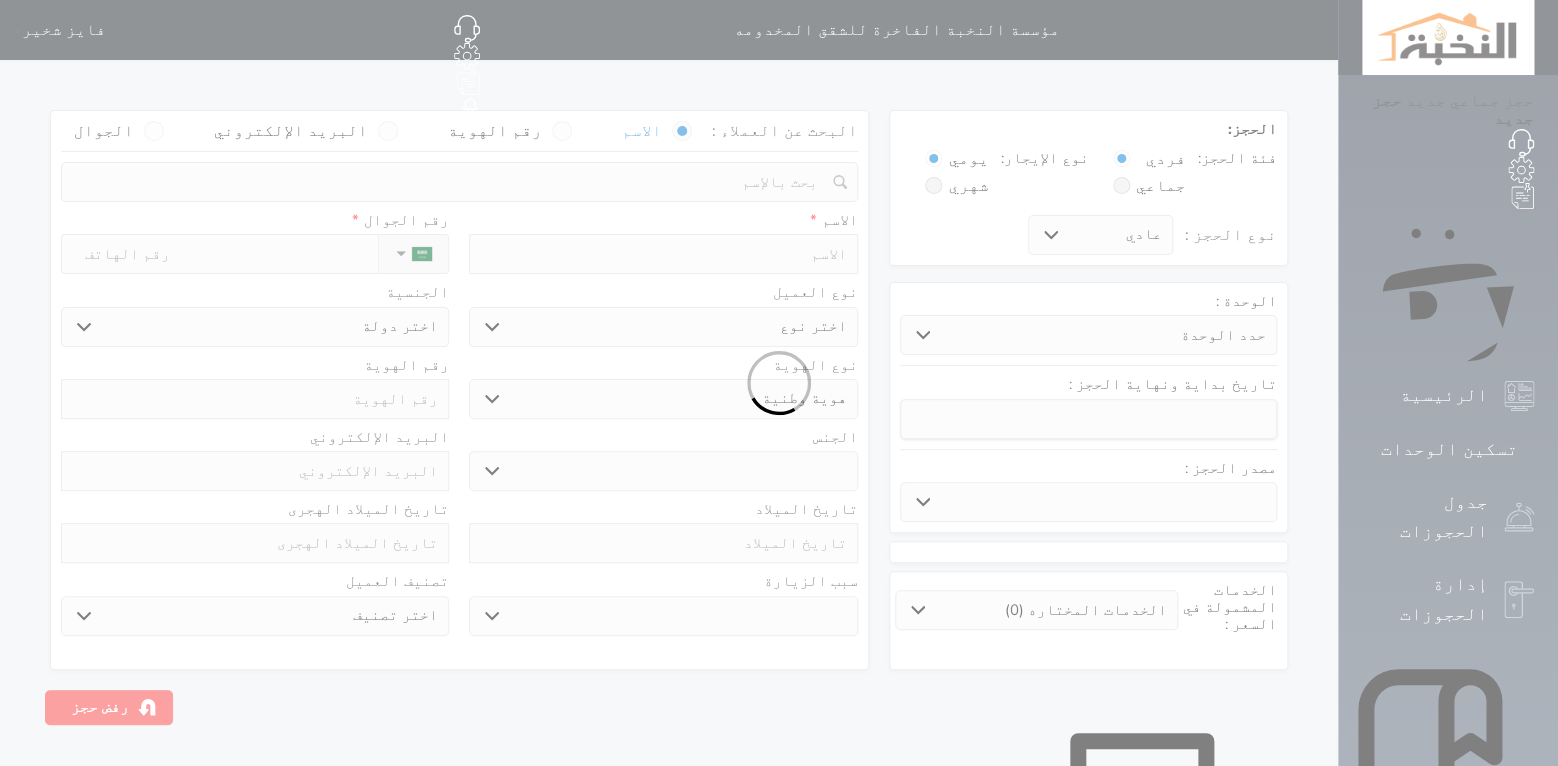 select 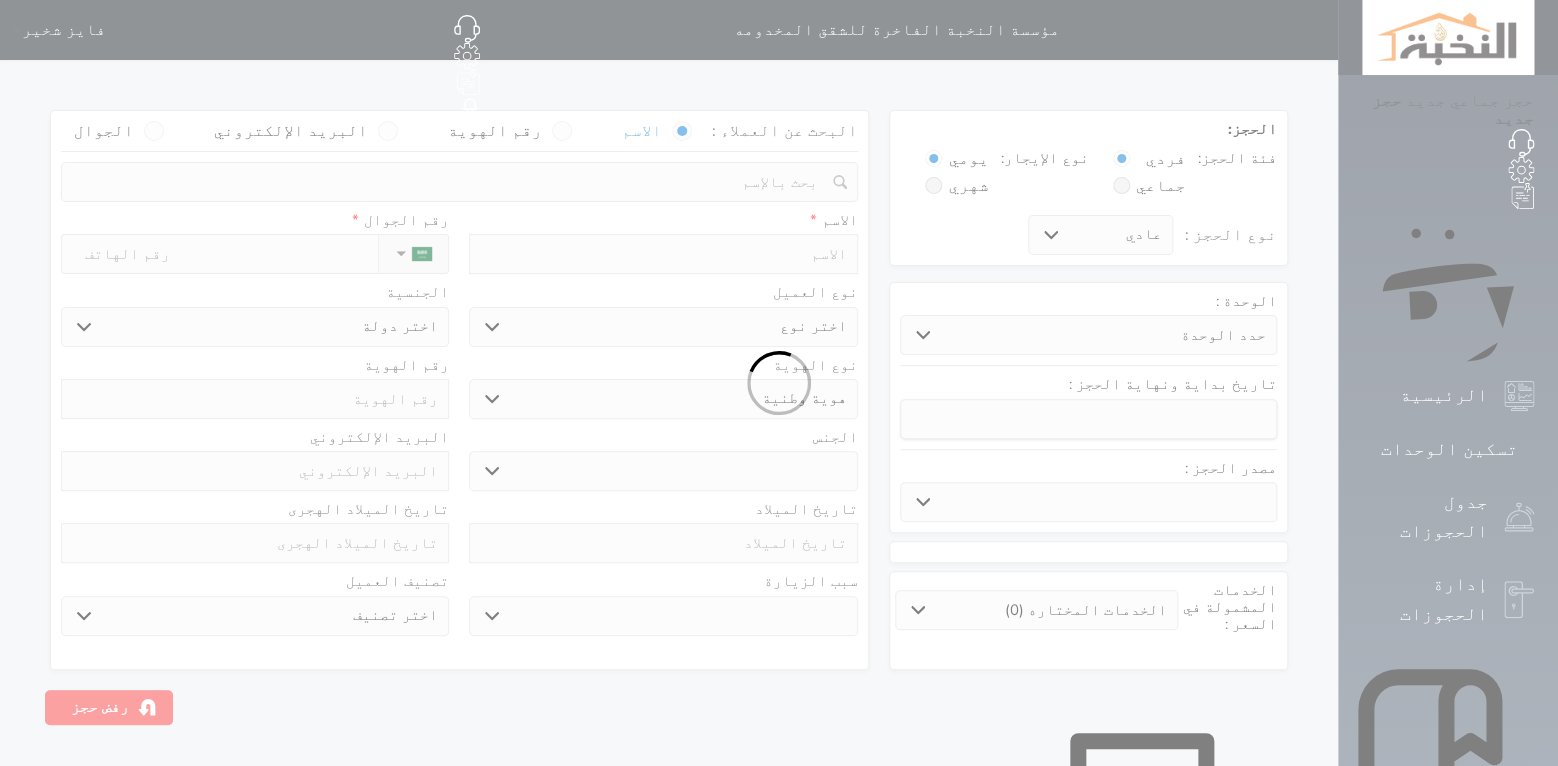 select 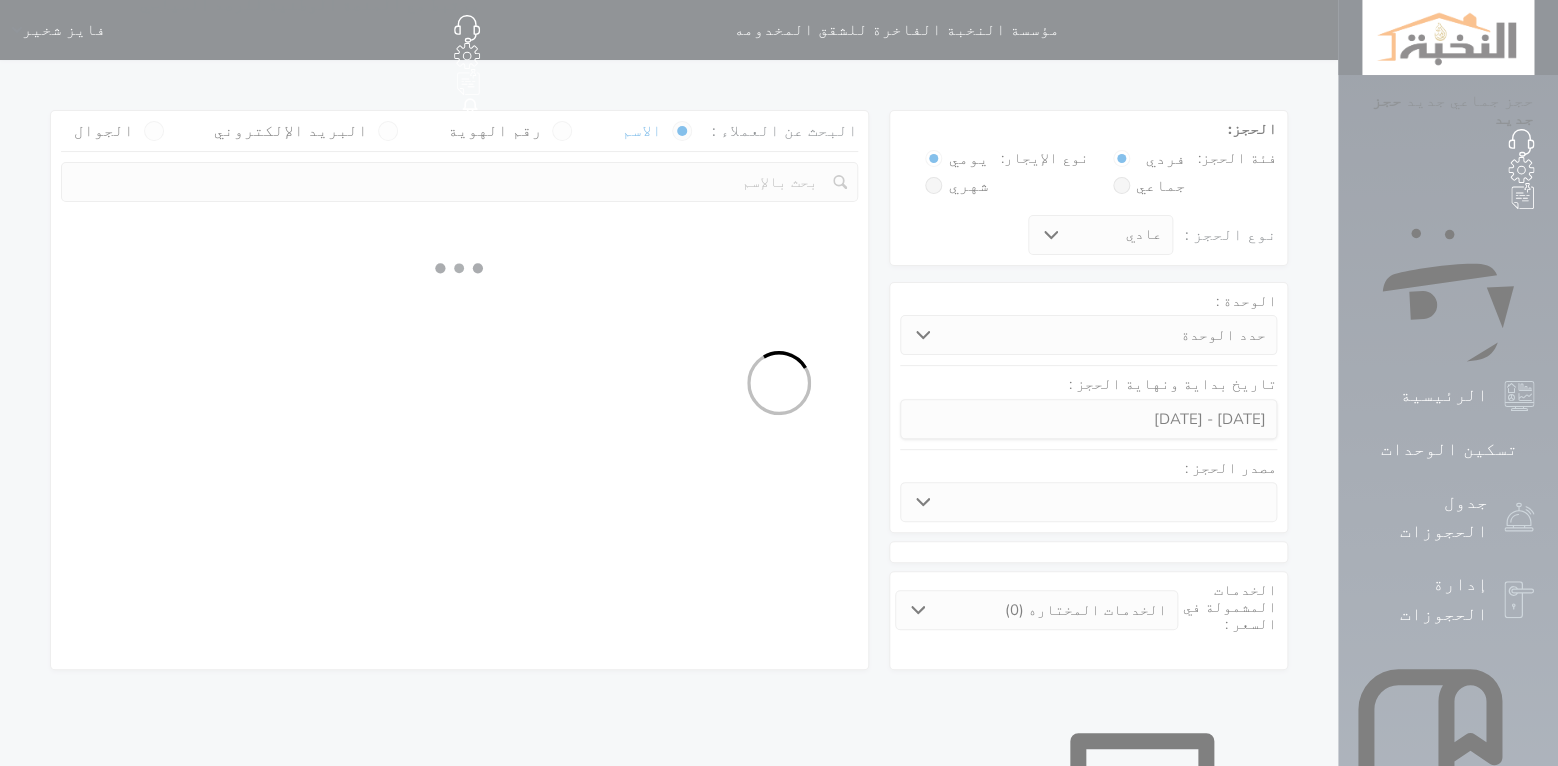 select 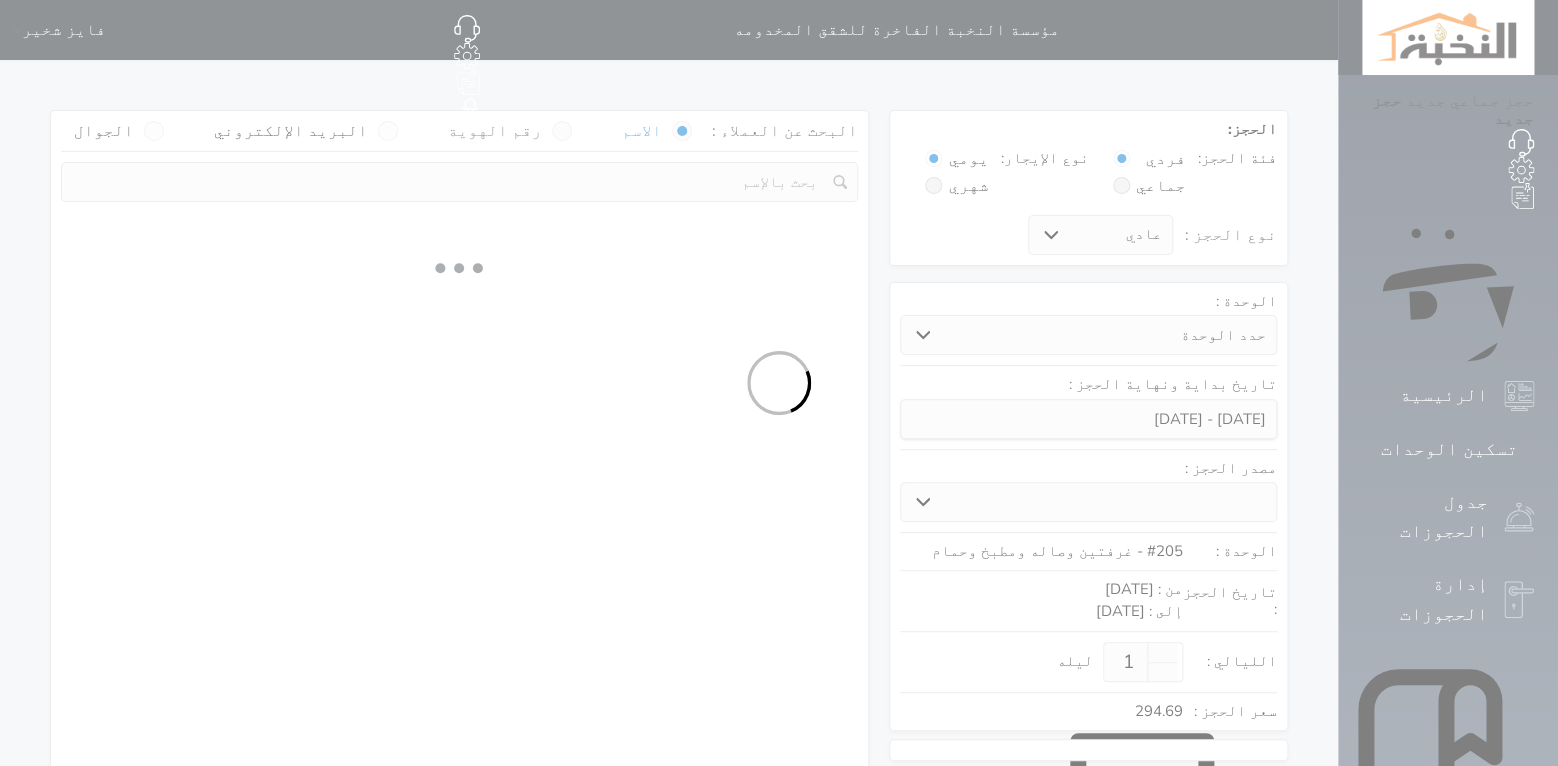 select on "1" 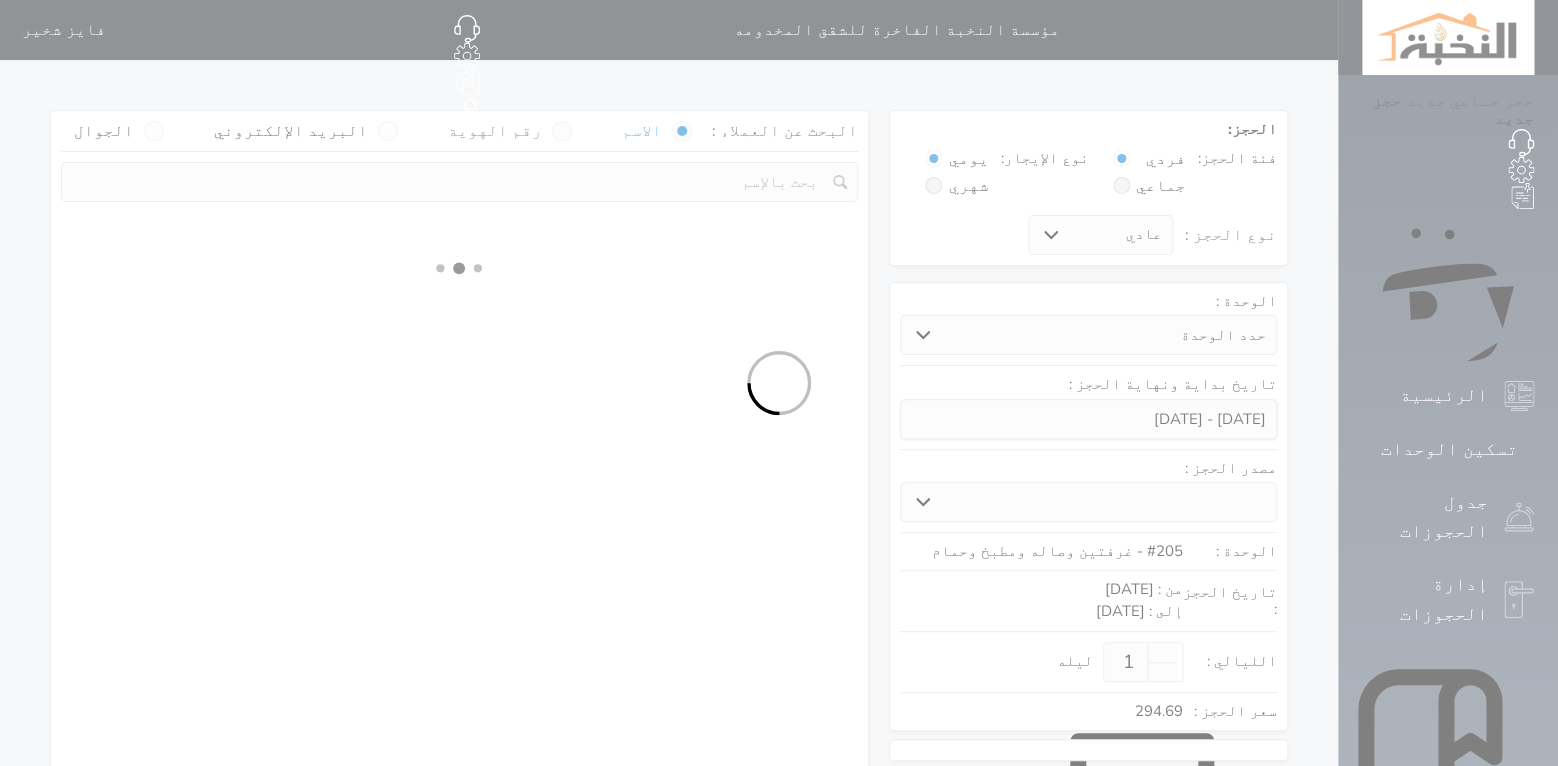select on "113" 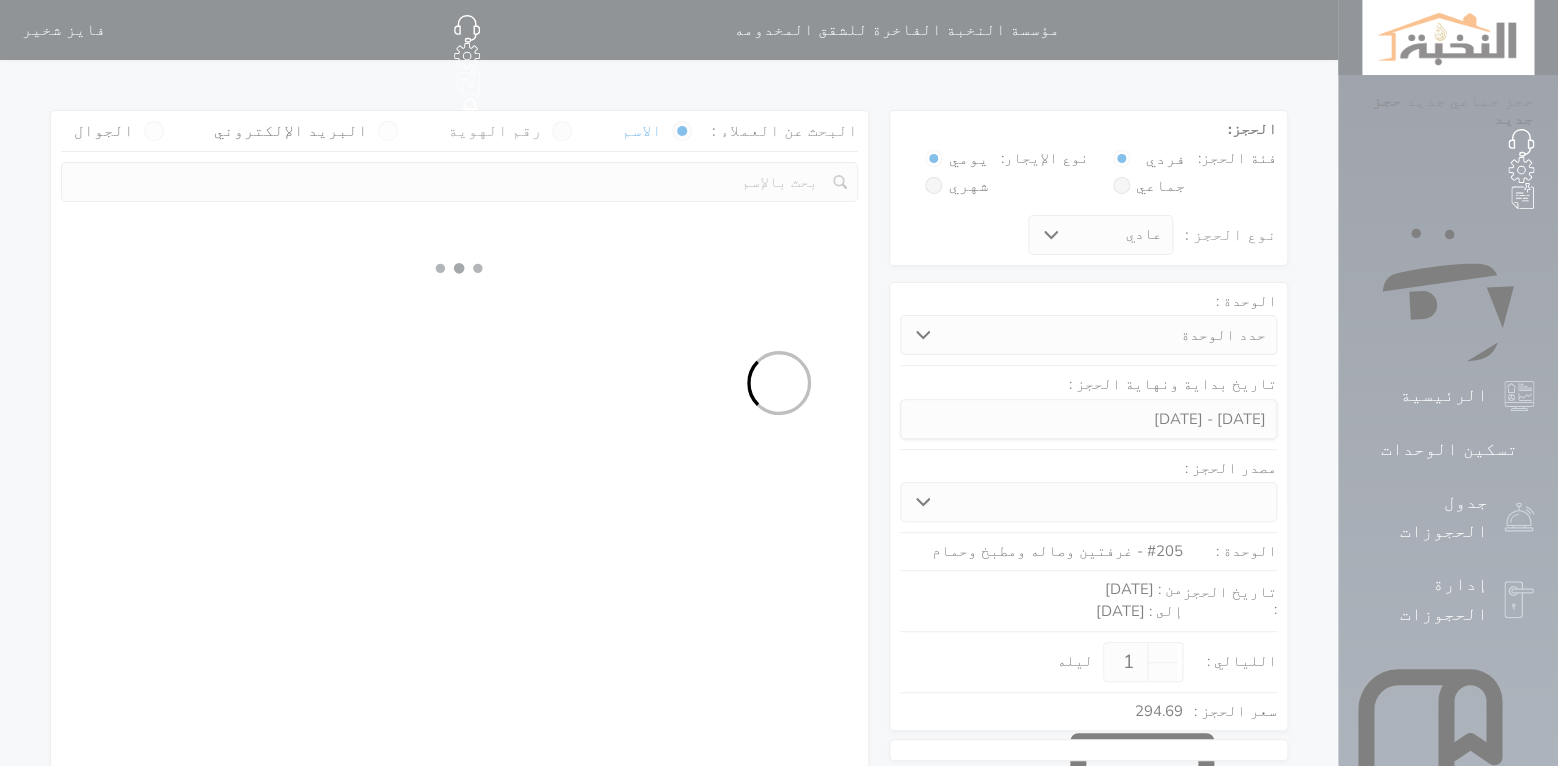 select on "1" 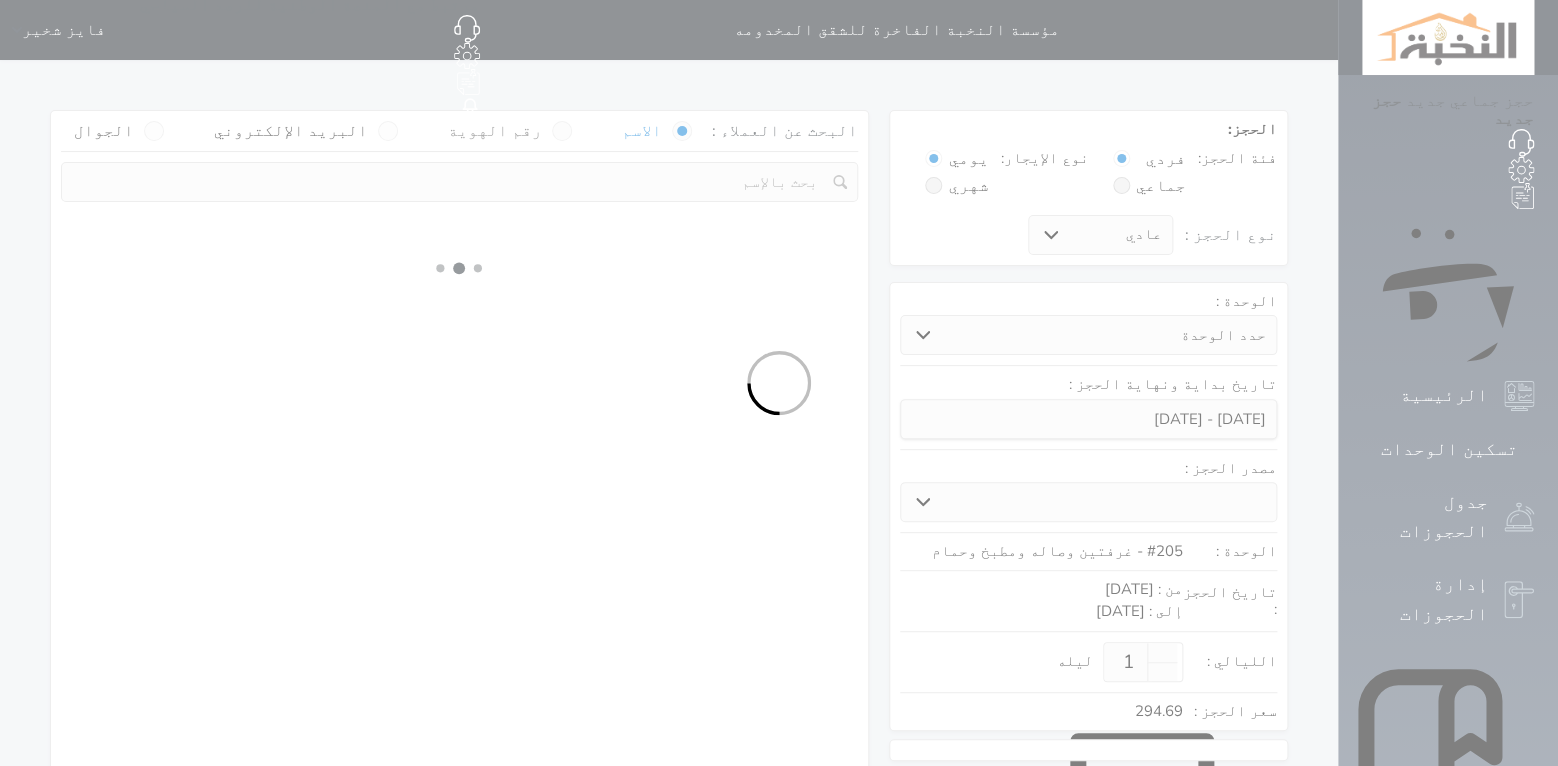 select 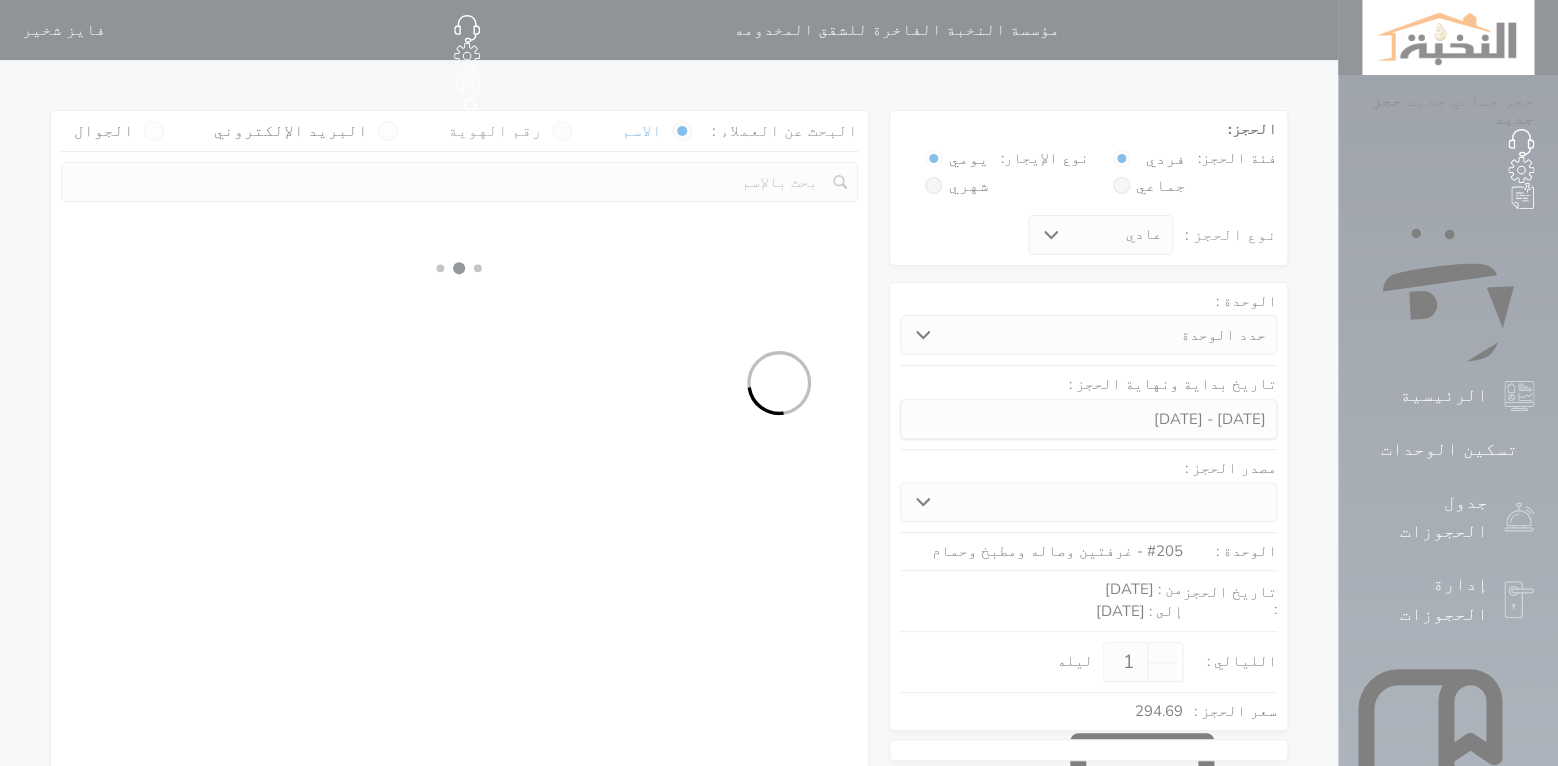 select on "7" 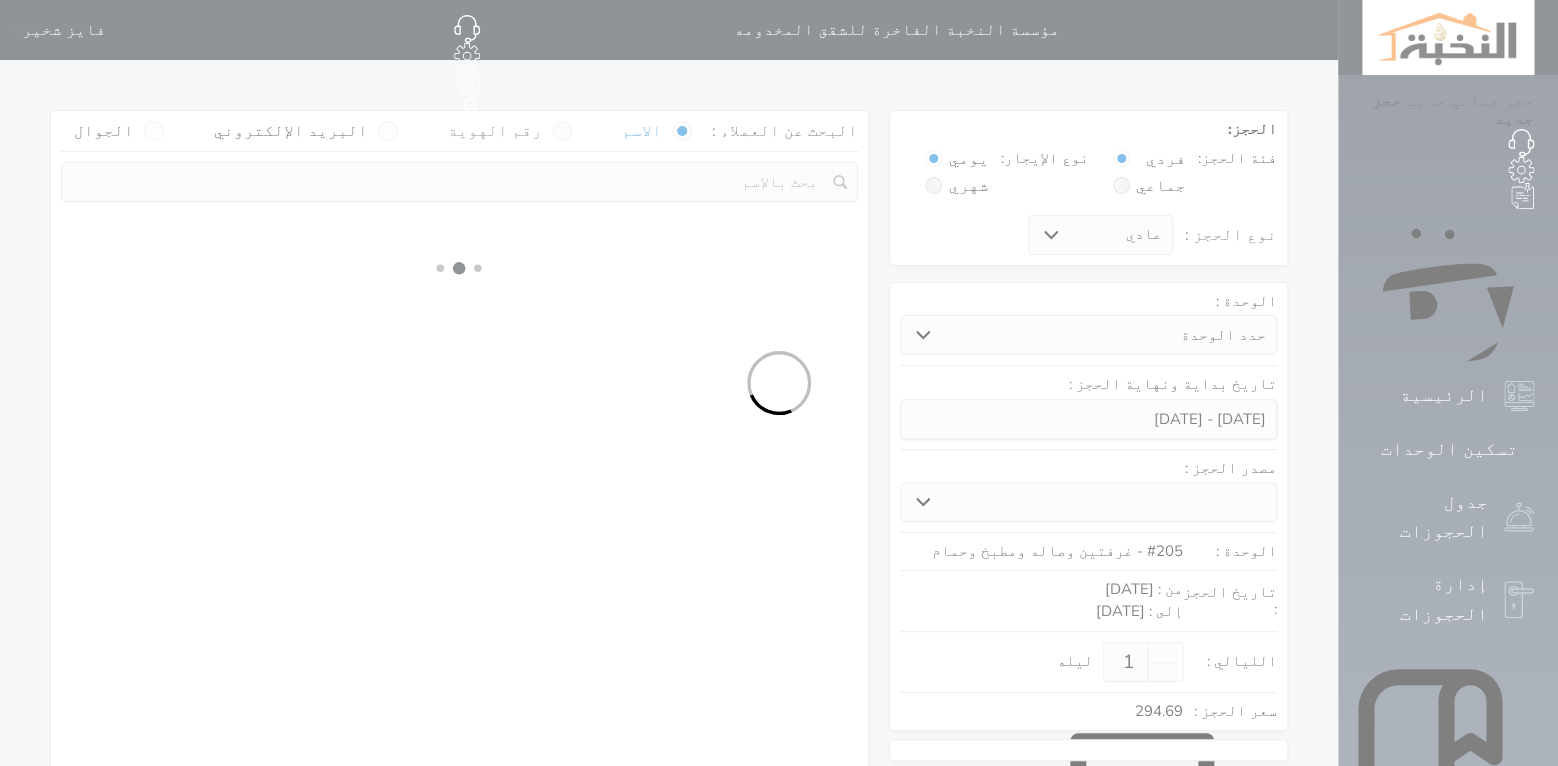 select 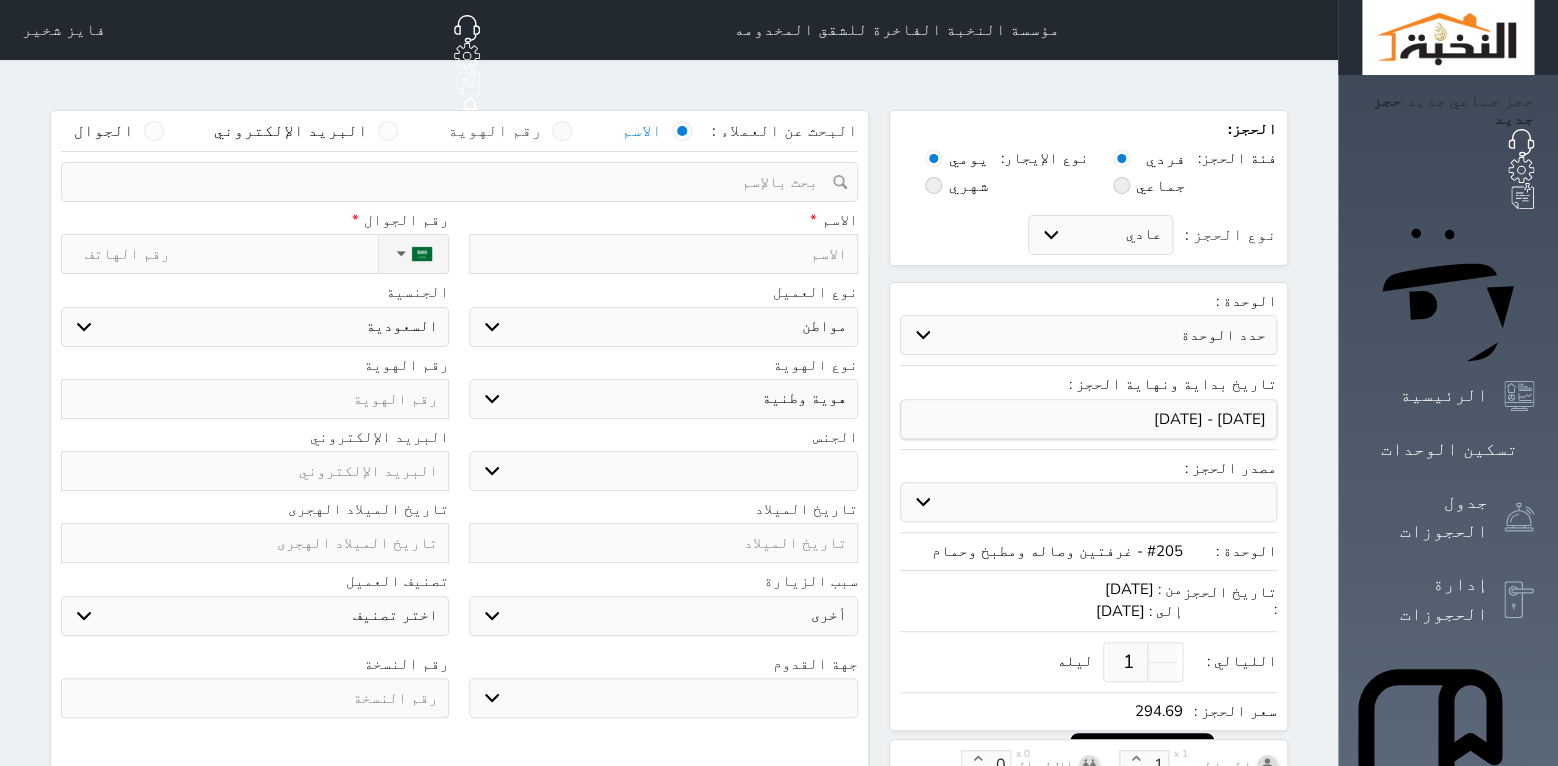 select 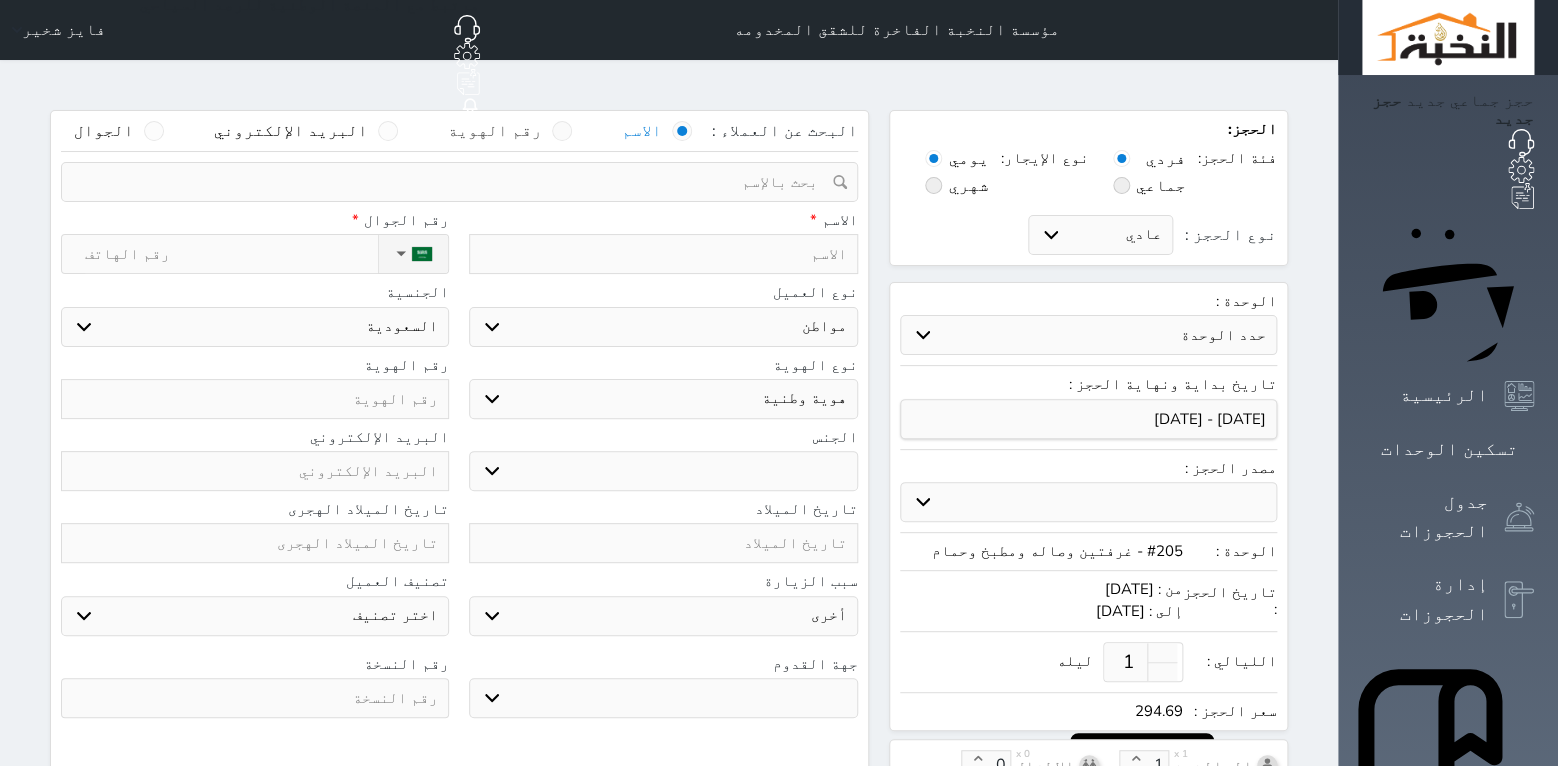 select 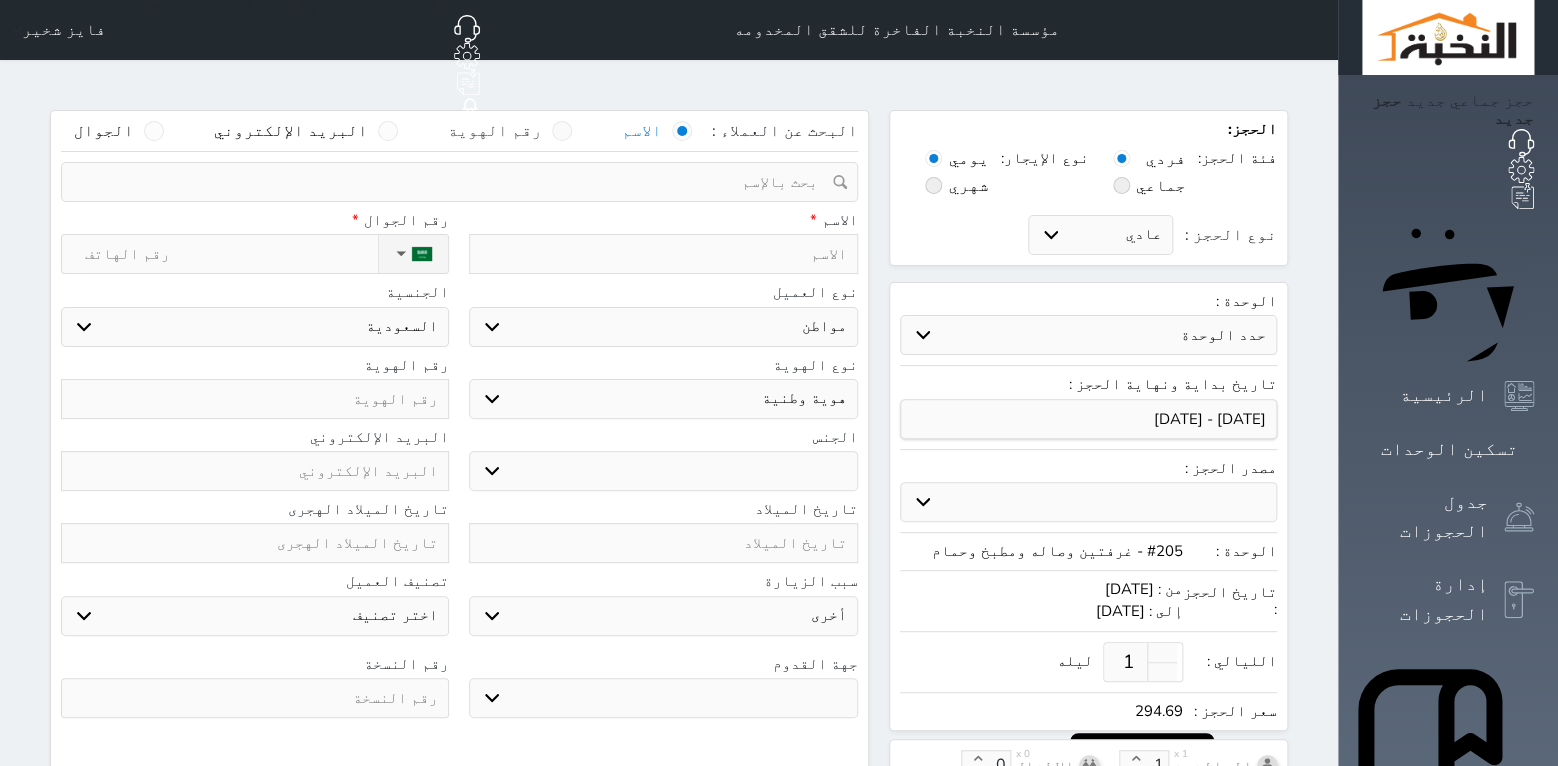 click at bounding box center (562, 131) 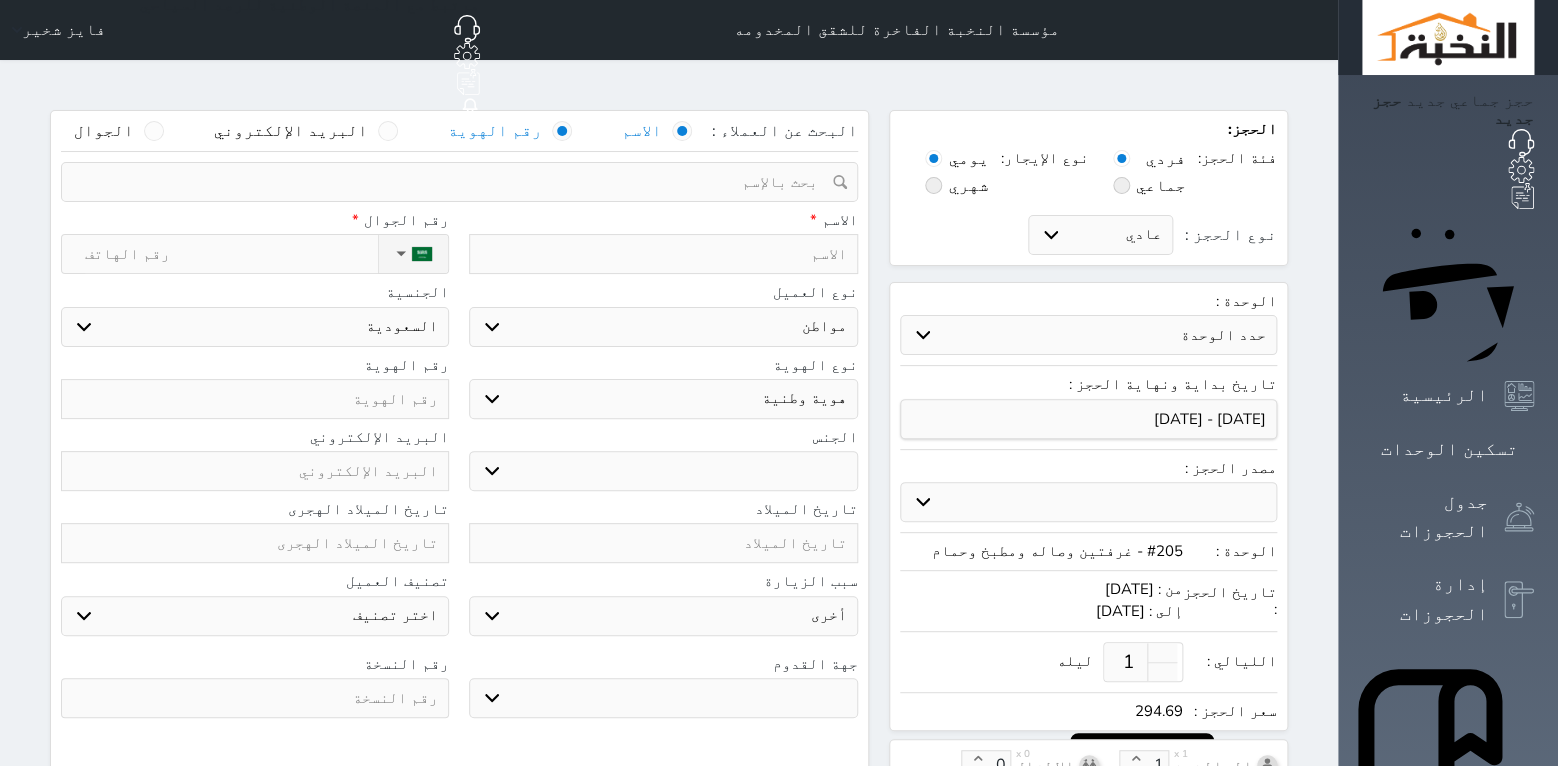 select 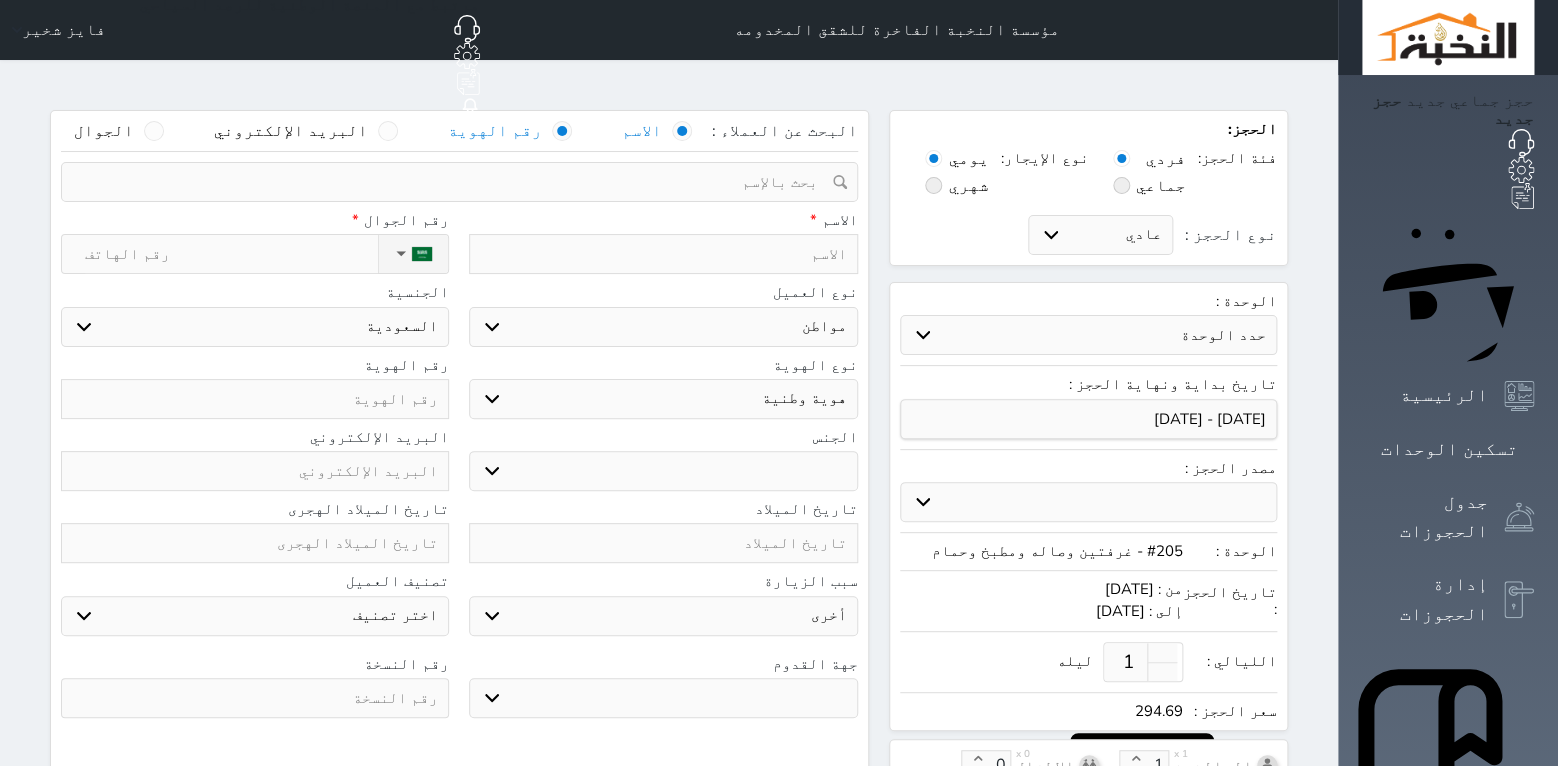 select 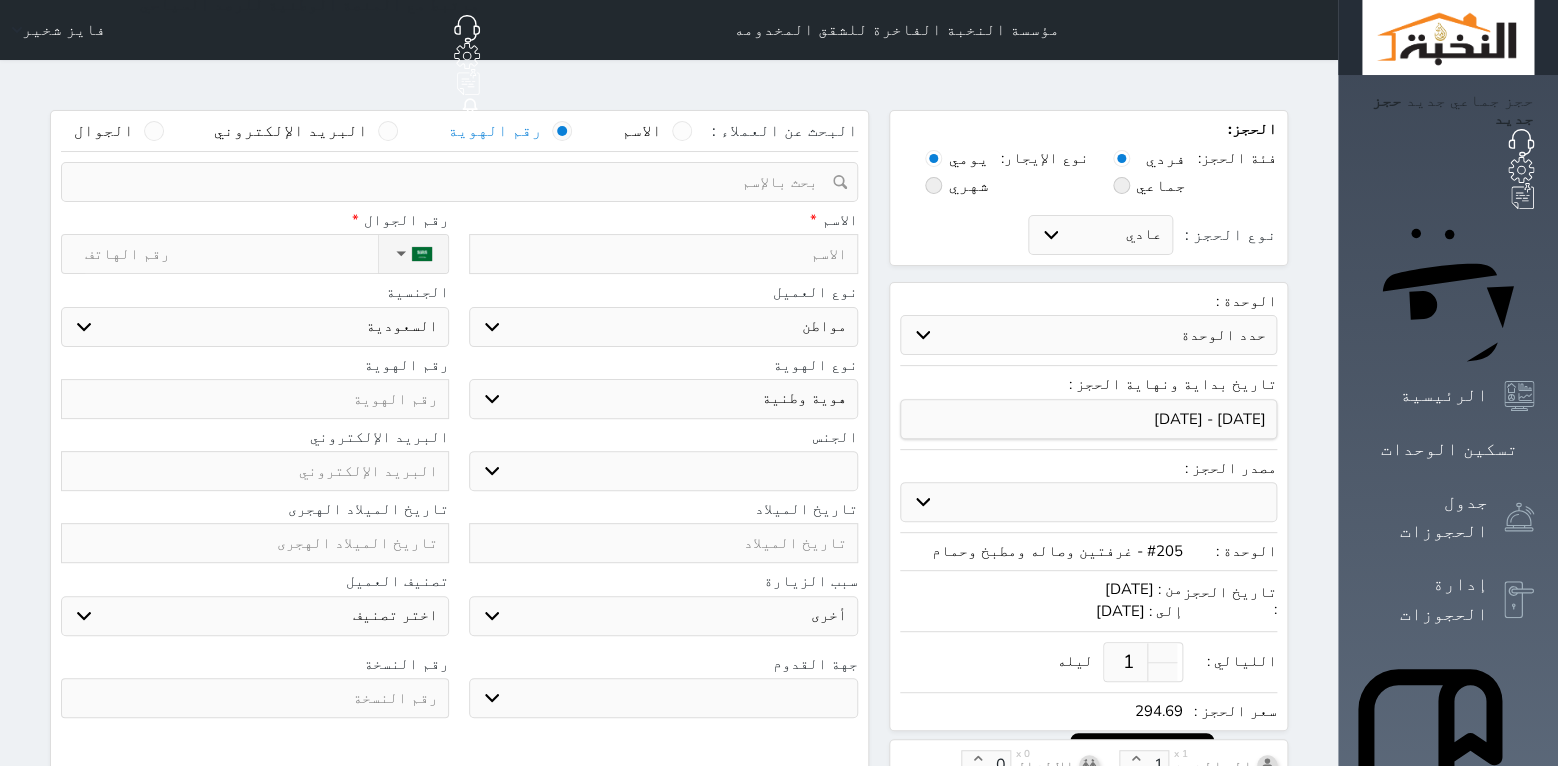 select 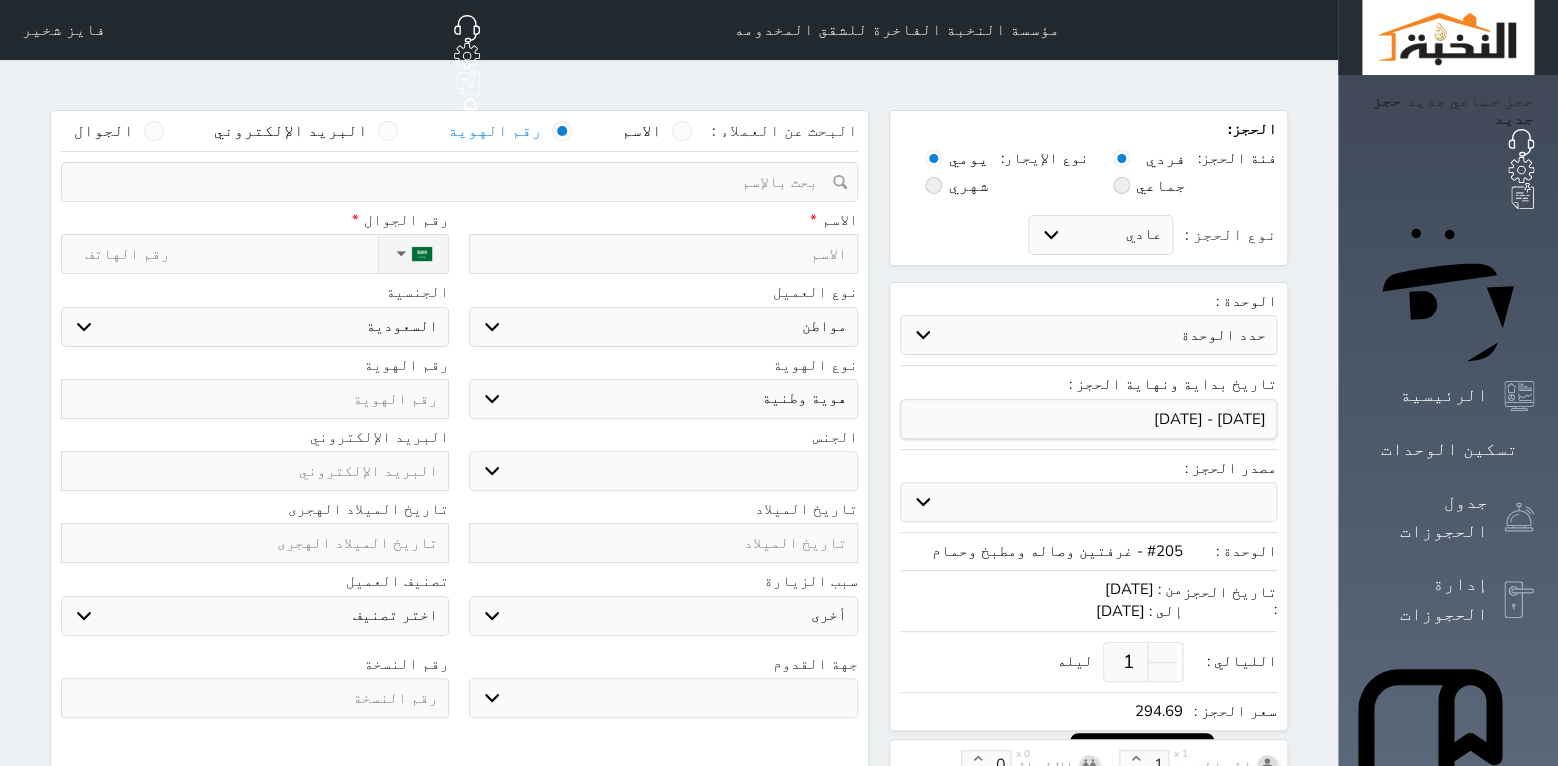 select 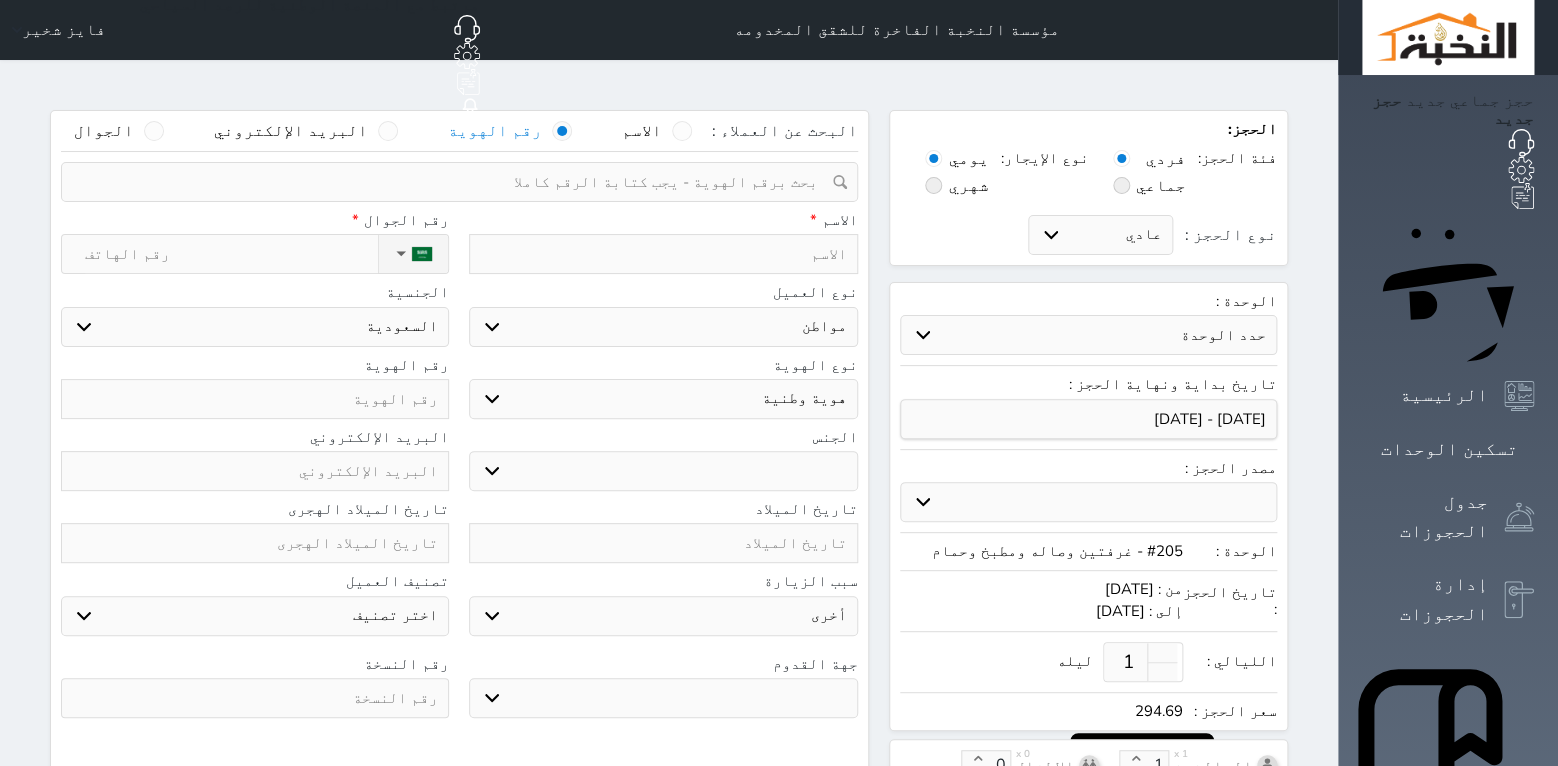 select 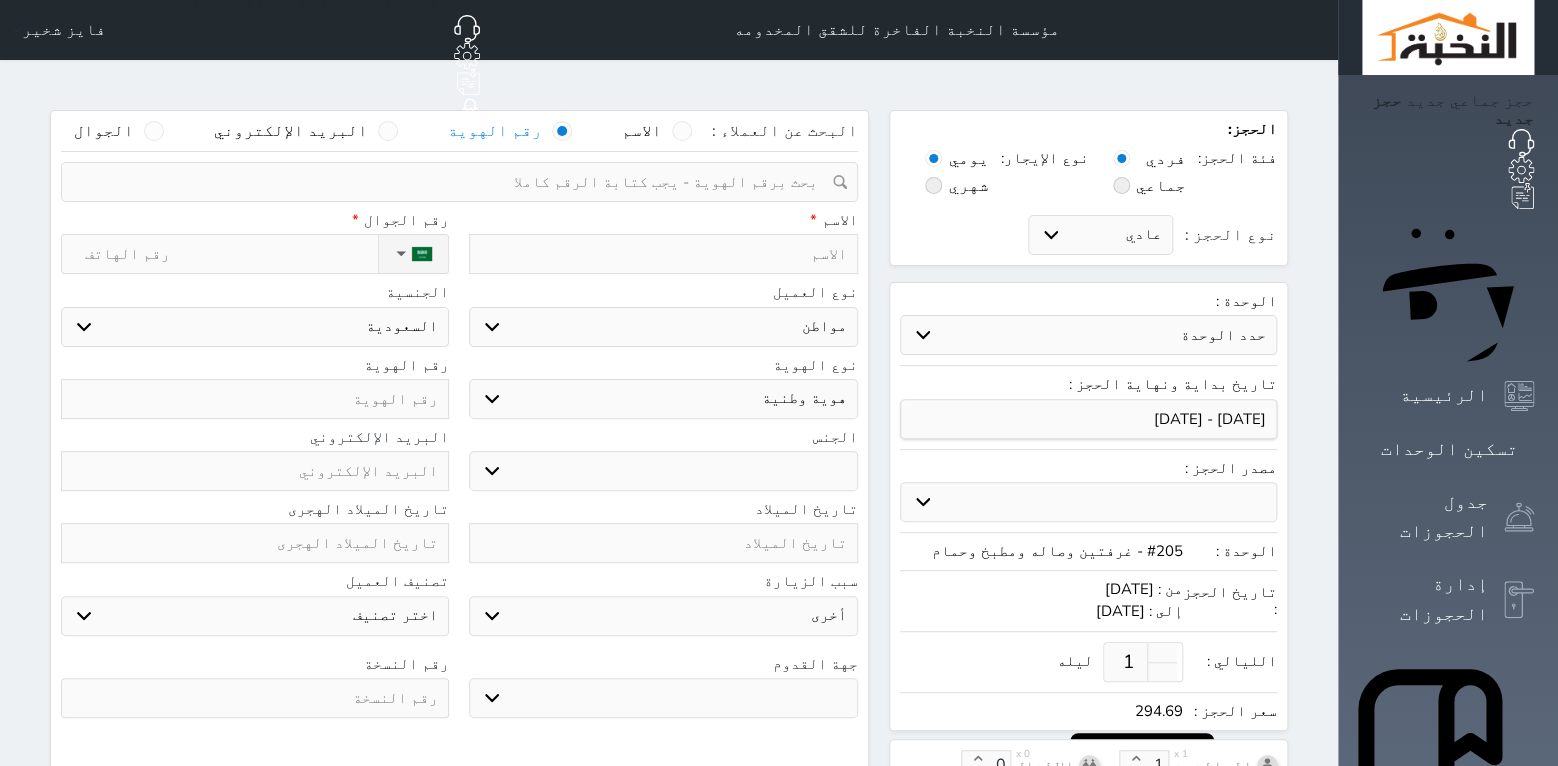 select 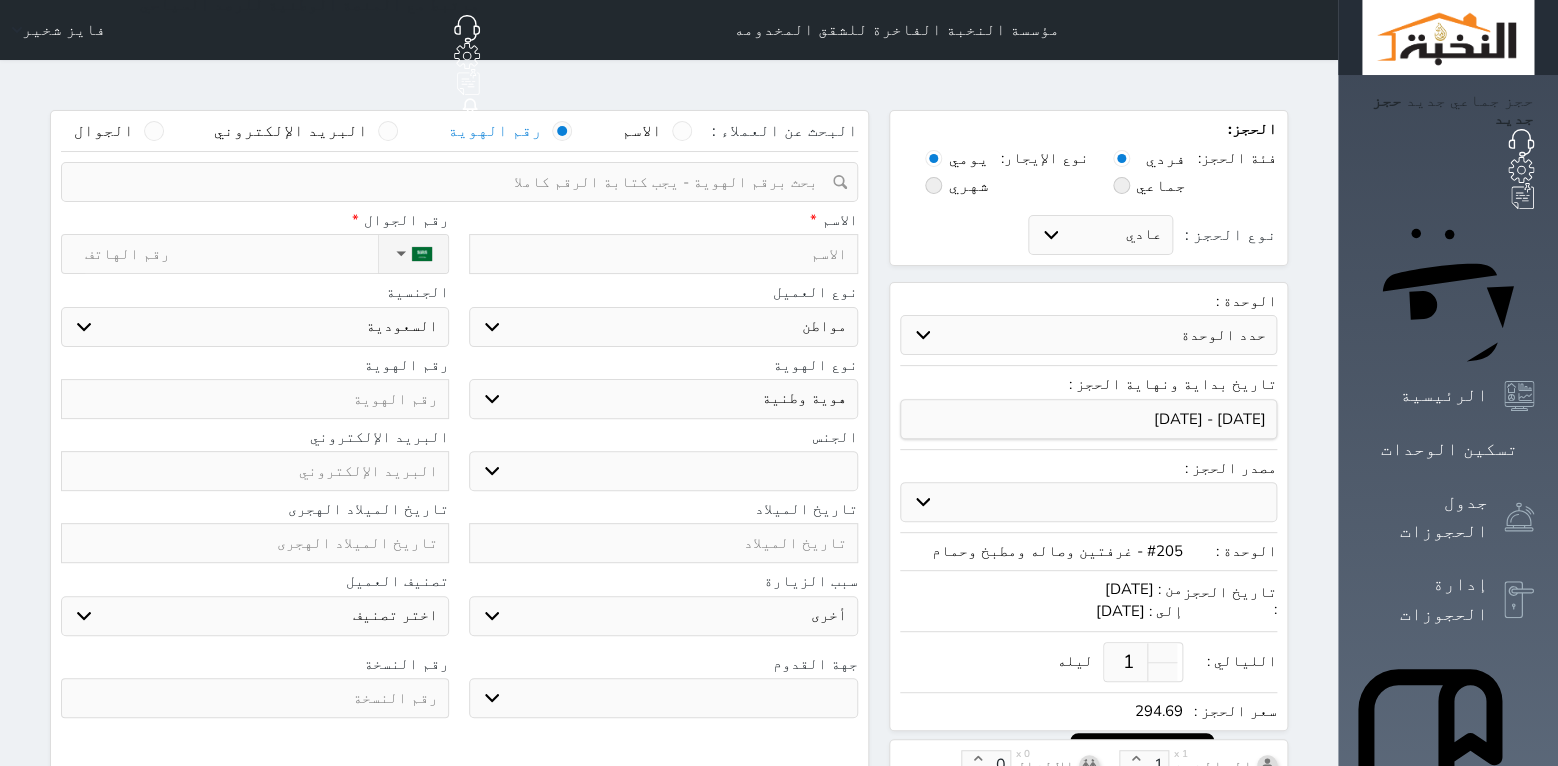 paste on "1027073350" 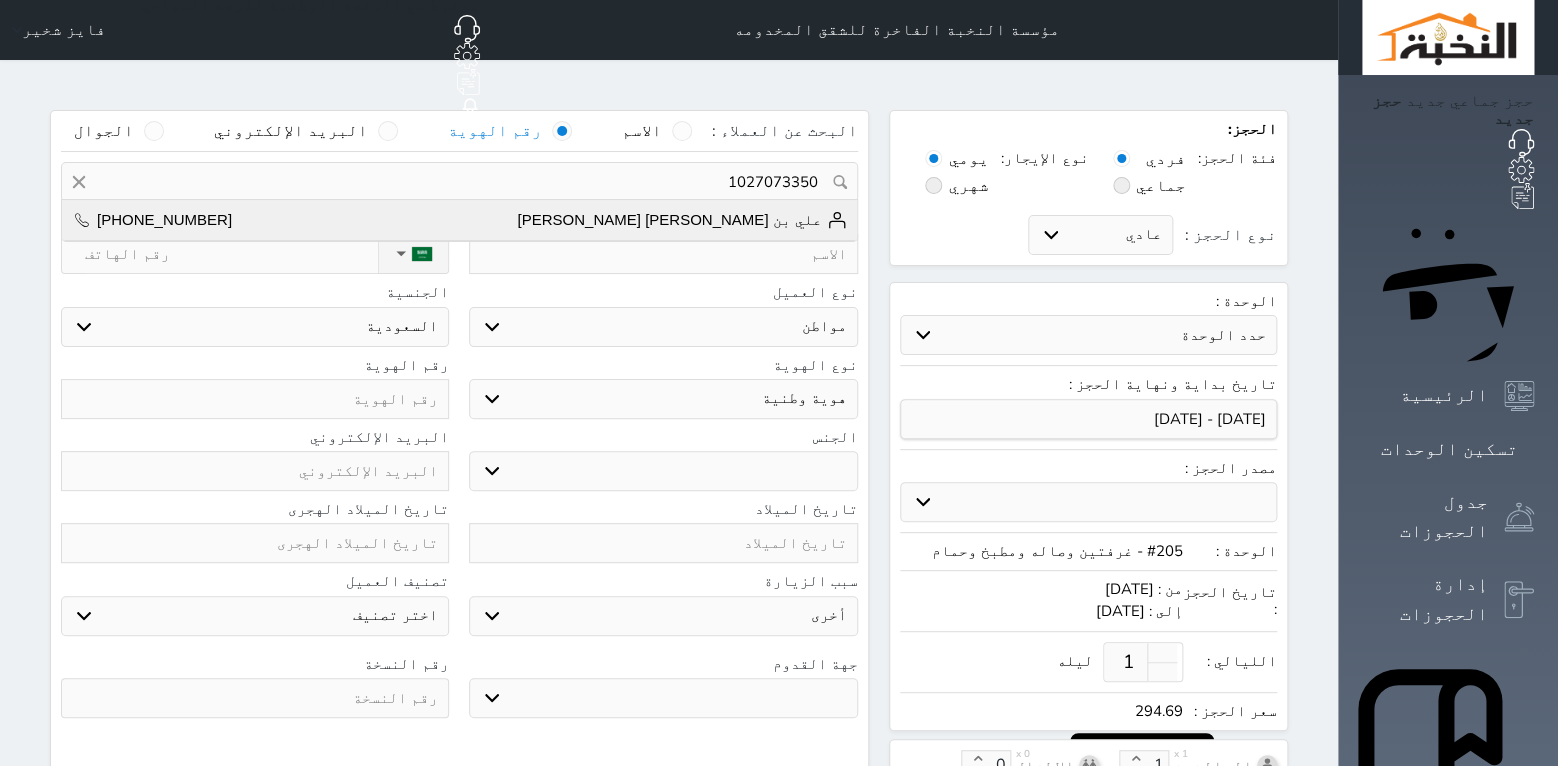 click on "علي بن [PERSON_NAME] [PERSON_NAME]" at bounding box center (681, 220) 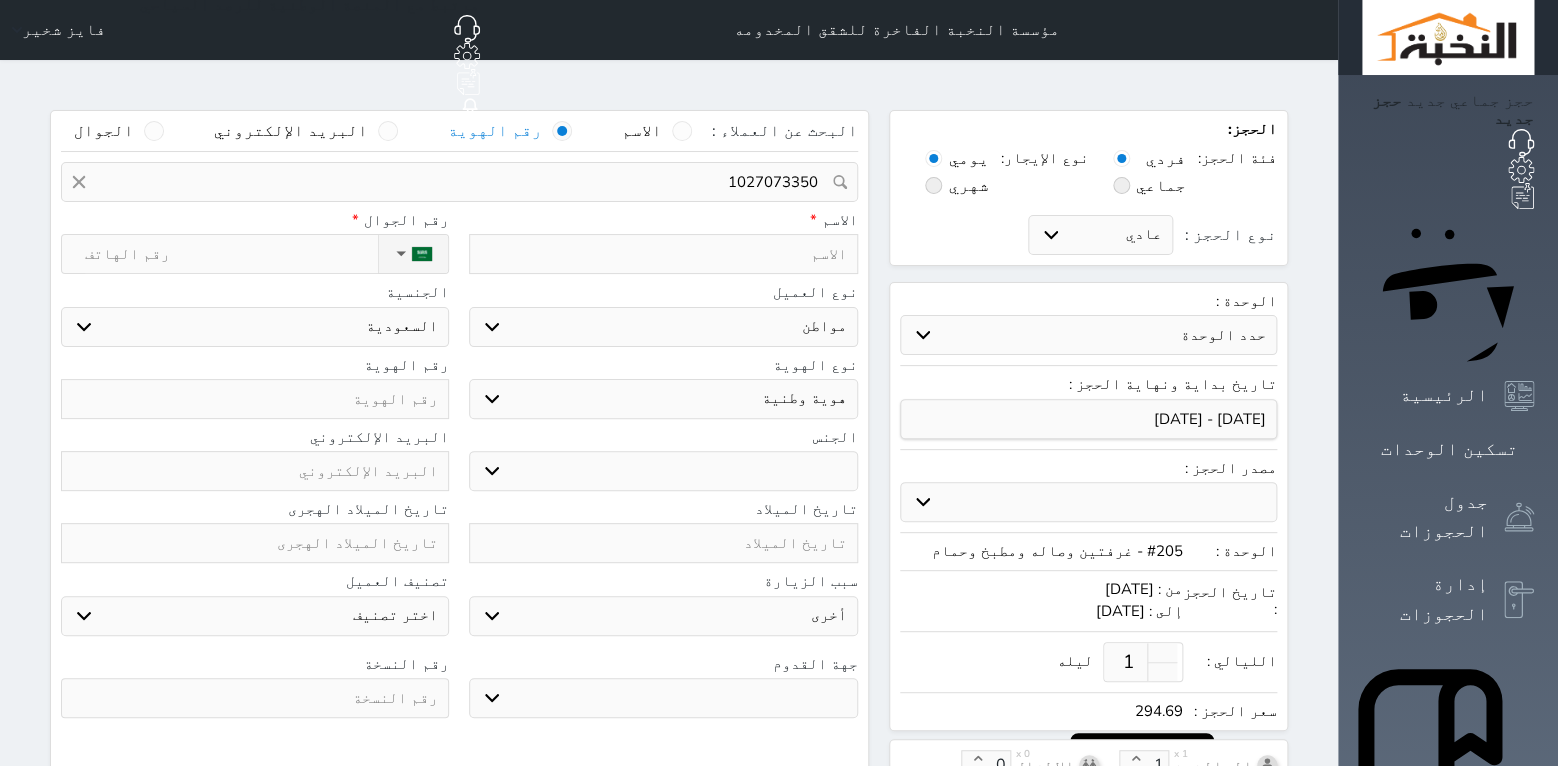 type on "علي بن [PERSON_NAME] [PERSON_NAME]  ||  [PHONE_NUMBER]" 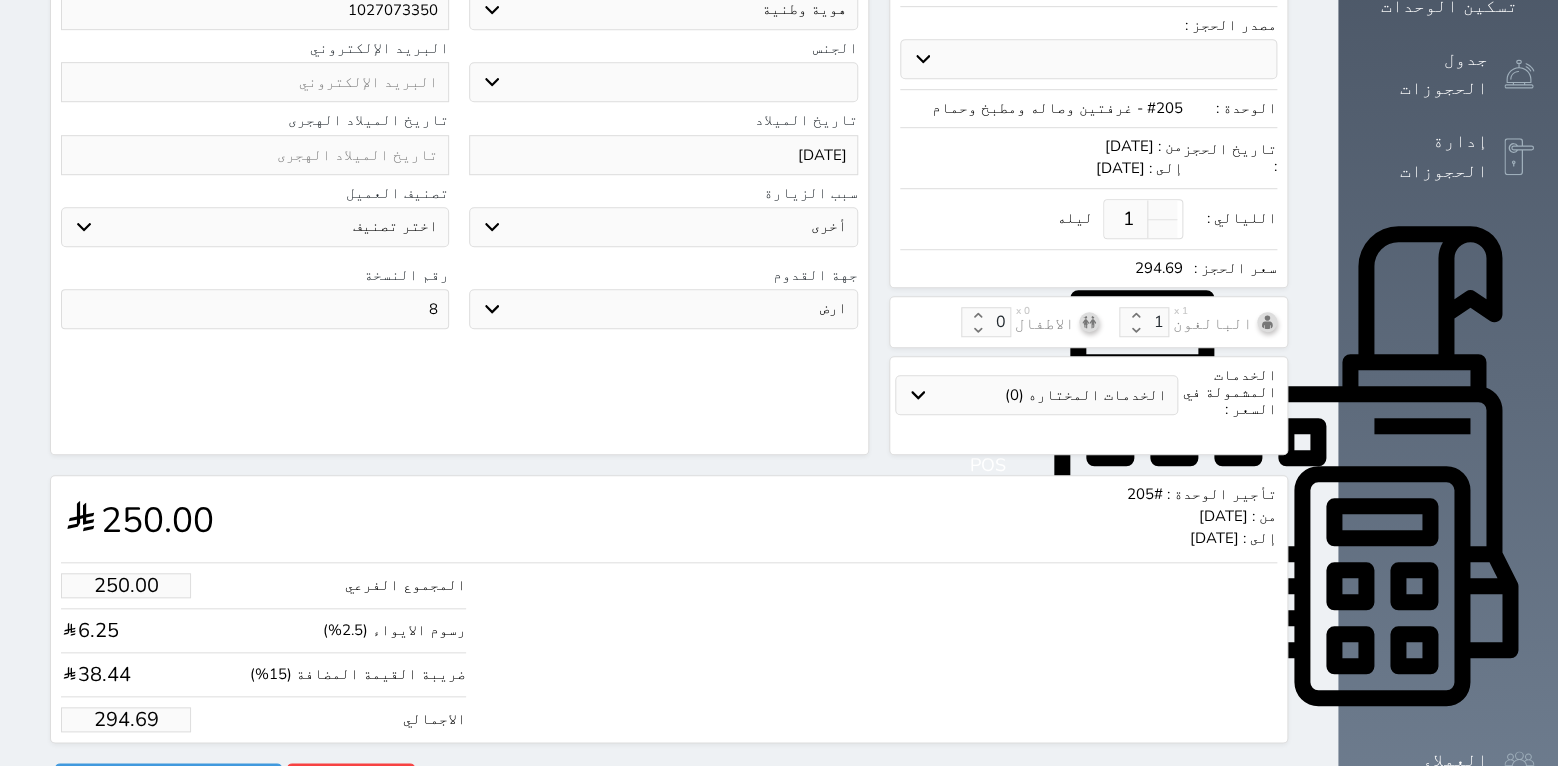 scroll, scrollTop: 461, scrollLeft: 0, axis: vertical 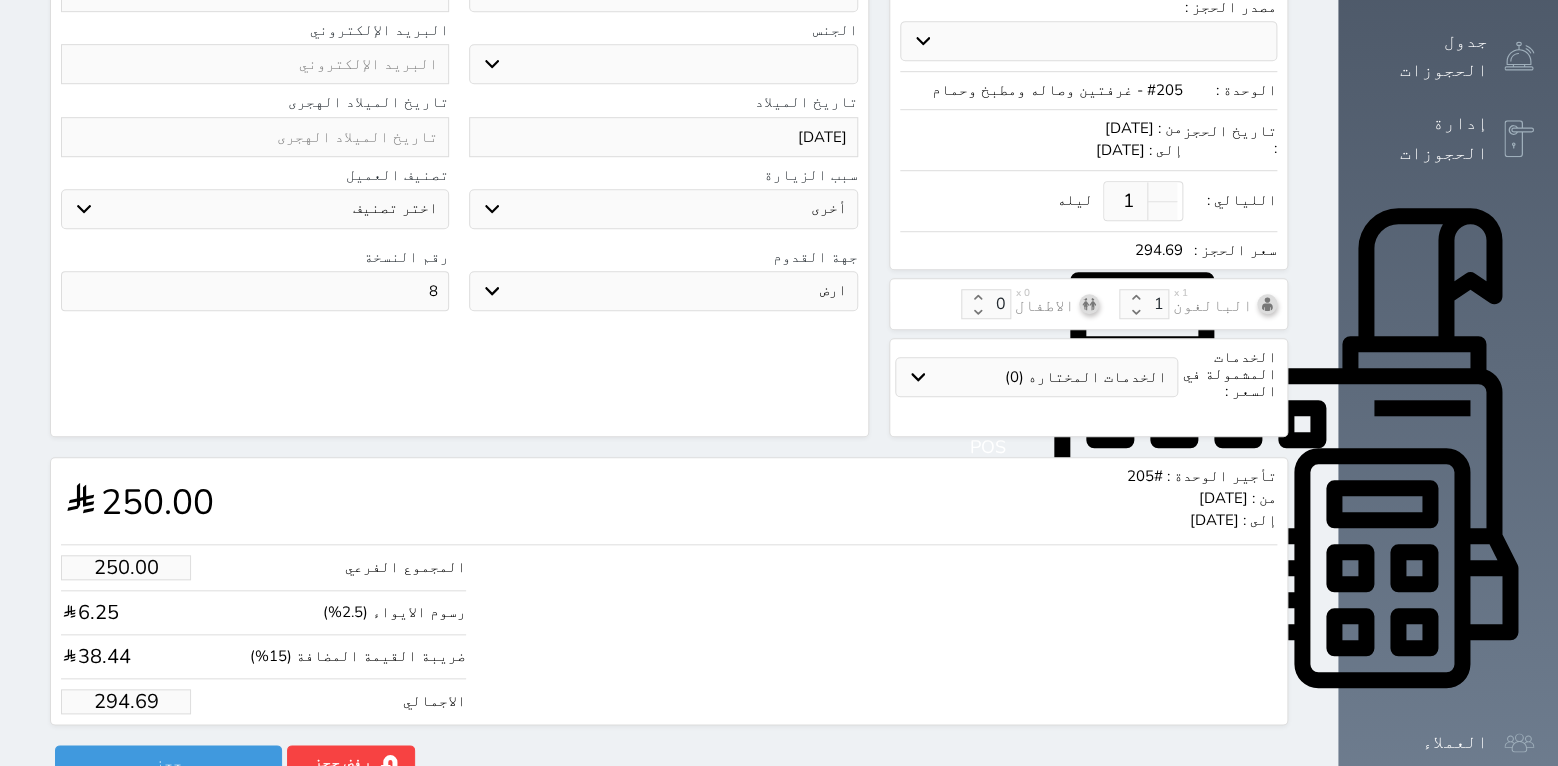 click on "294.69" at bounding box center [126, 701] 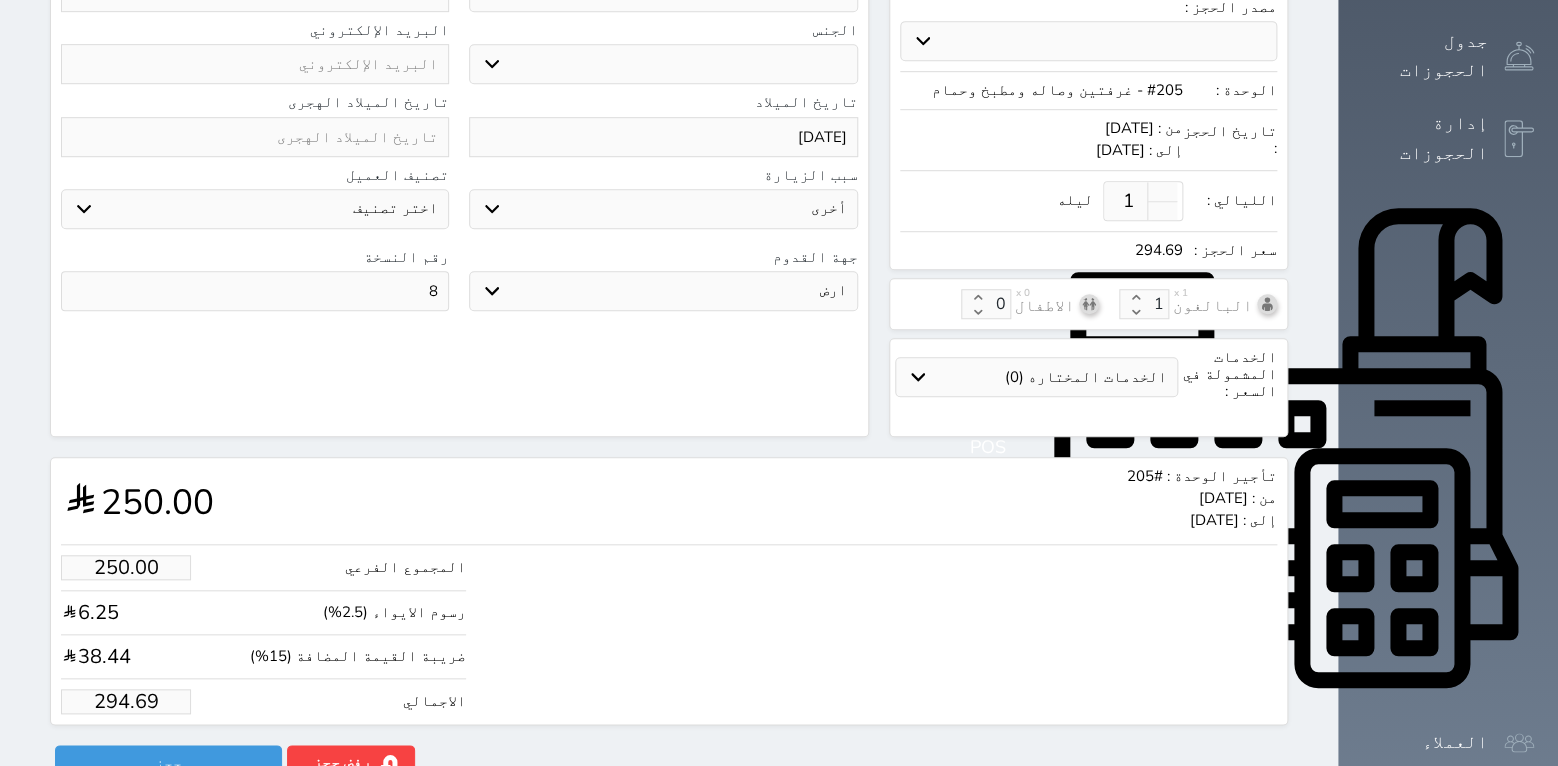 type on "249.93" 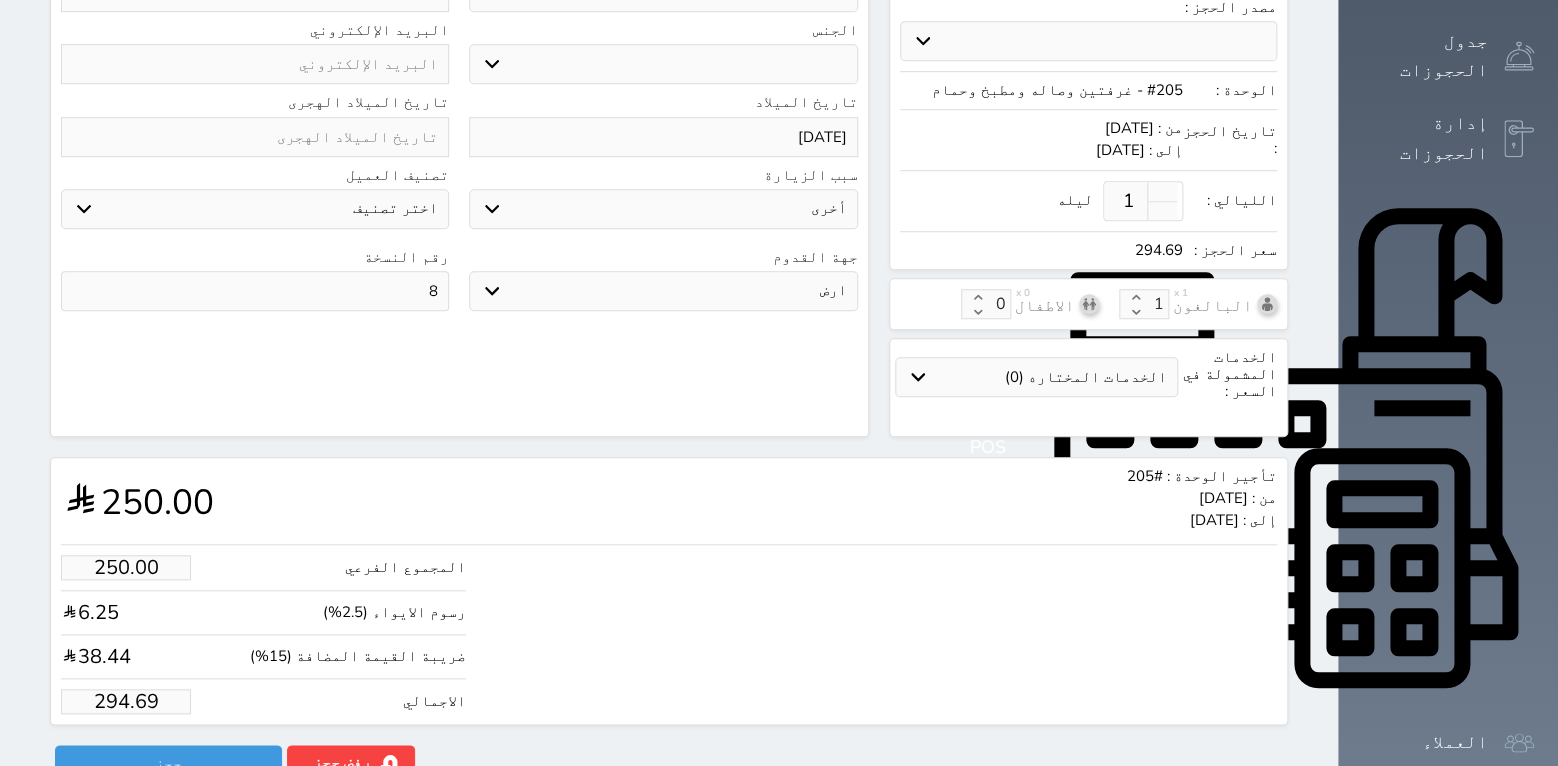 type on "294.6" 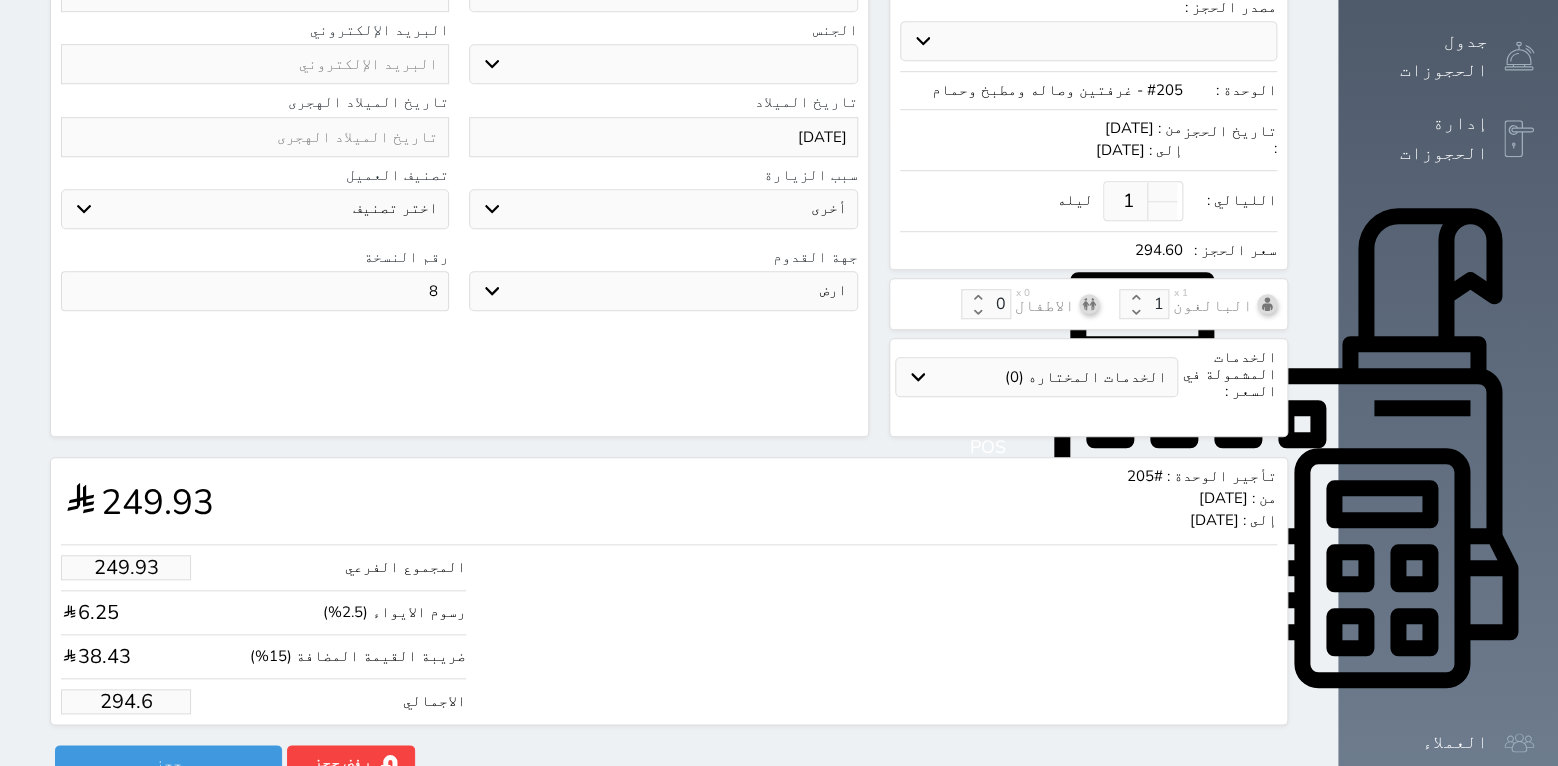 type on "249.42" 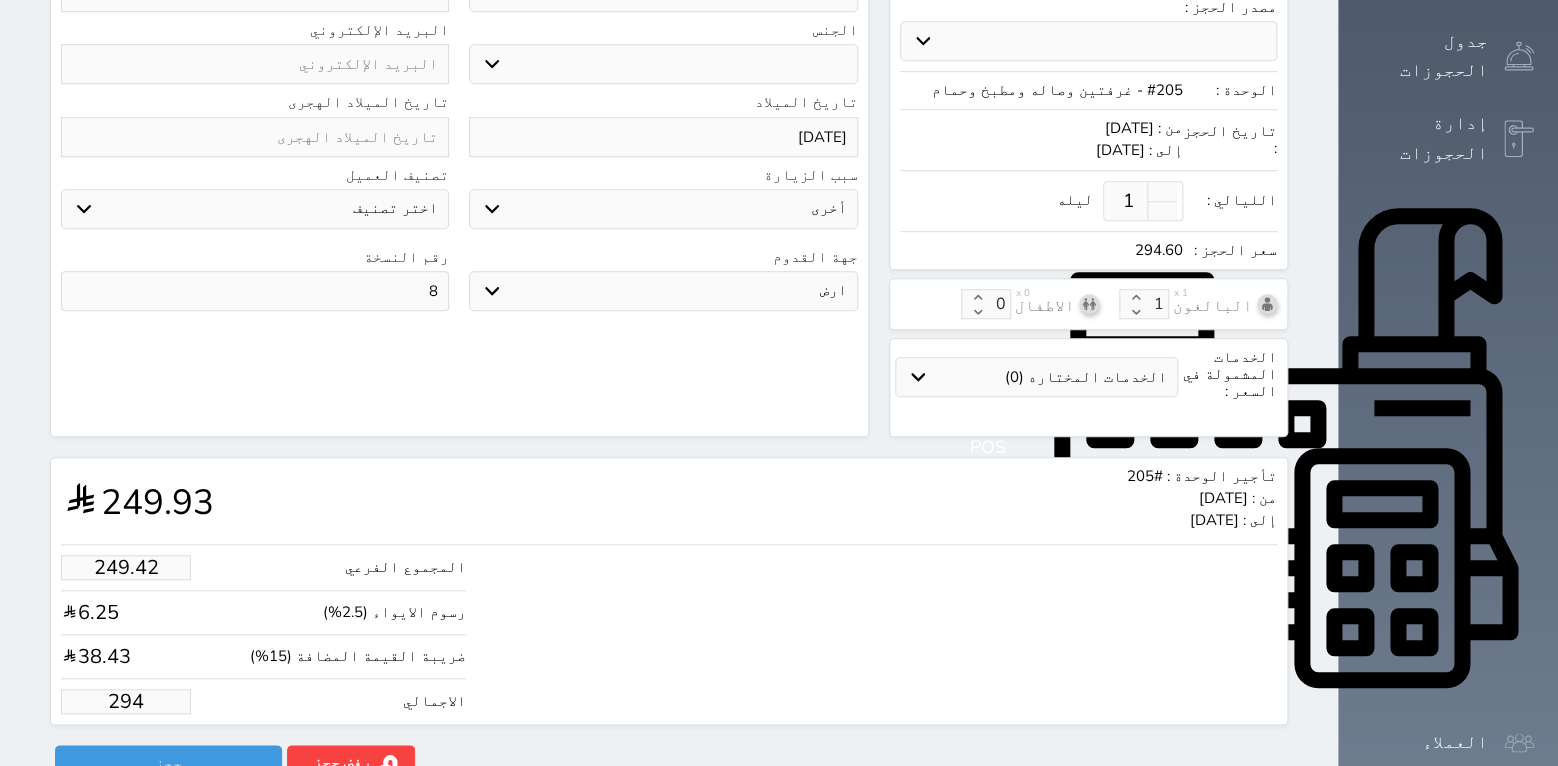 type on "24.60" 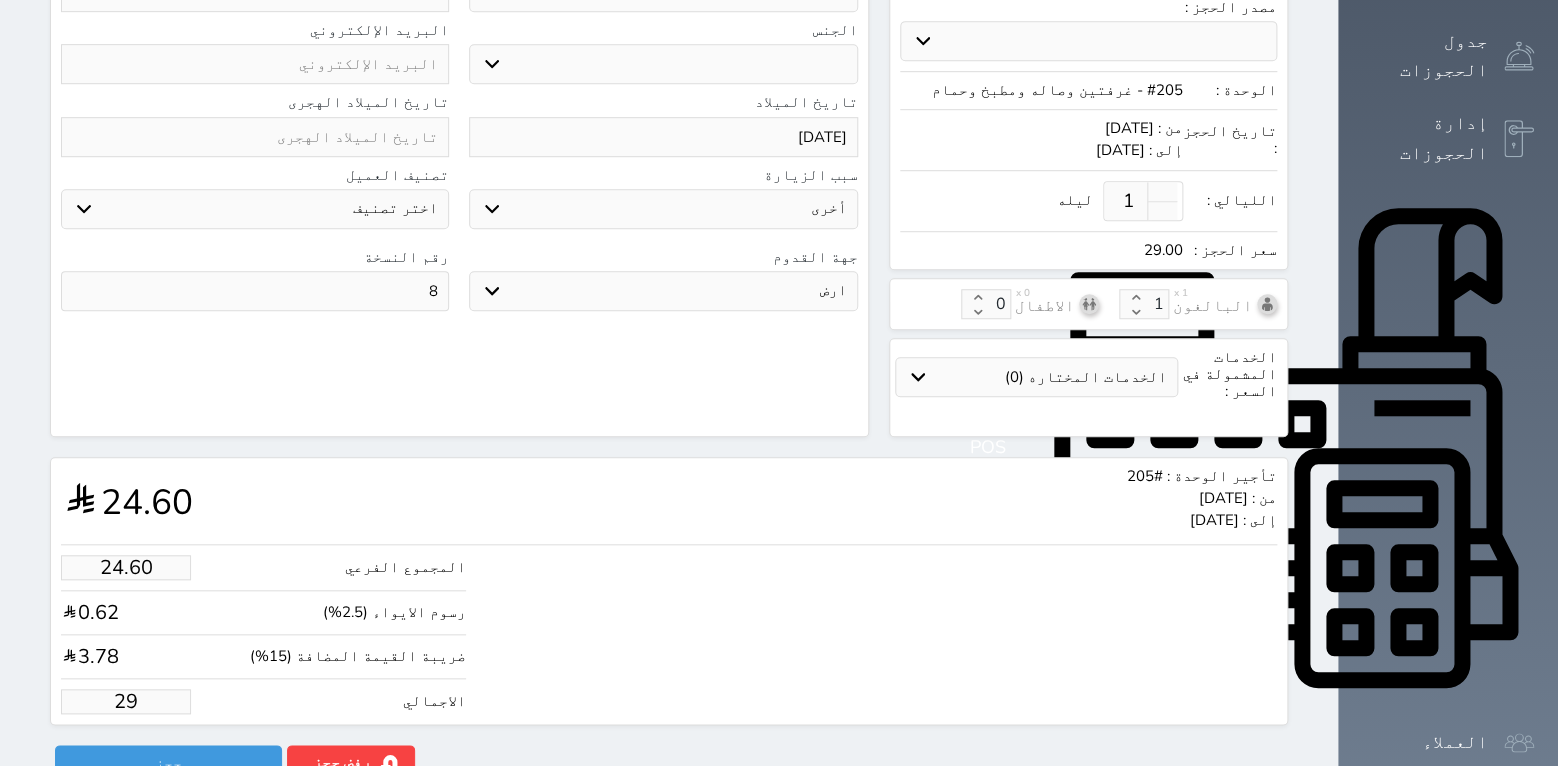type on "1.70" 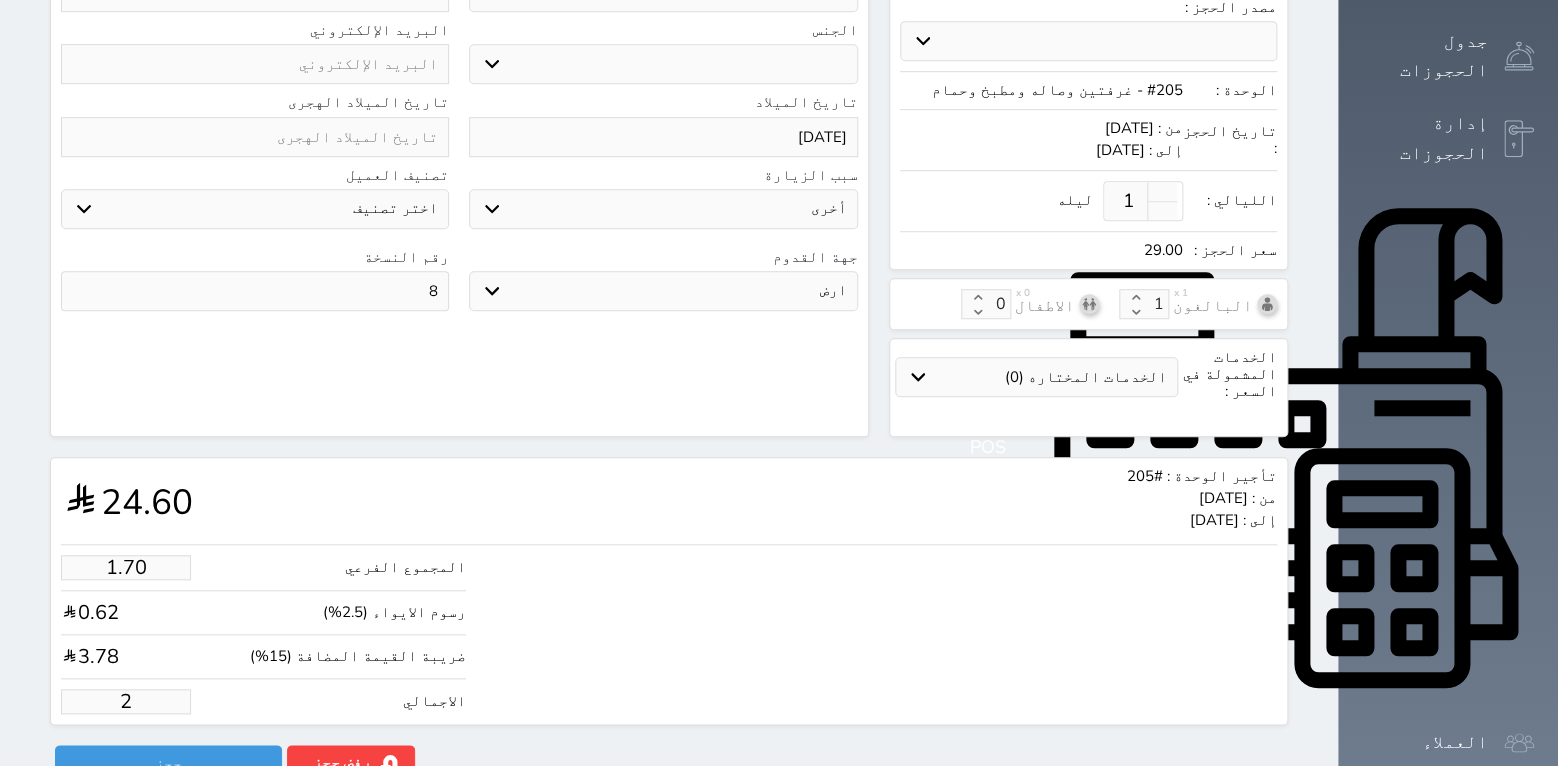 type on "1.00" 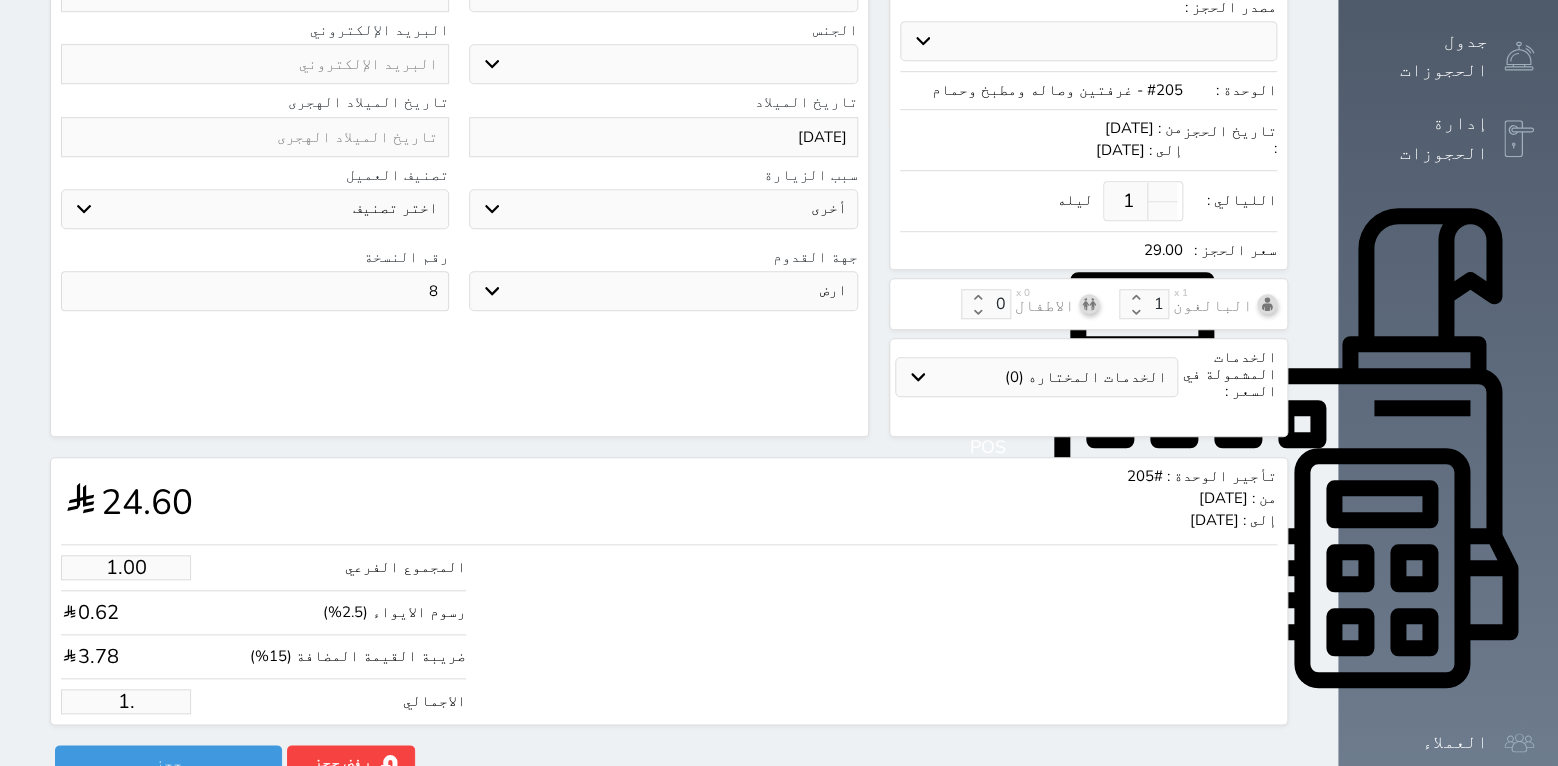 type on "1" 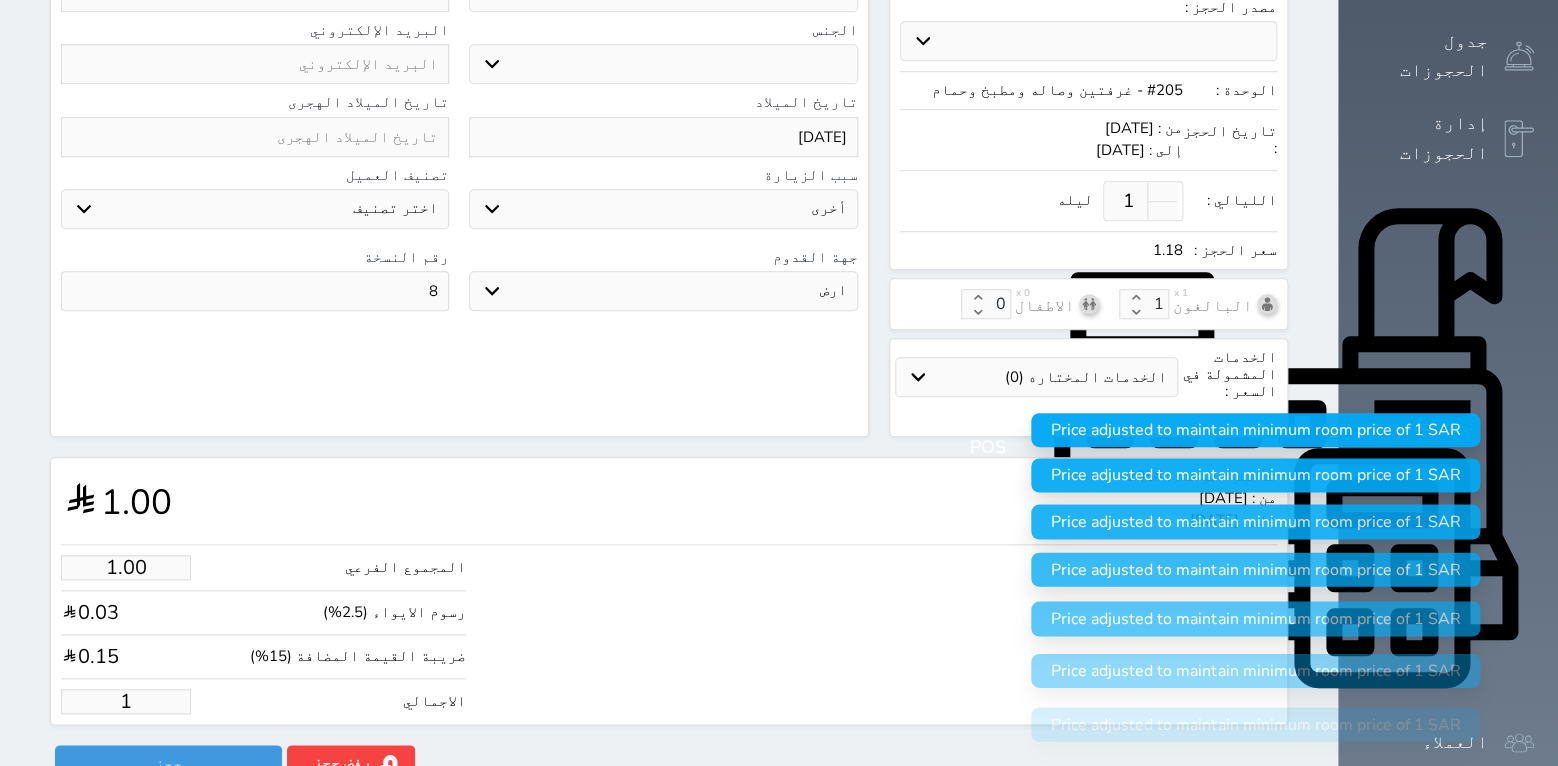 type 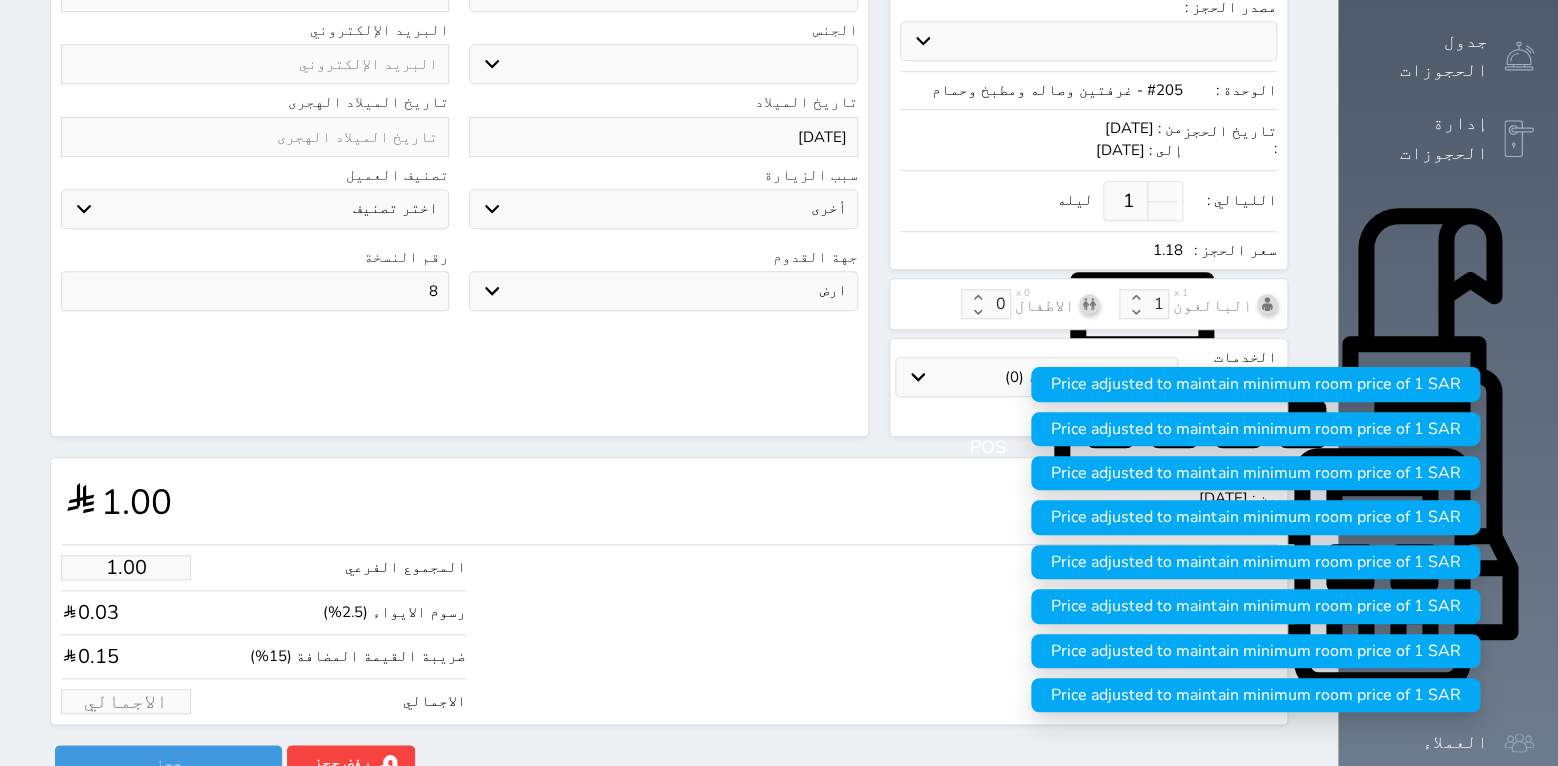 type on "1.70" 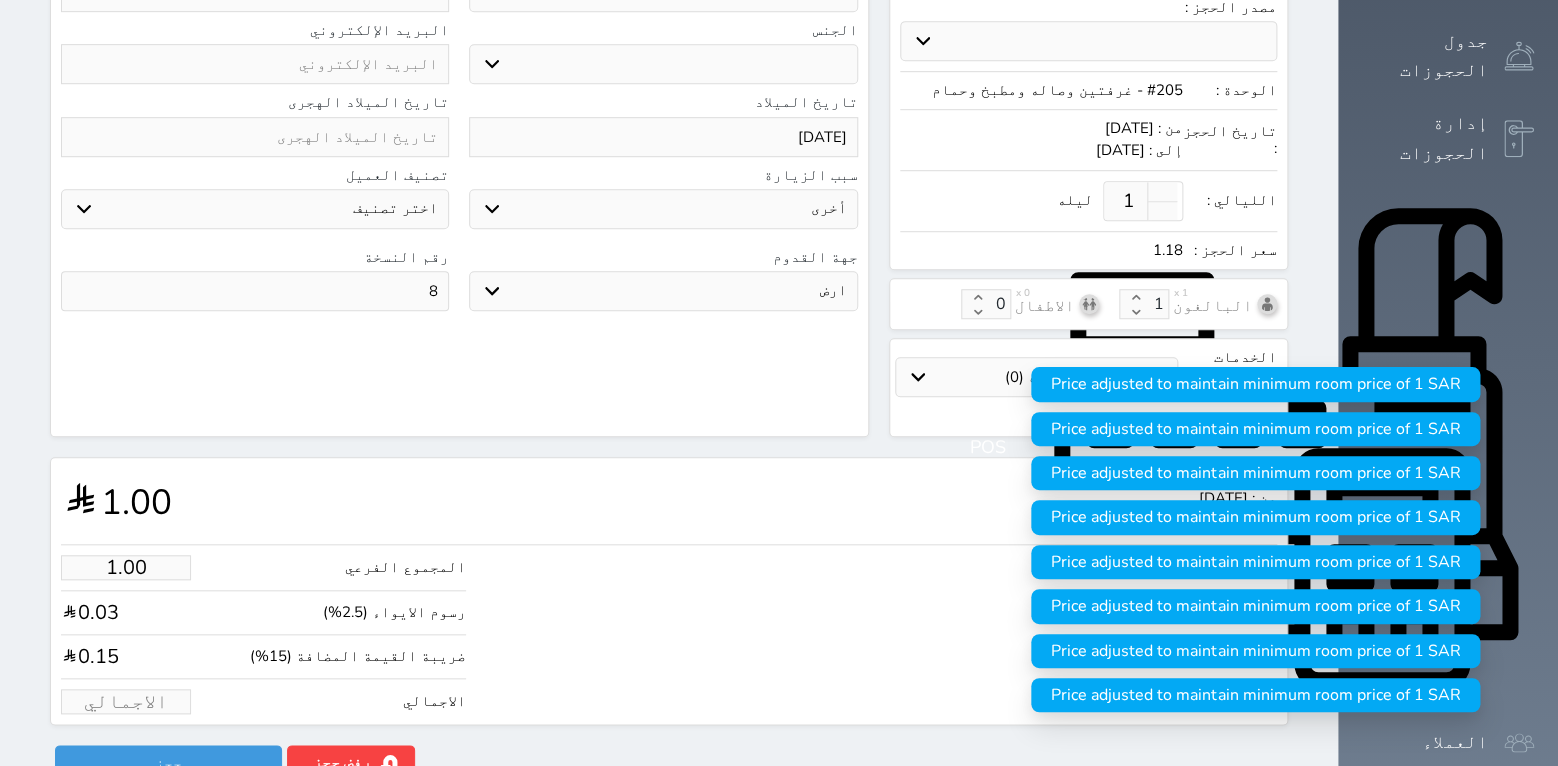 type on "2" 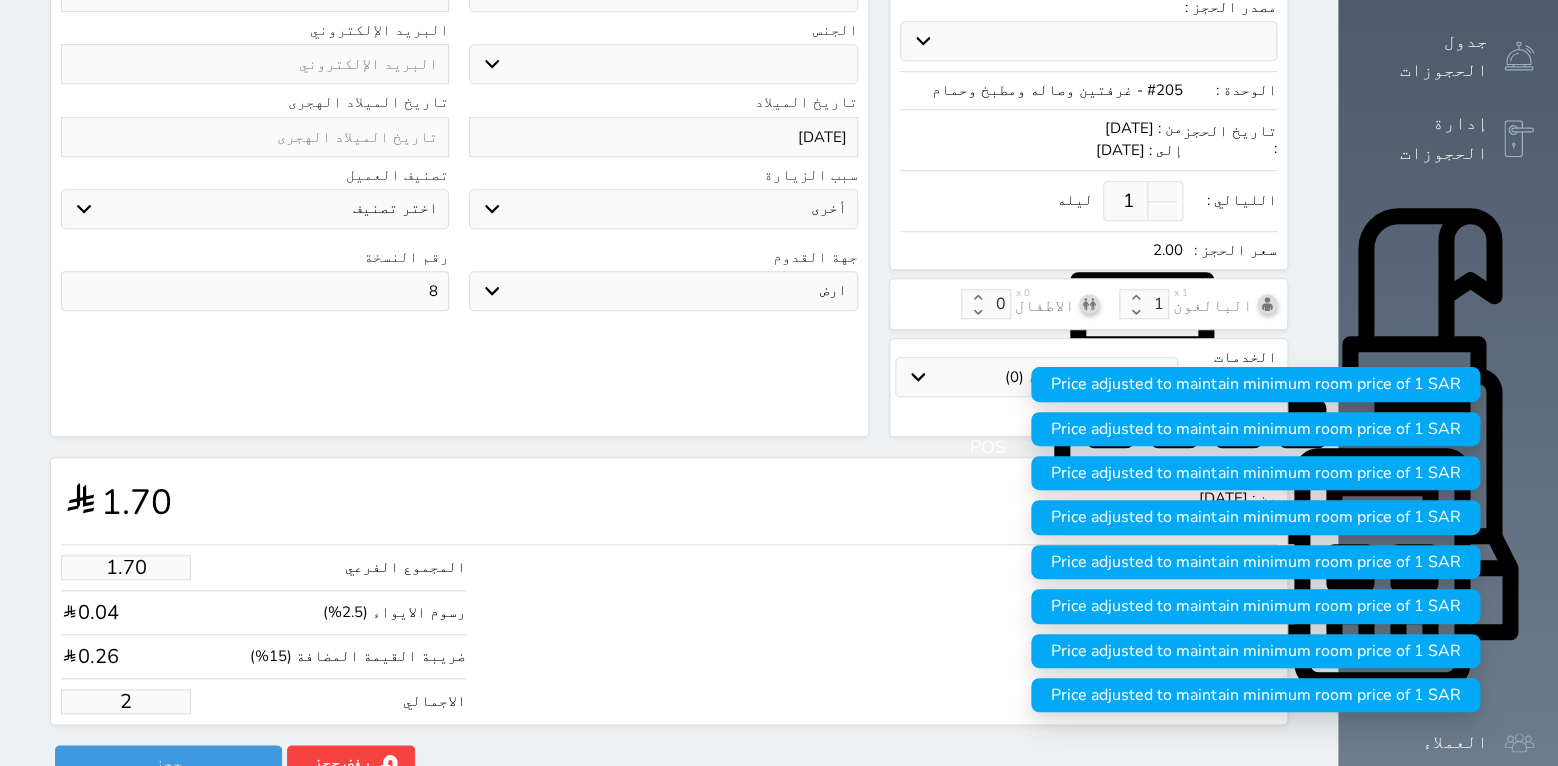 type on "21.21" 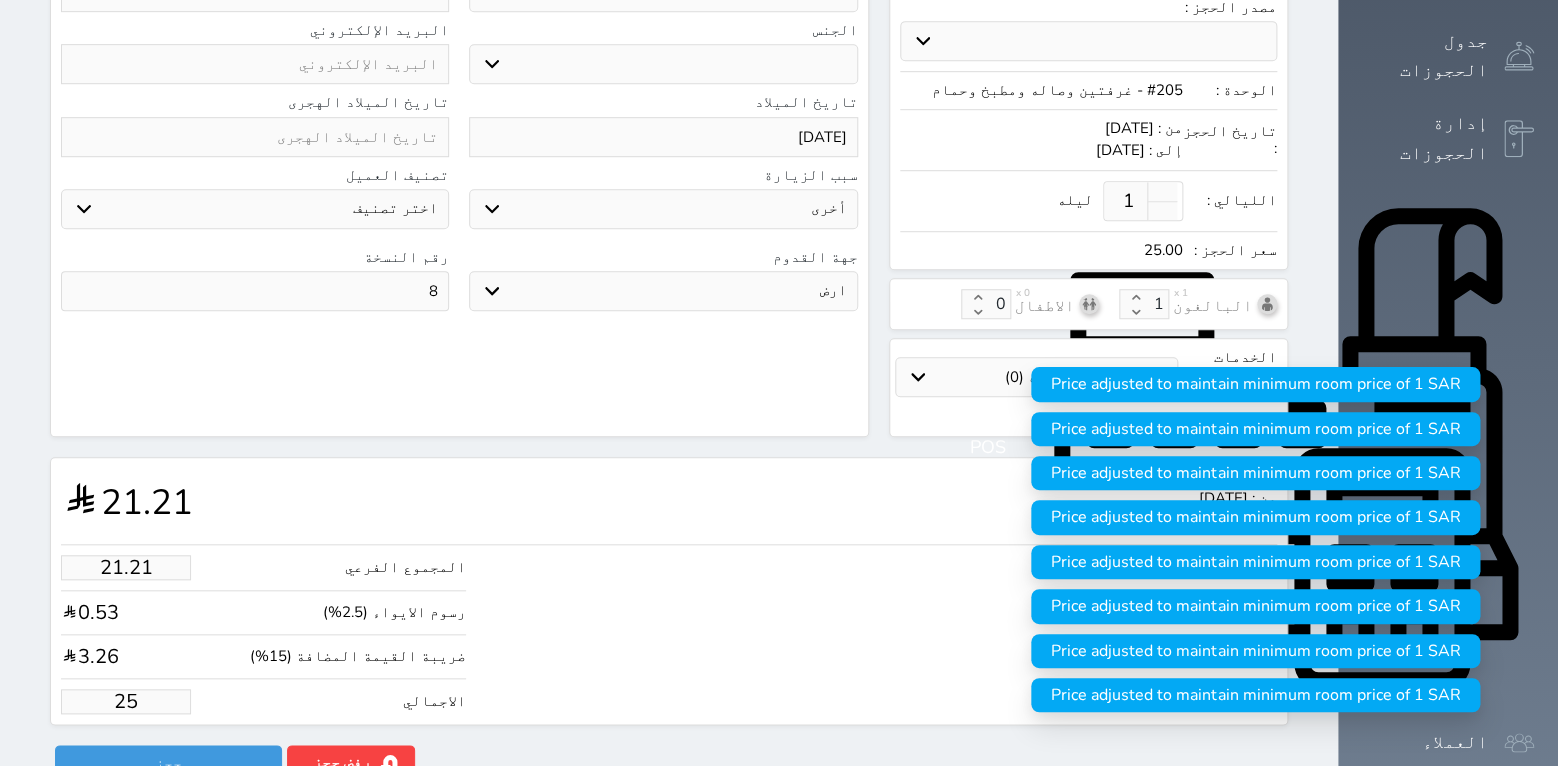 type on "212.09" 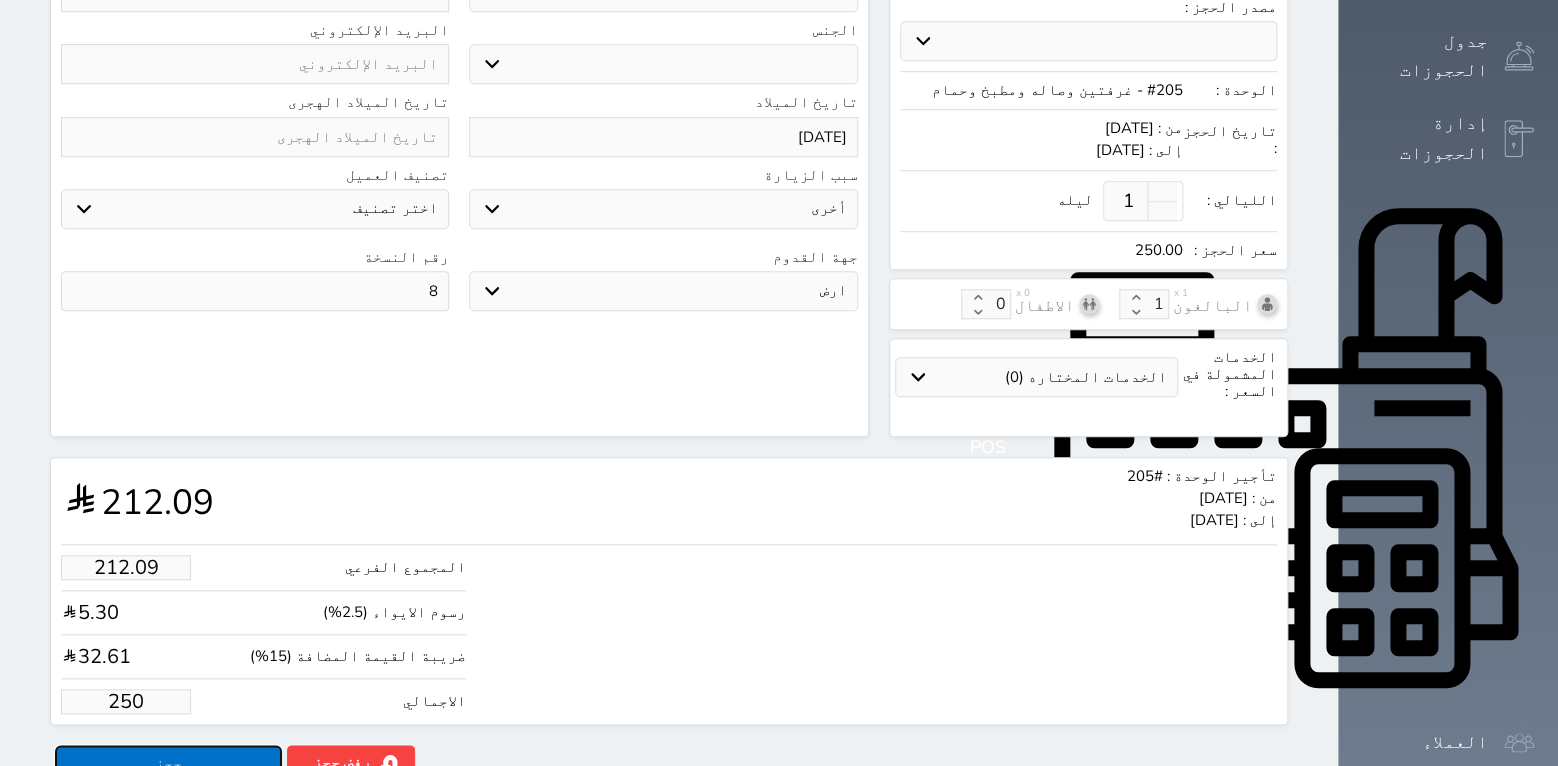 click on "حجز" at bounding box center [168, 762] 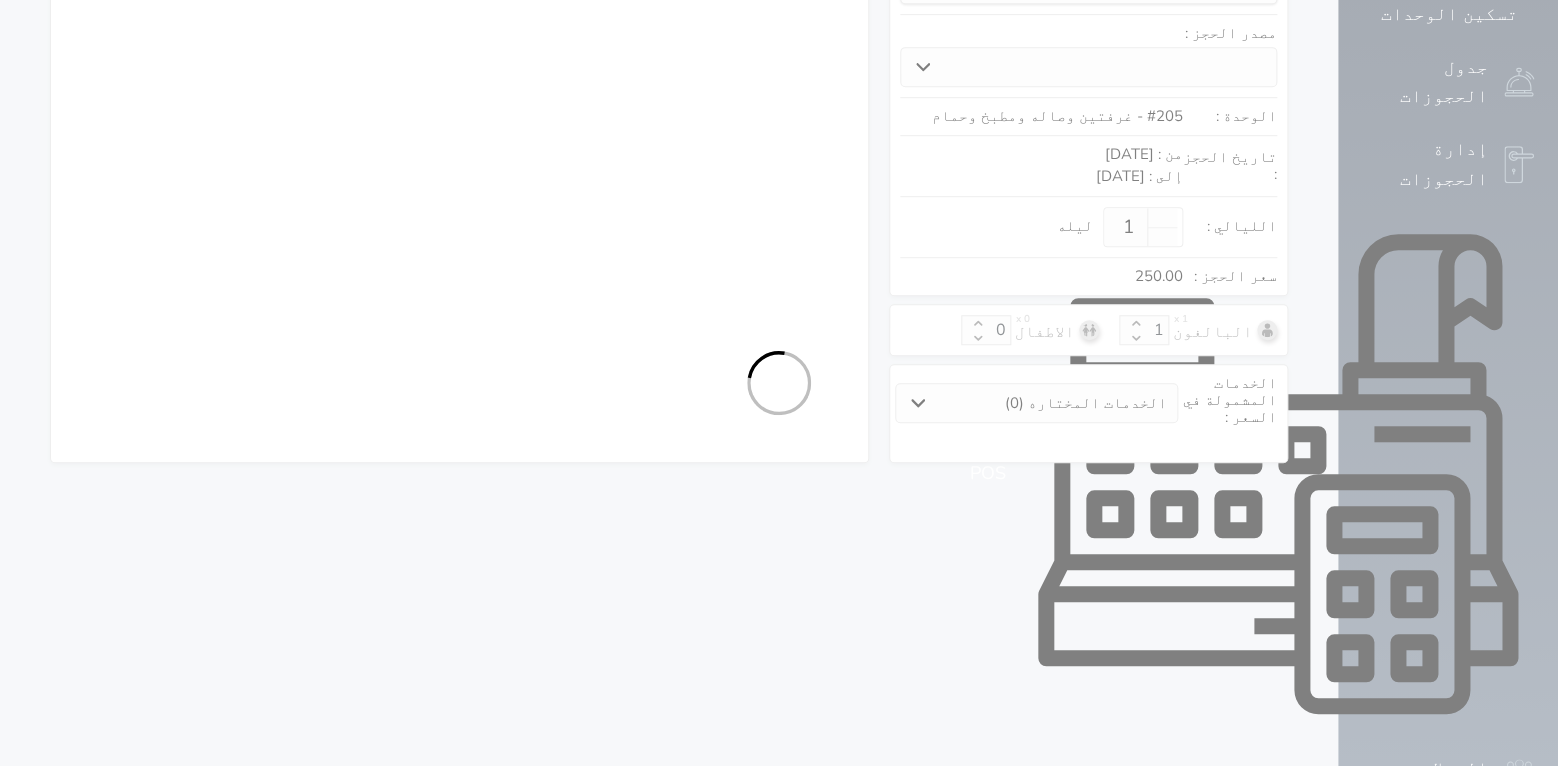 select on "1" 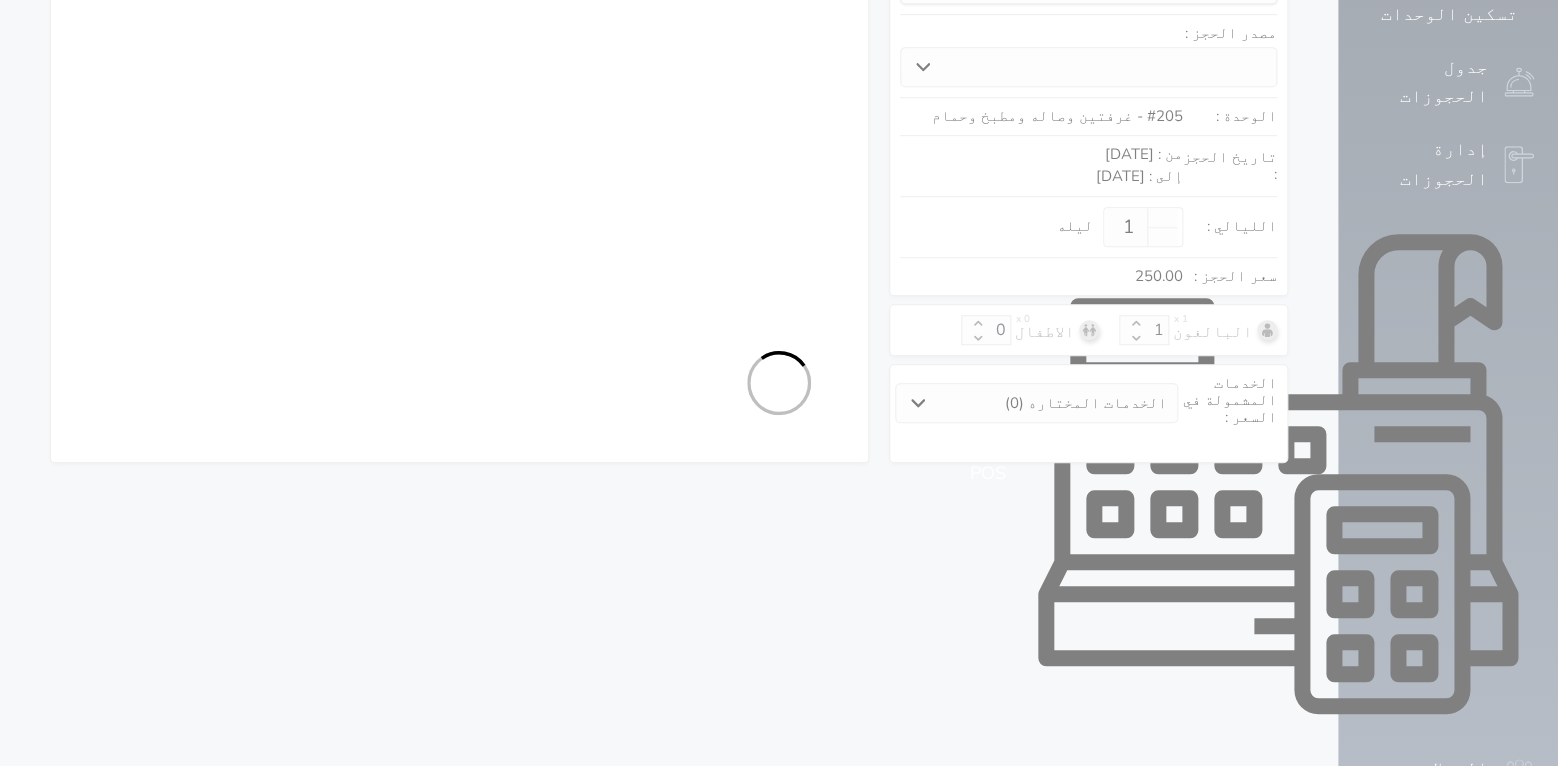 select on "113" 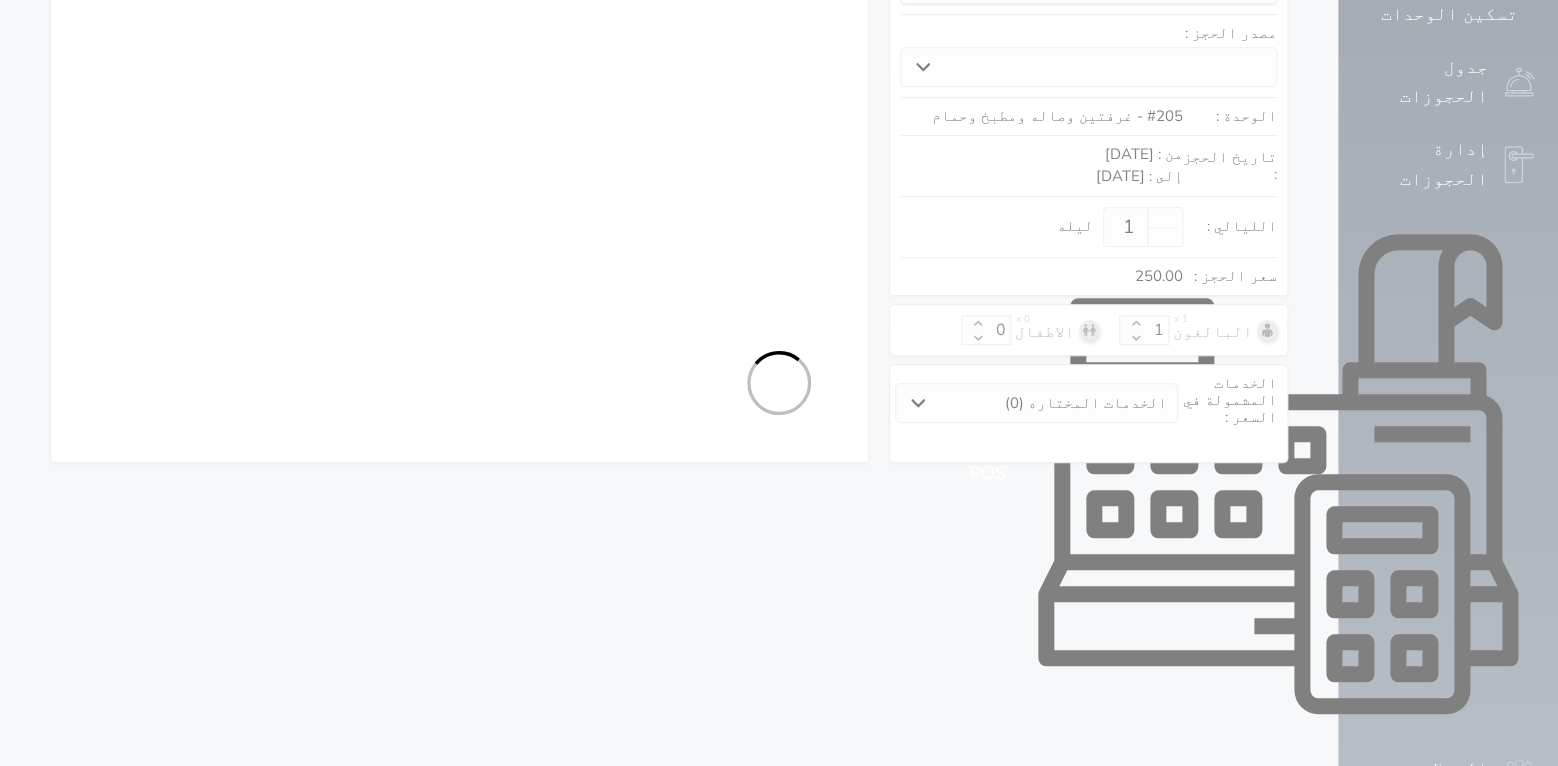 select on "1" 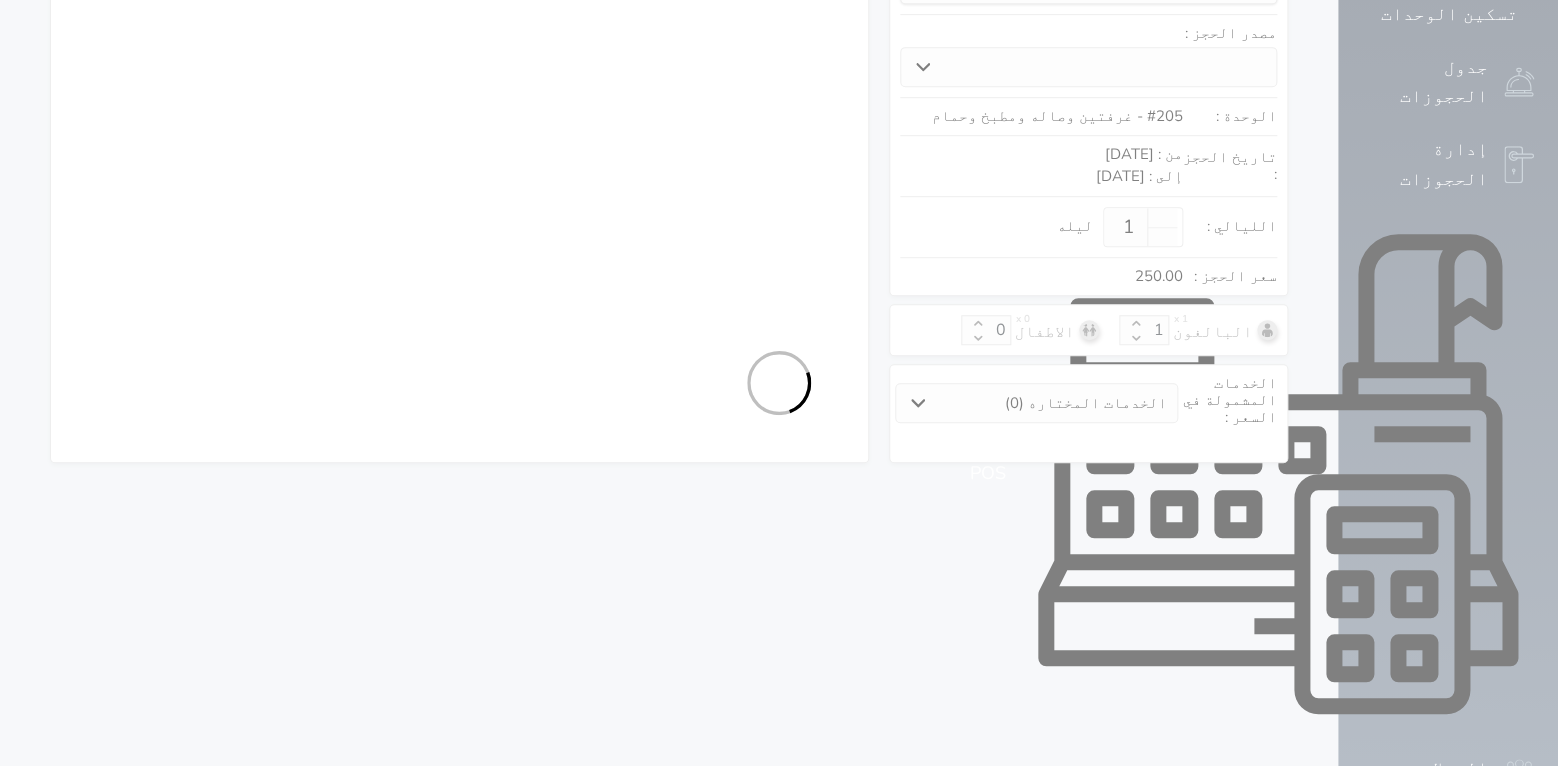 select on "7" 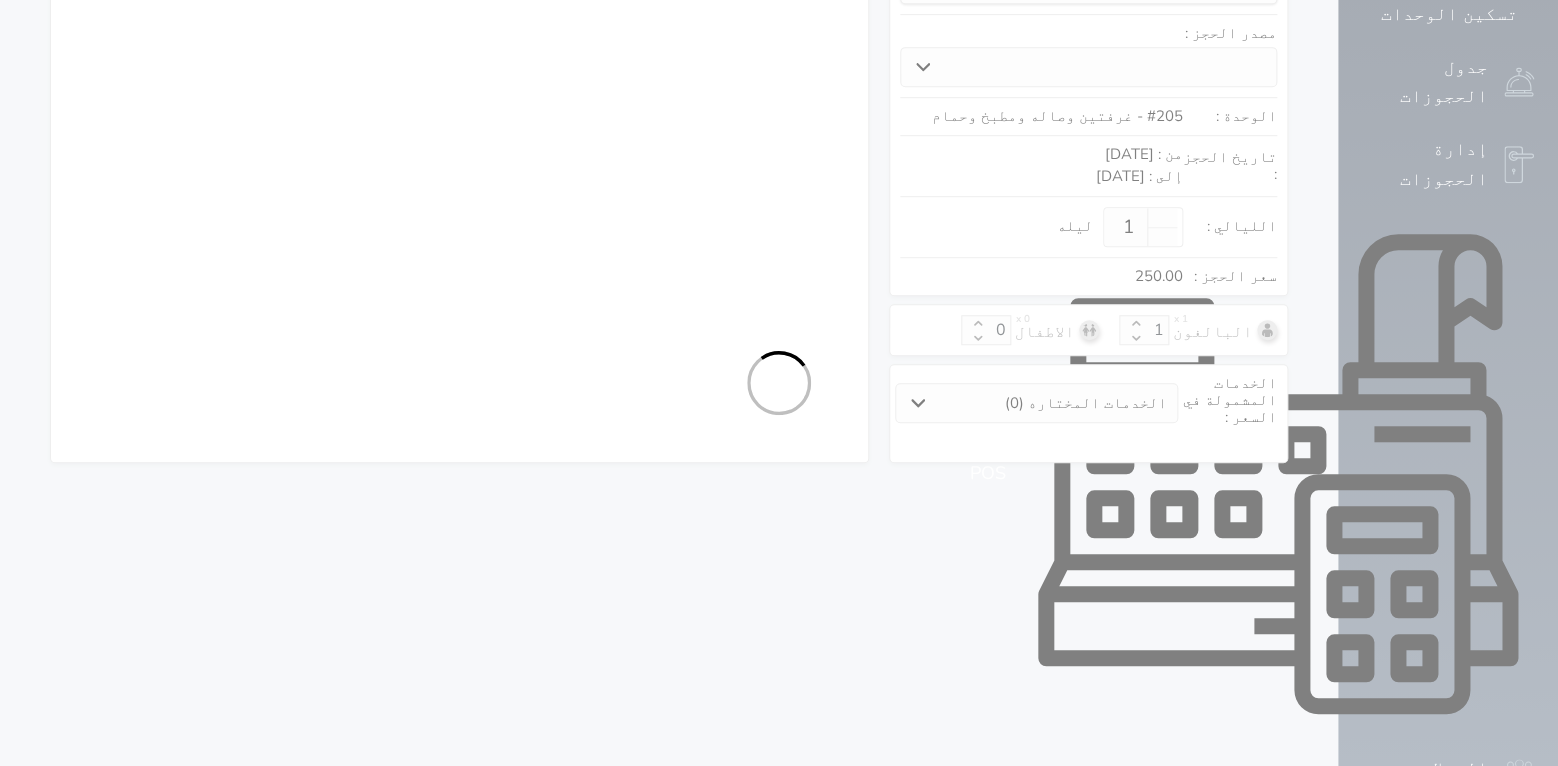 select on "9" 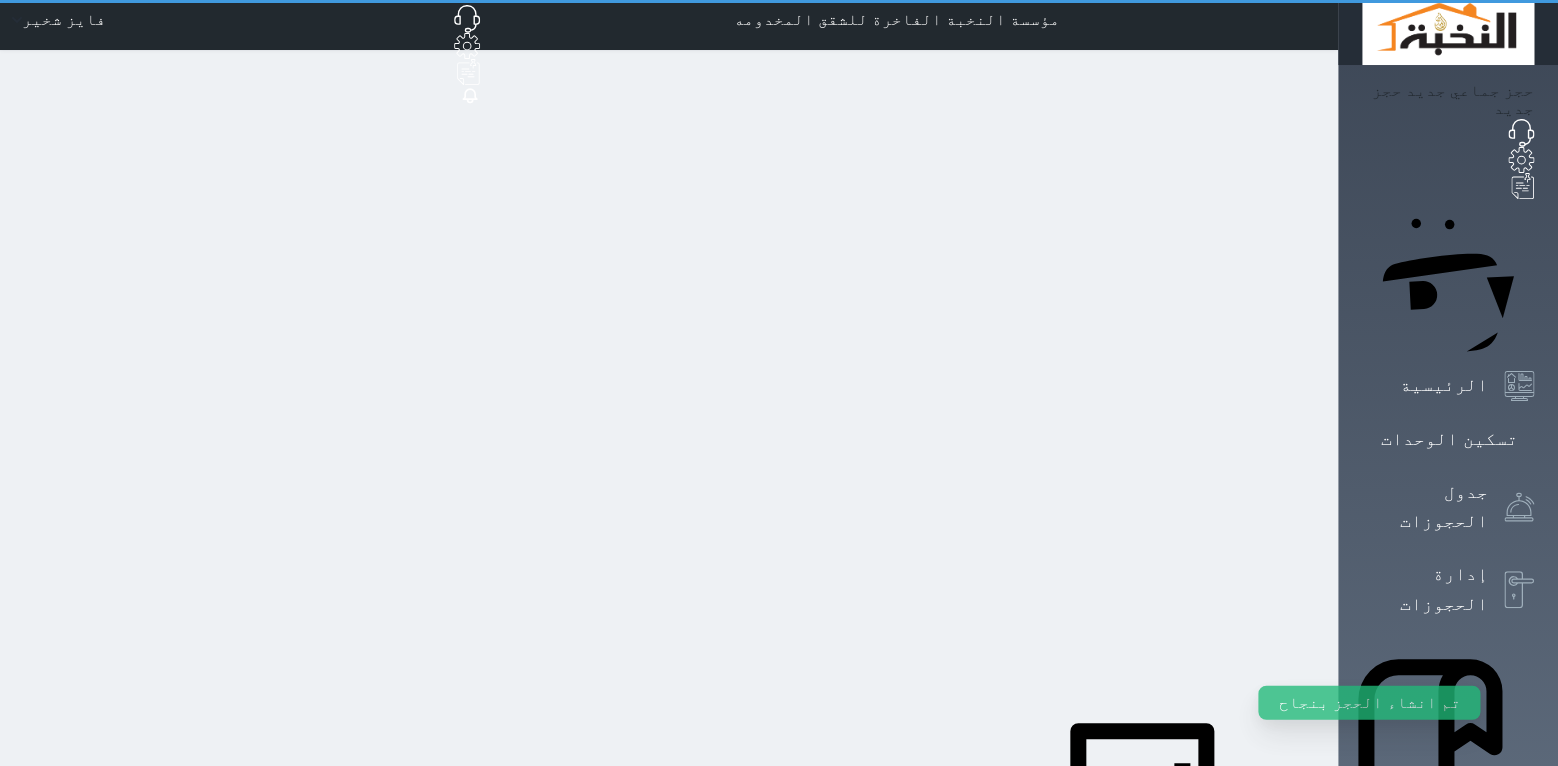 scroll, scrollTop: 0, scrollLeft: 0, axis: both 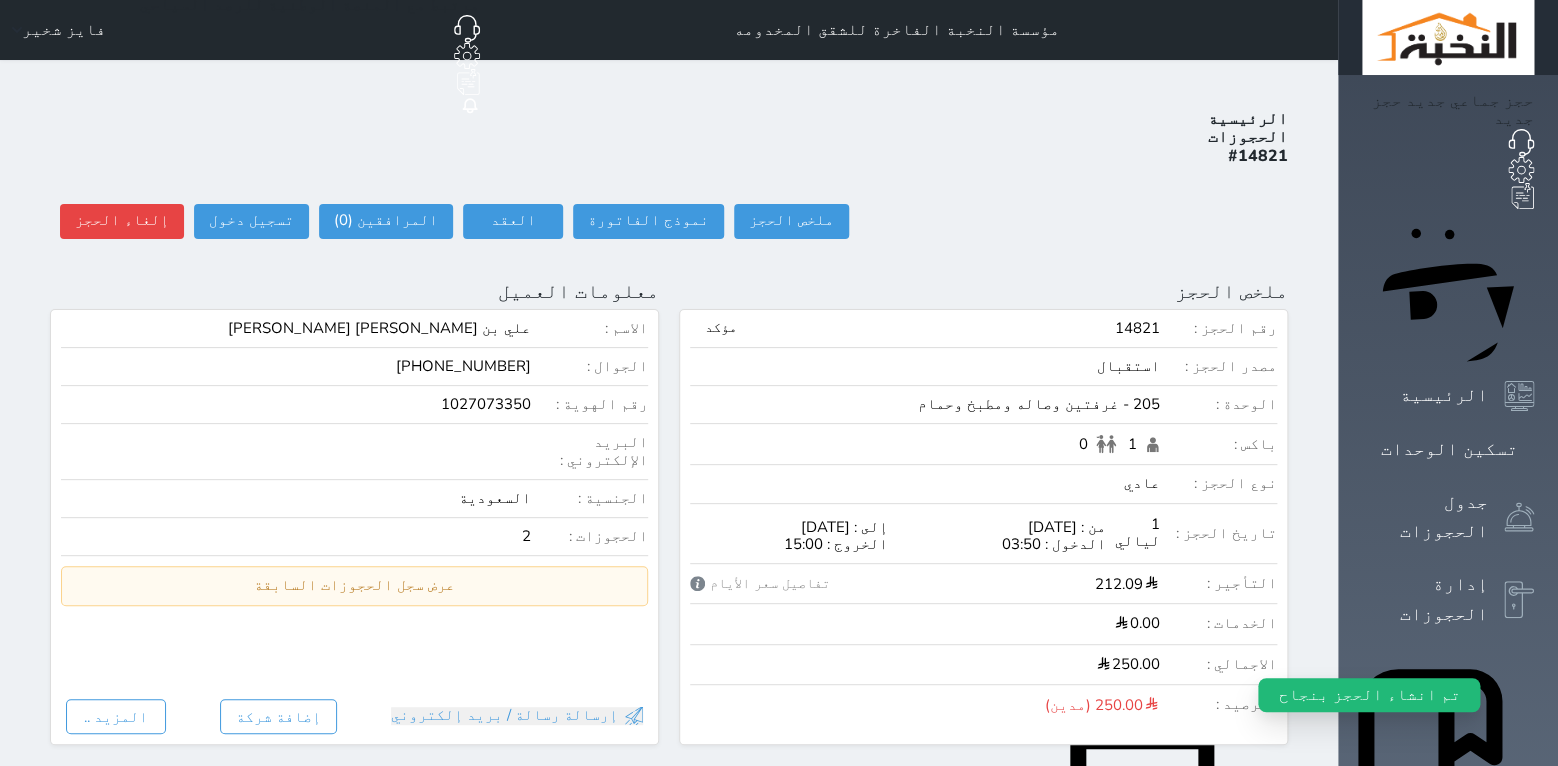 click on "ملخص الحجز           تحديث الحجز                       نوع الإيجار :     يومي     تاريخ بداية ونهاية الحجز :     الوحدة :   205 غرفتين وصاله ومطبخ وحمام     ( يمكنك نقل العميل لوحدة أخري بشرط توافر الوحدة بالتواريخ المحددة )   مصدر الحجز :       سعر الحجز :           الليالي :     1     ليله    الخدمات المشمولة في السعر :   الخدمات المختاره (0)  تحديد الكل  ×  فطار   عدد باكس           البالغون     1                             الاطفال     0               نوع الحجز :
عادي
إقامة مجانية
إستخدام داخلي
إستخدام يومي
تحديث الحجز" at bounding box center (983, 927) 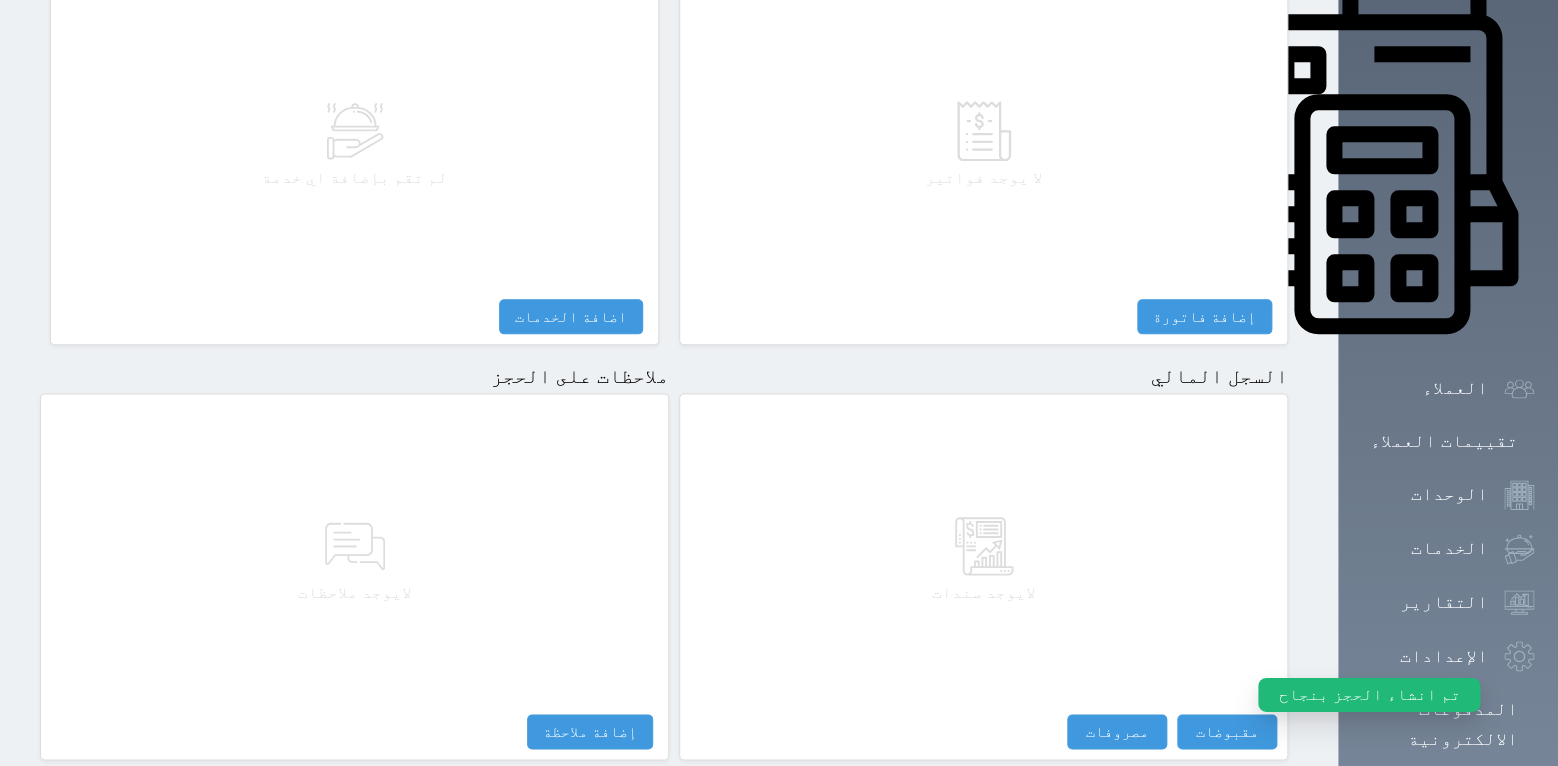 scroll, scrollTop: 934, scrollLeft: 0, axis: vertical 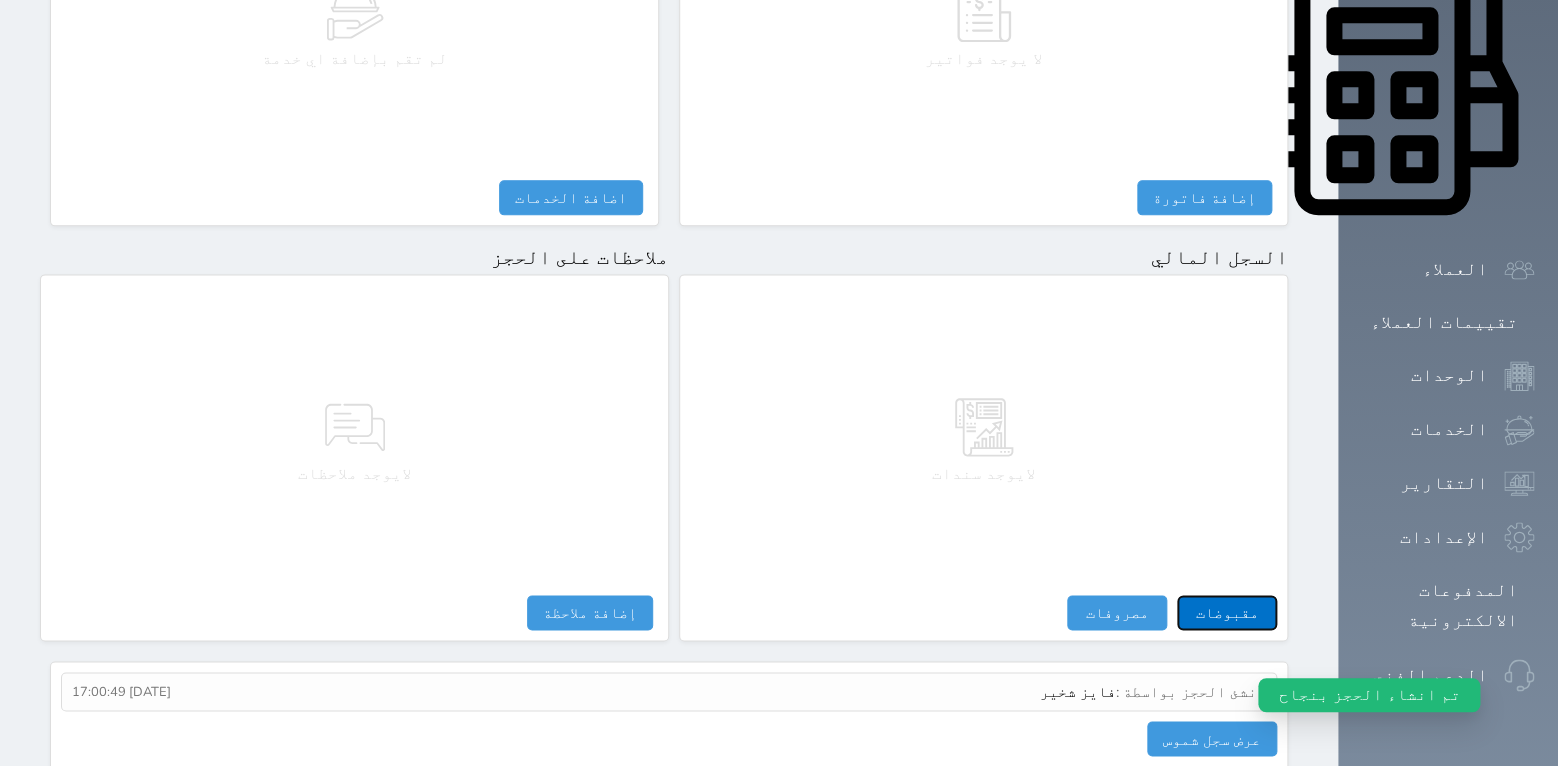 click on "مقبوضات" at bounding box center (1227, 612) 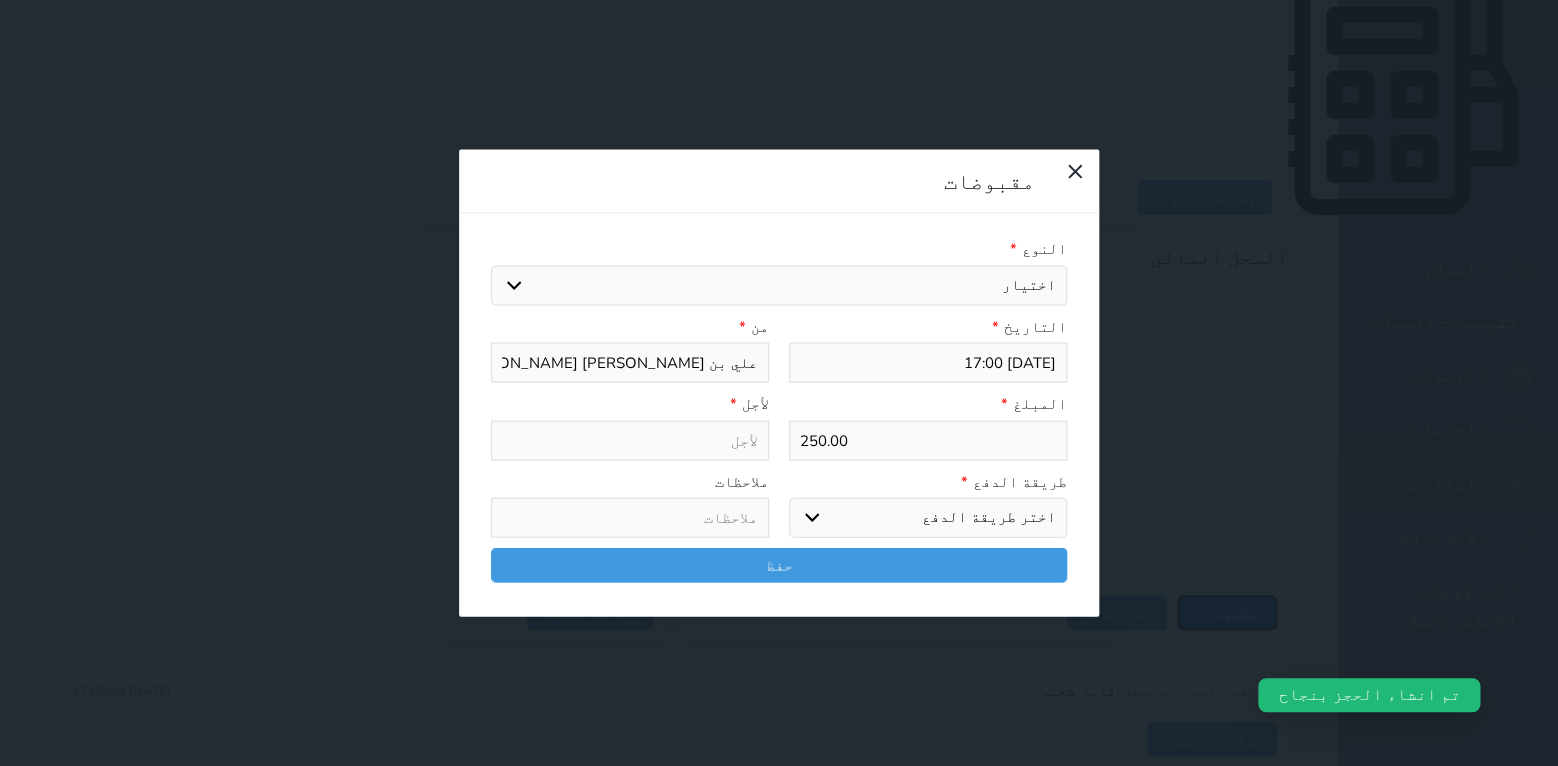 select 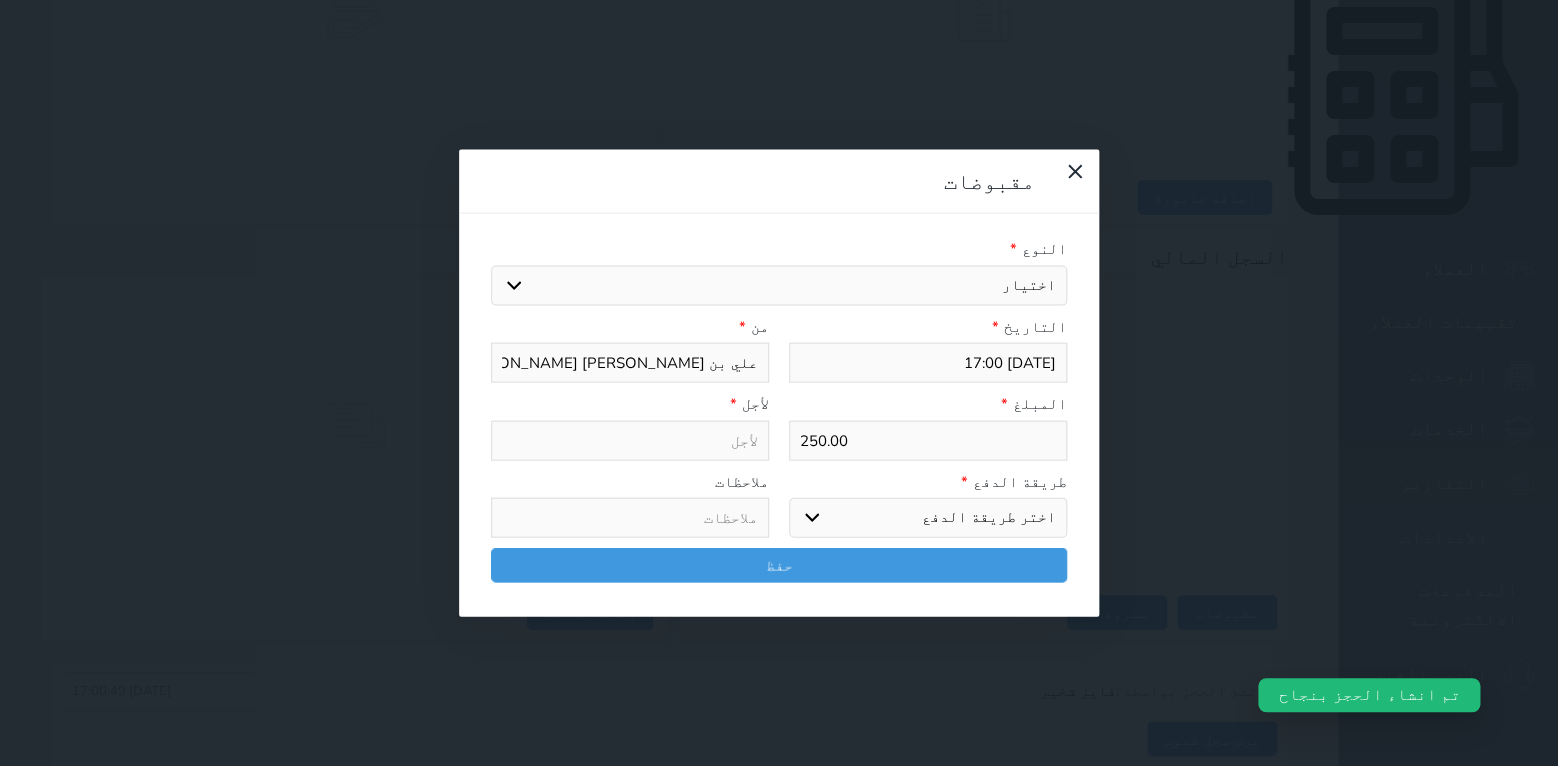 click on "اختيار   مقبوضات عامة قيمة إيجار فواتير تامين عربون لا ينطبق آخر مغسلة واي فاي - الإنترنت مواقف السيارات طعام الأغذية والمشروبات مشروبات المشروبات الباردة المشروبات الساخنة الإفطار غداء عشاء مخبز و كعك حمام سباحة الصالة الرياضية سبا و خدمات الجمال اختيار وإسقاط (خدمات النقل) ميني بار كابل - تلفزيون سرير إضافي تصفيف الشعر التسوق خدمات الجولات السياحية المنظمة خدمات الدليل السياحي" at bounding box center [779, 285] 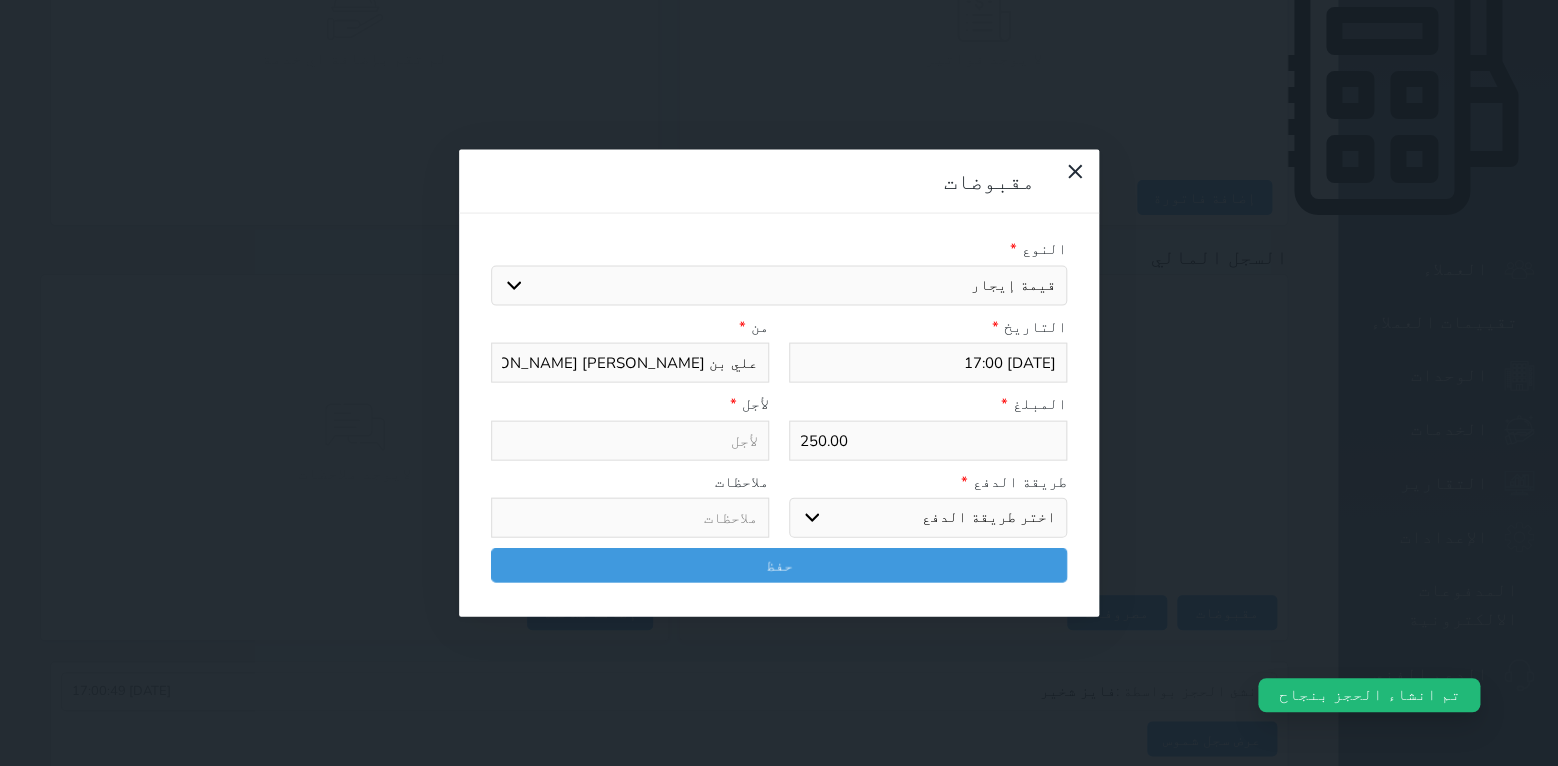 select 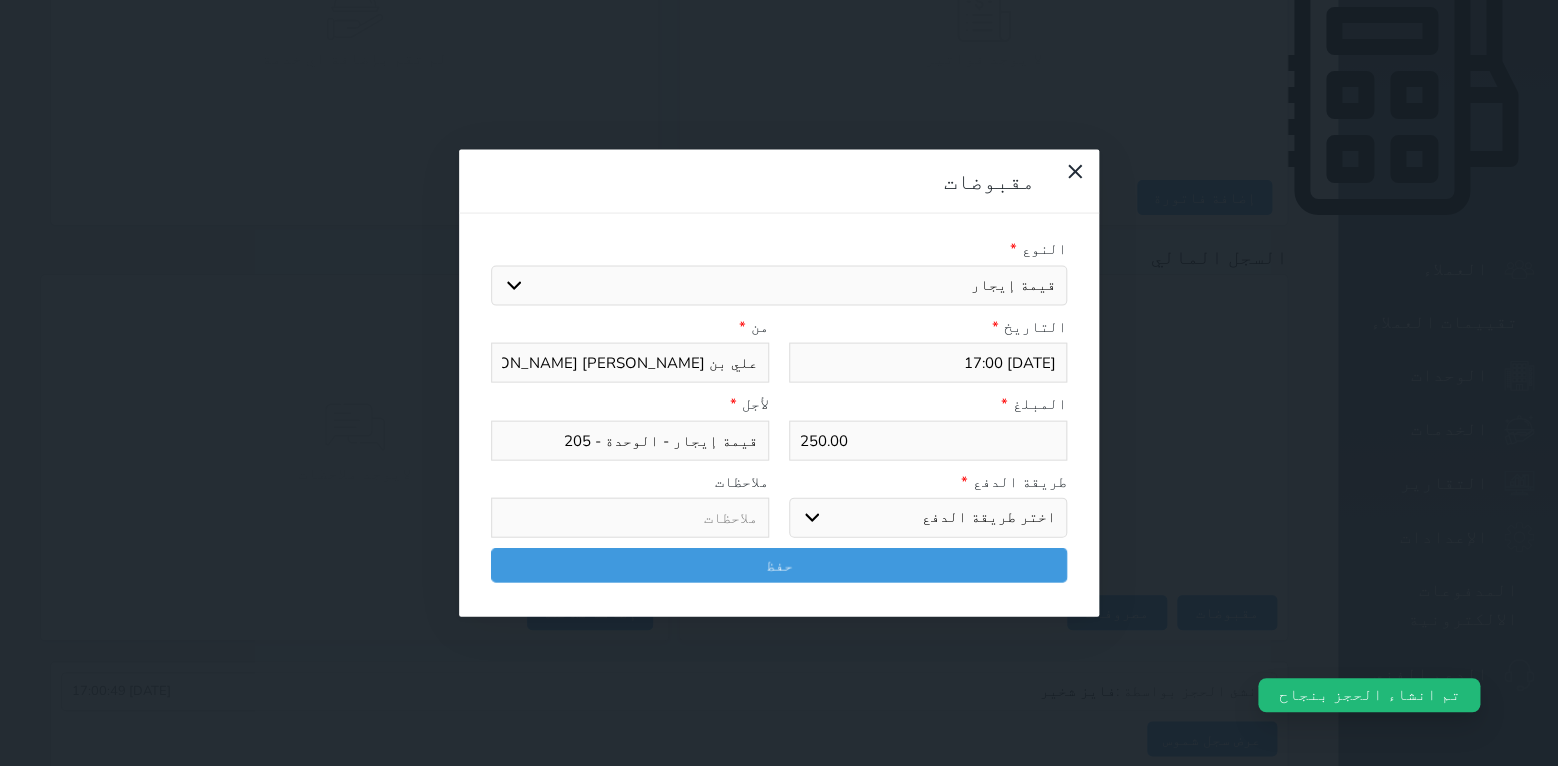 click on "اختر طريقة الدفع   دفع نقدى   تحويل بنكى   مدى   بطاقة ائتمان   آجل" at bounding box center [928, 518] 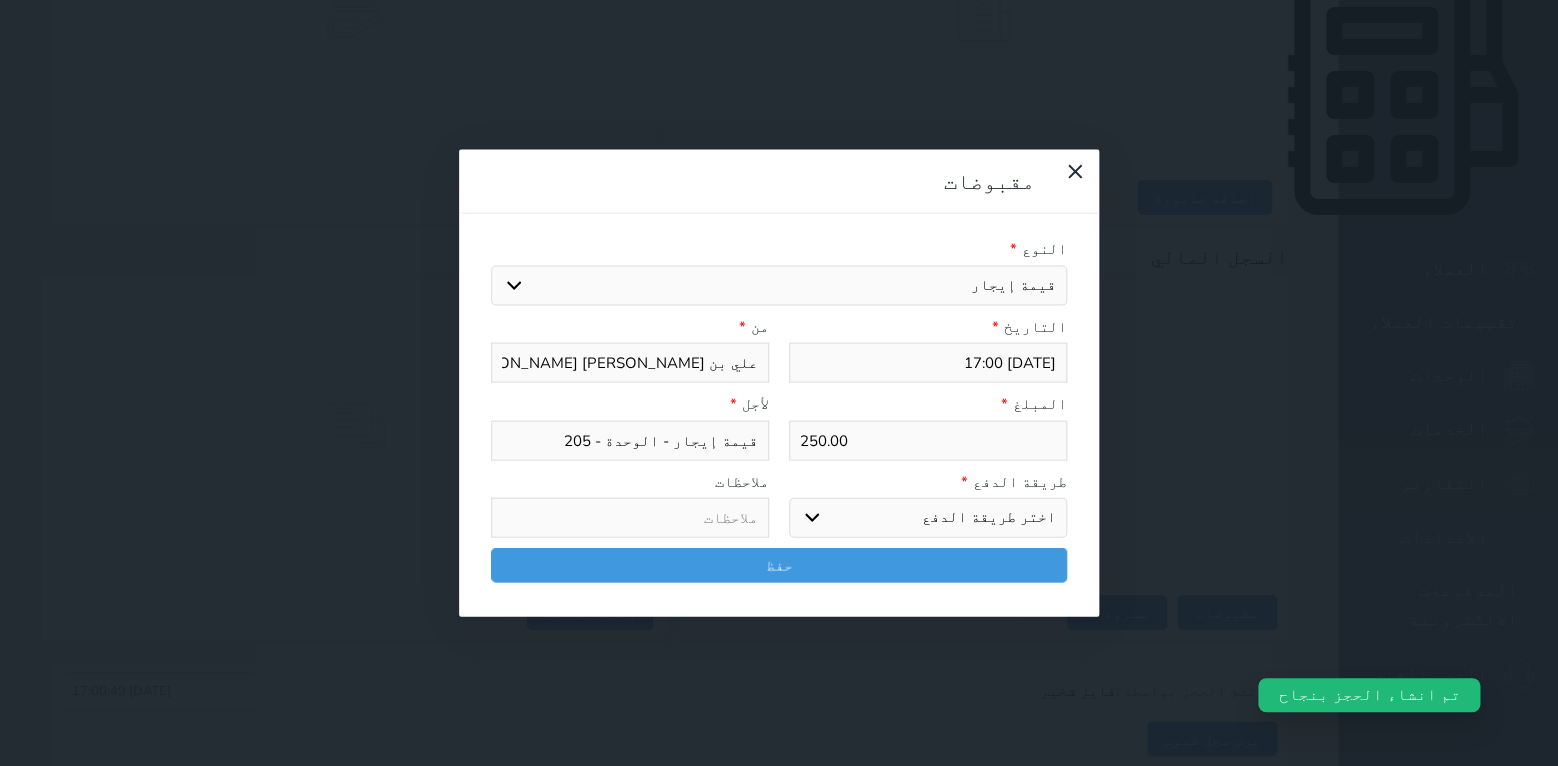 select on "mada" 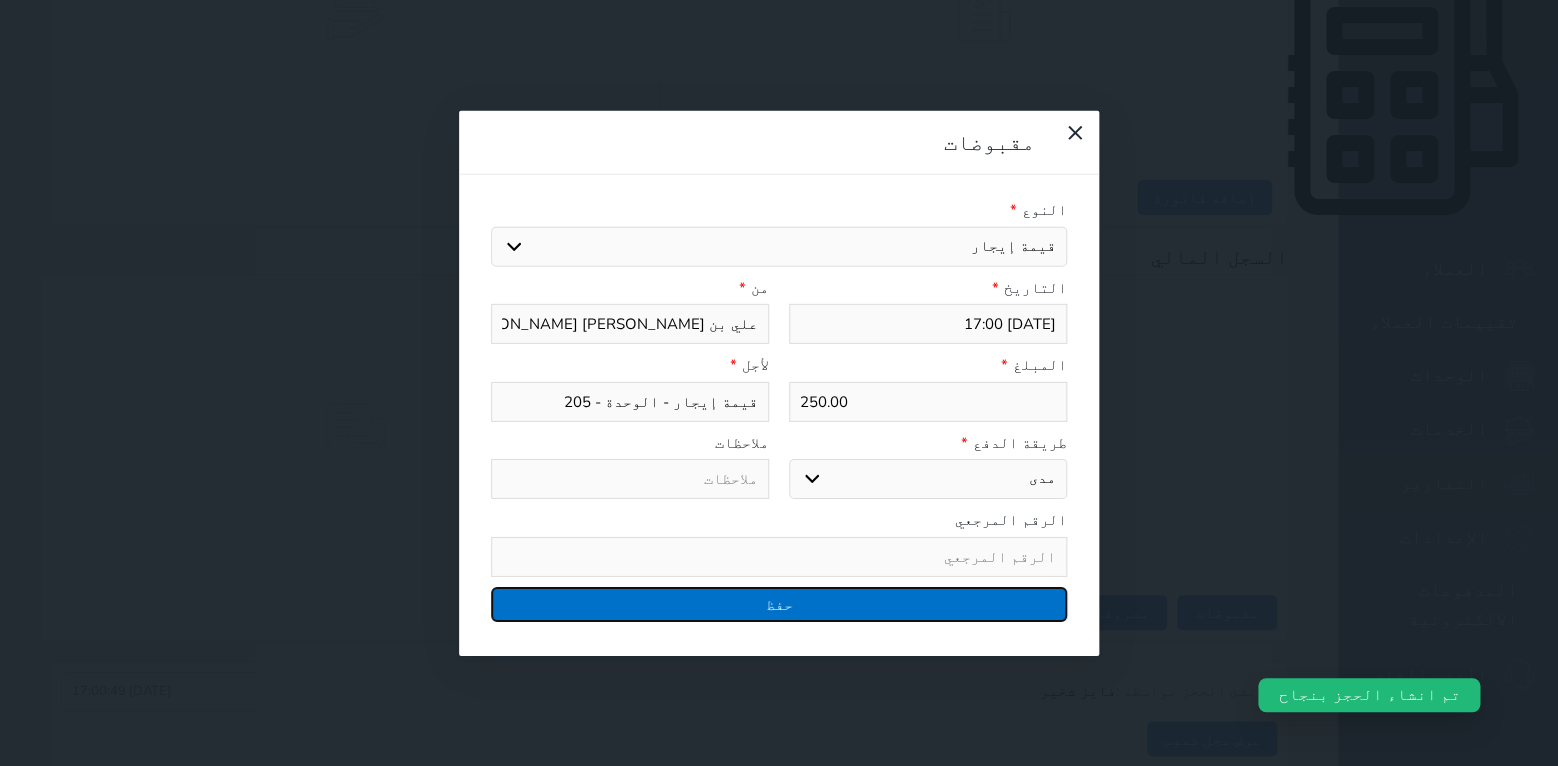 click on "حفظ" at bounding box center [779, 603] 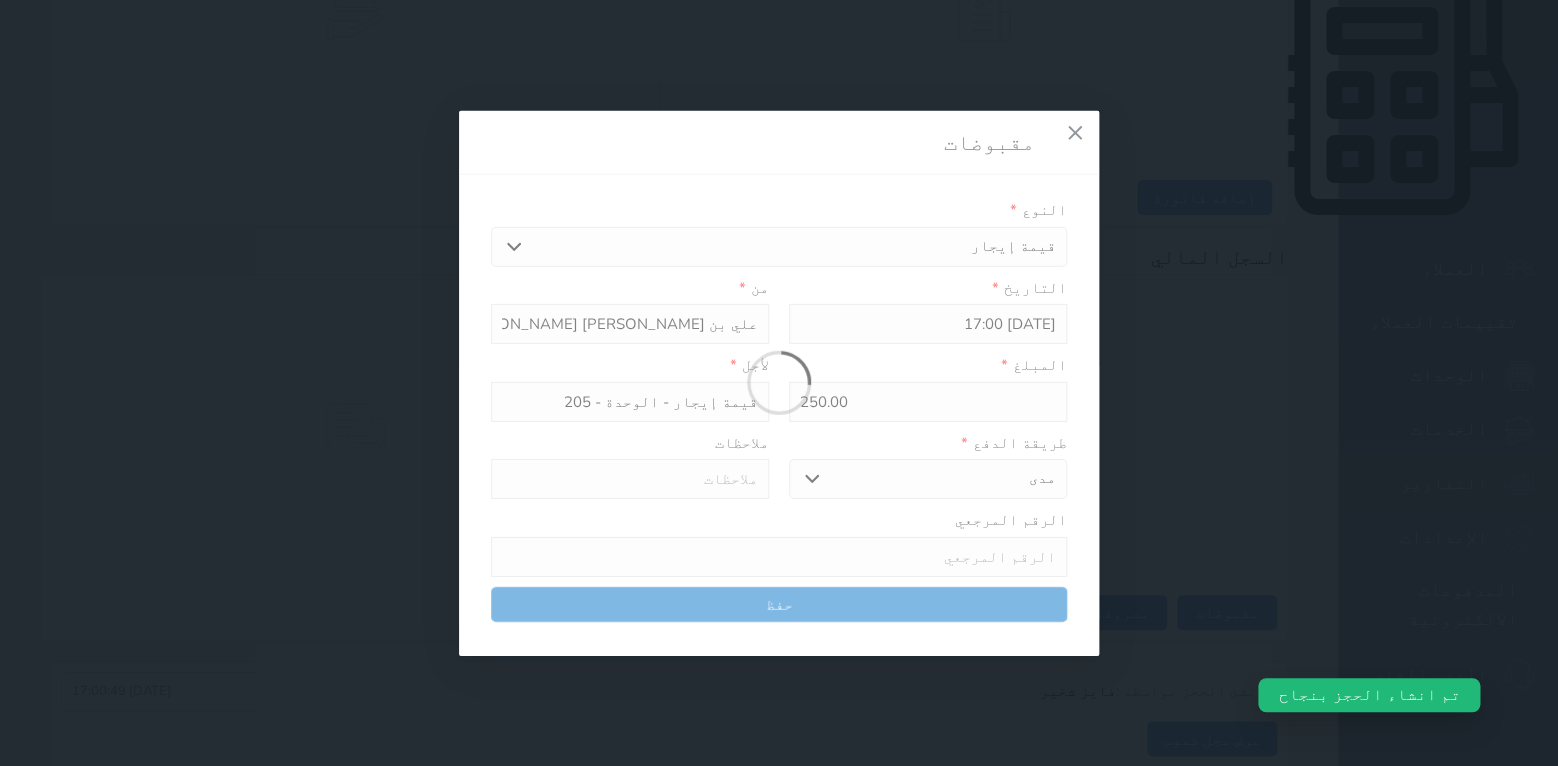 select 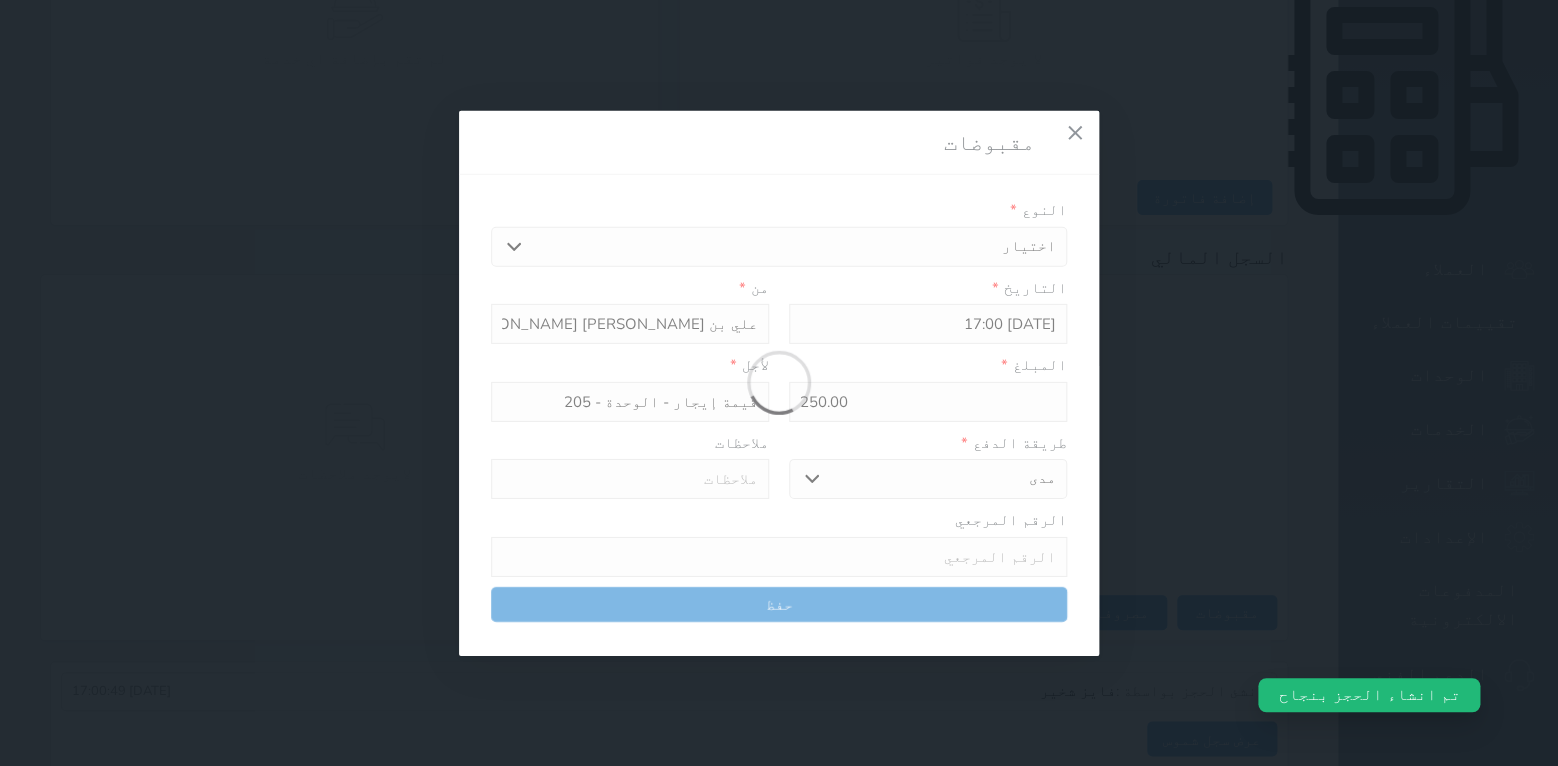 type 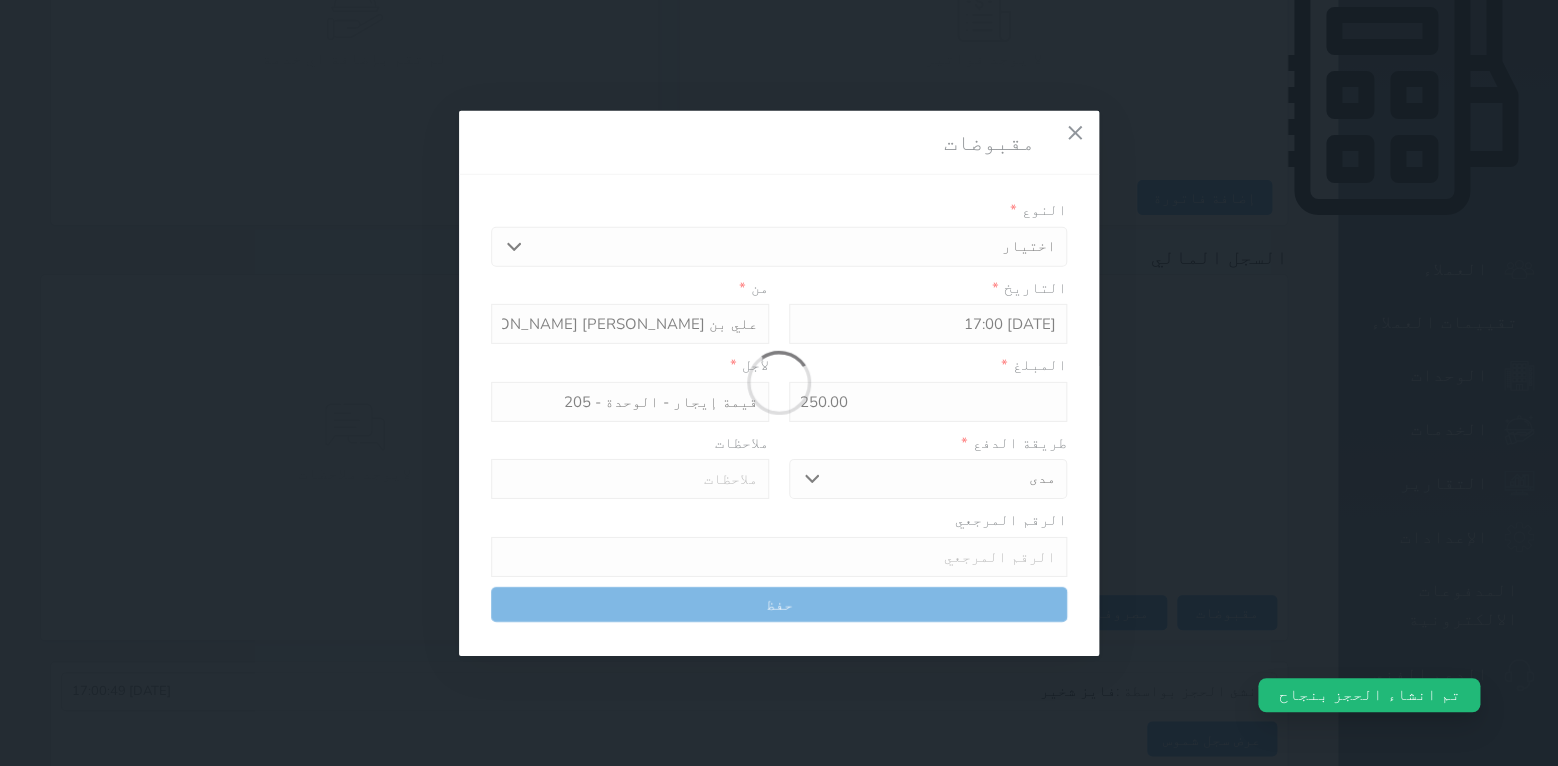 type on "0" 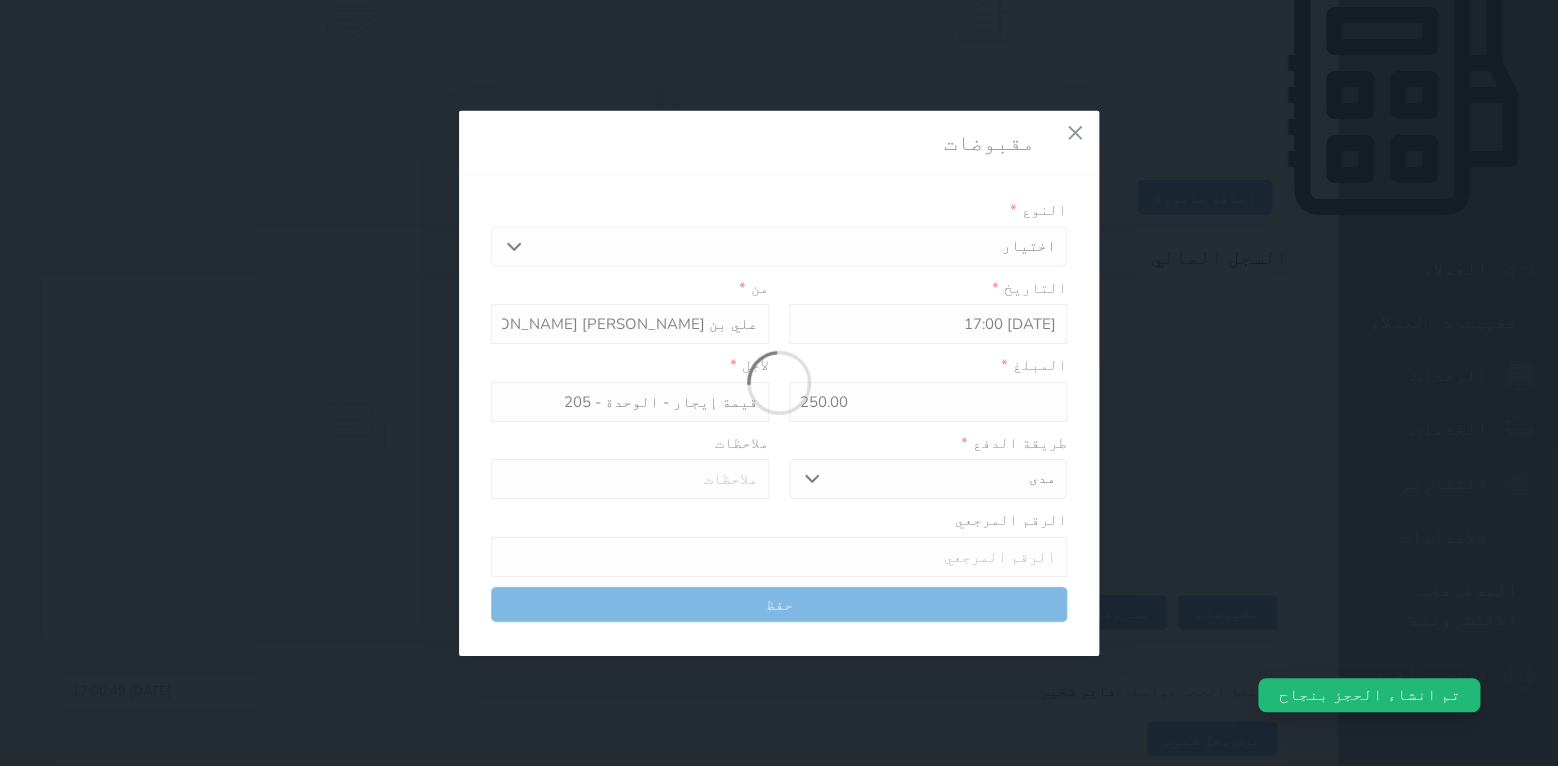 select 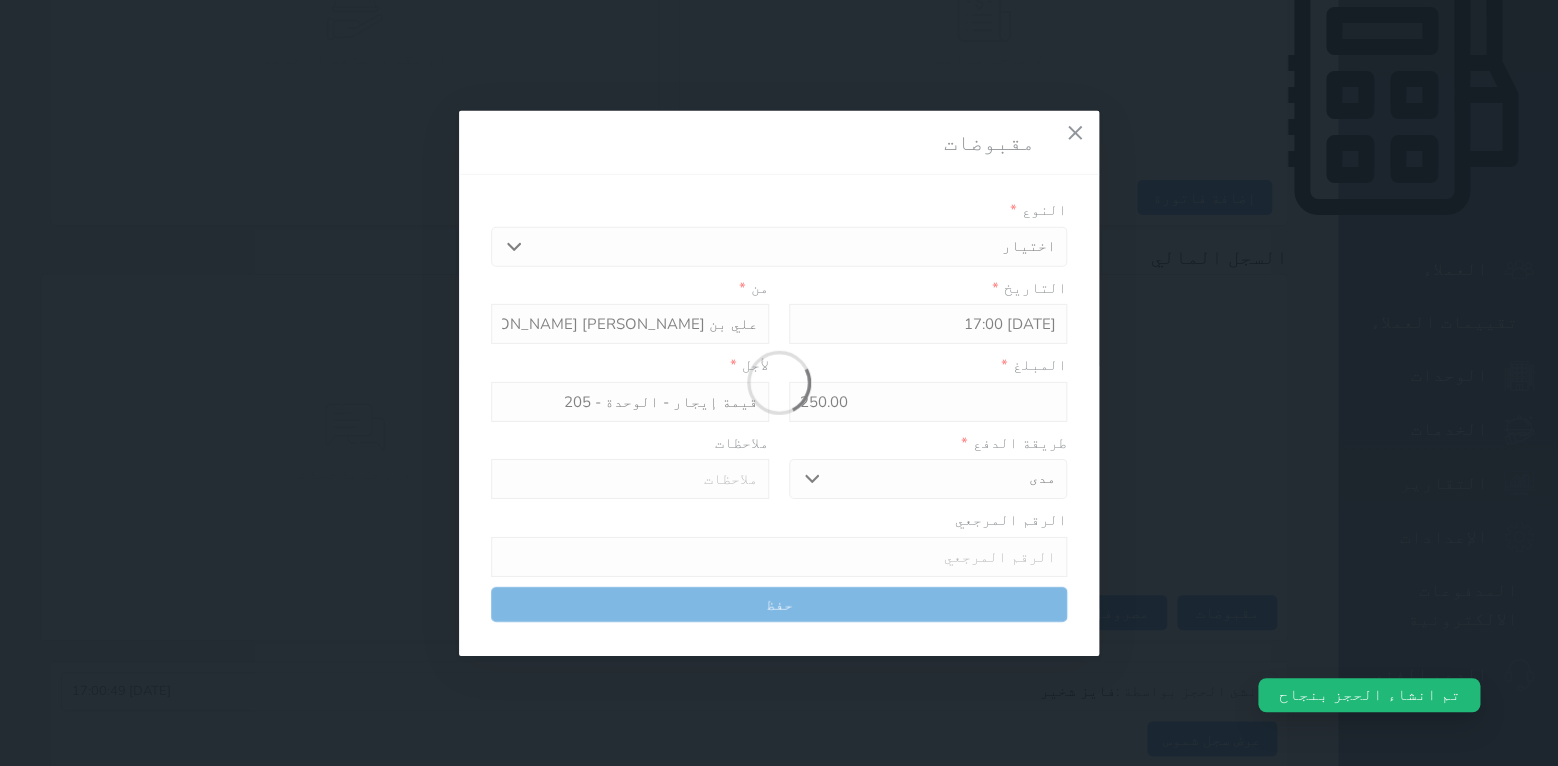 type on "0" 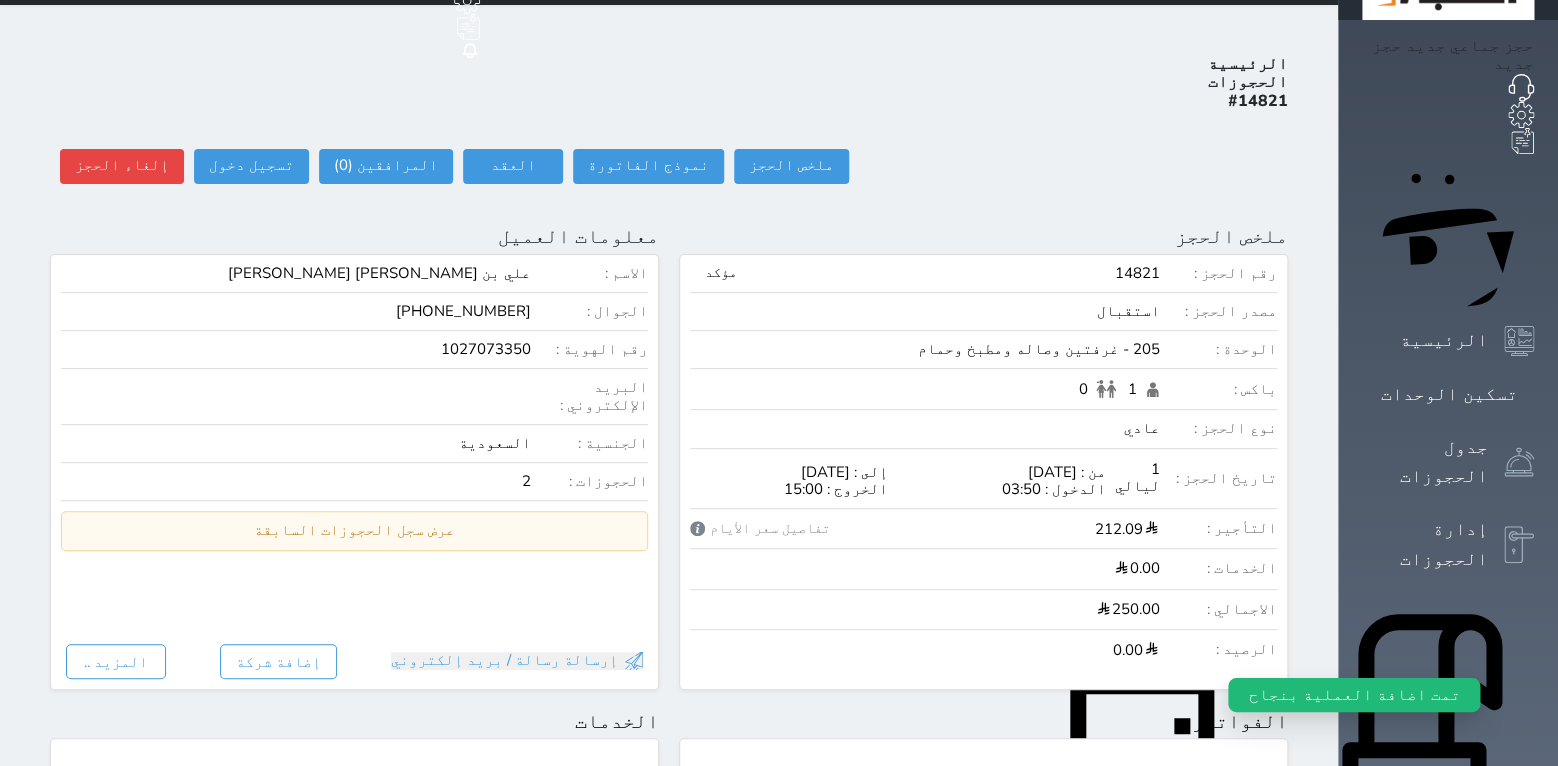 scroll, scrollTop: 0, scrollLeft: 0, axis: both 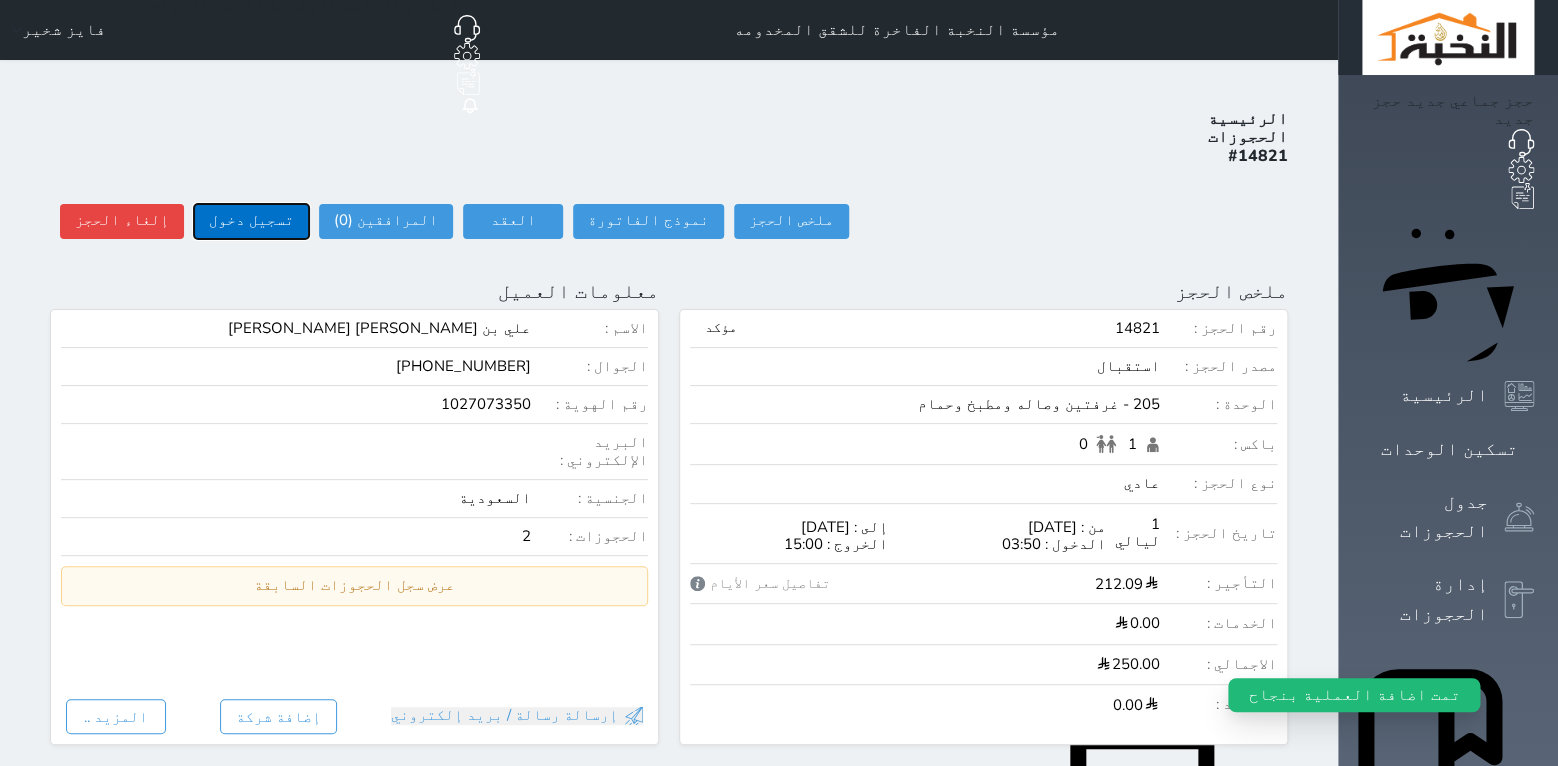click on "تسجيل دخول" at bounding box center [251, 221] 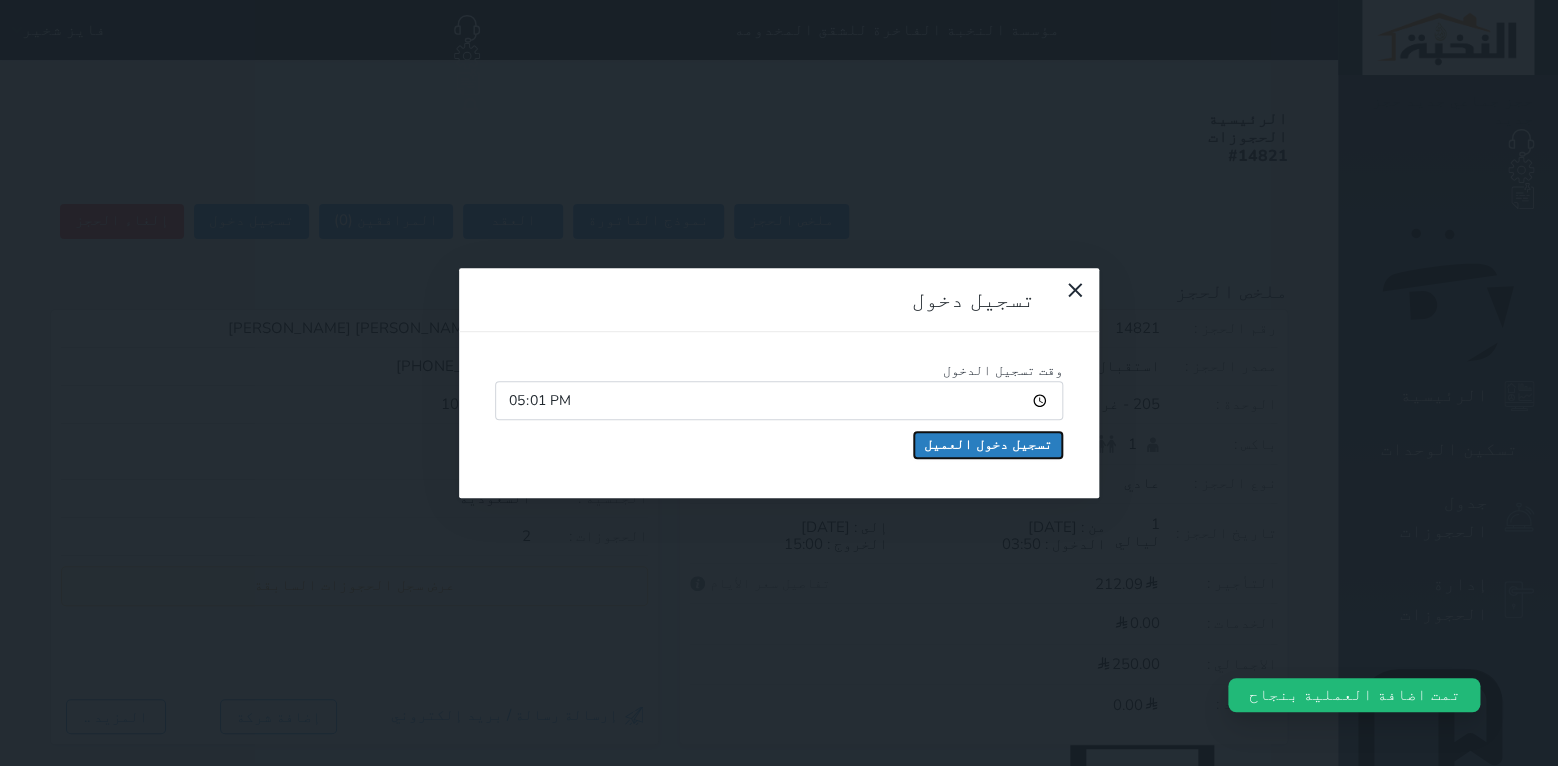 click on "تسجيل دخول العميل" at bounding box center (988, 445) 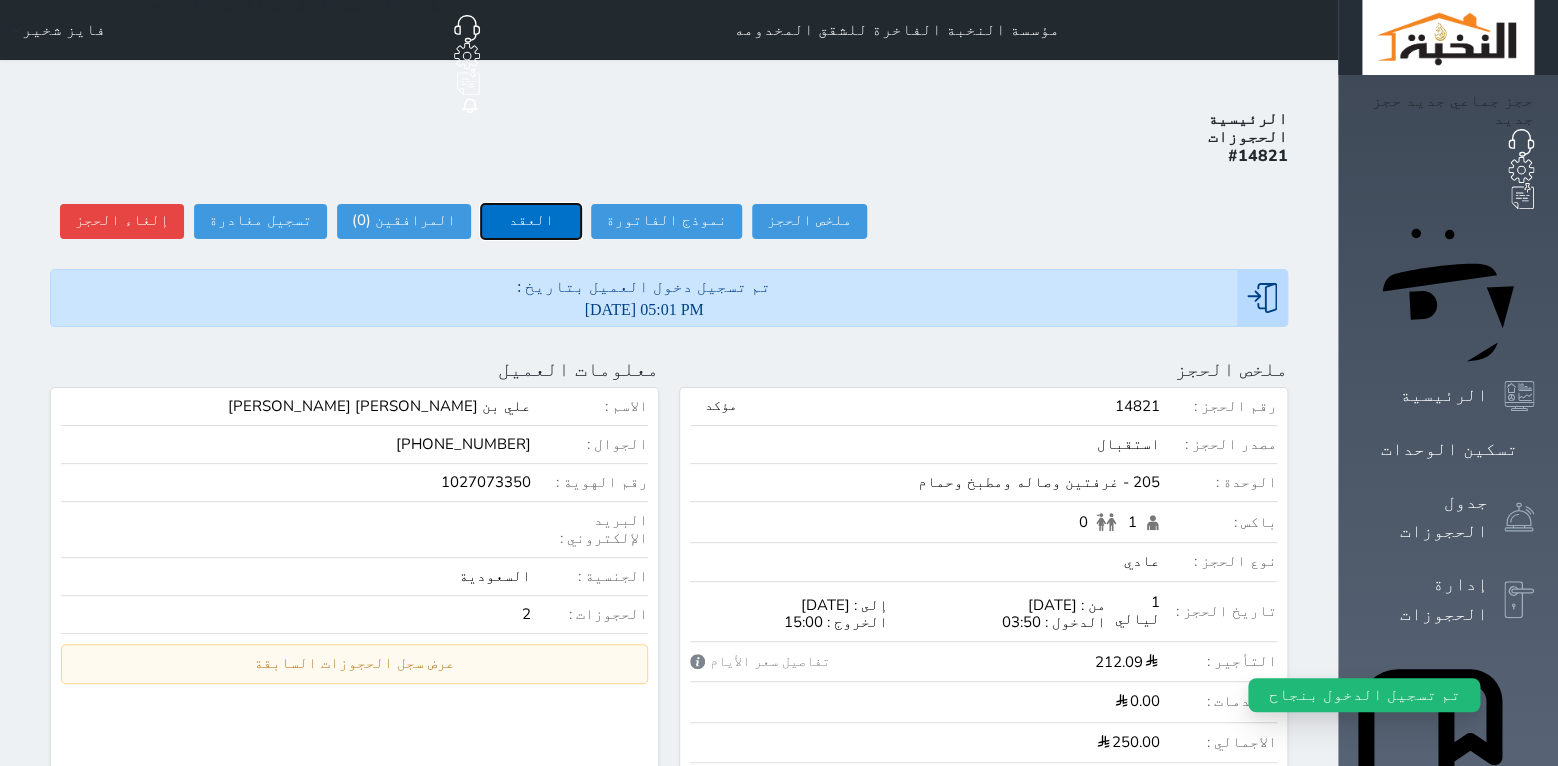 click on "العقد" at bounding box center [531, 221] 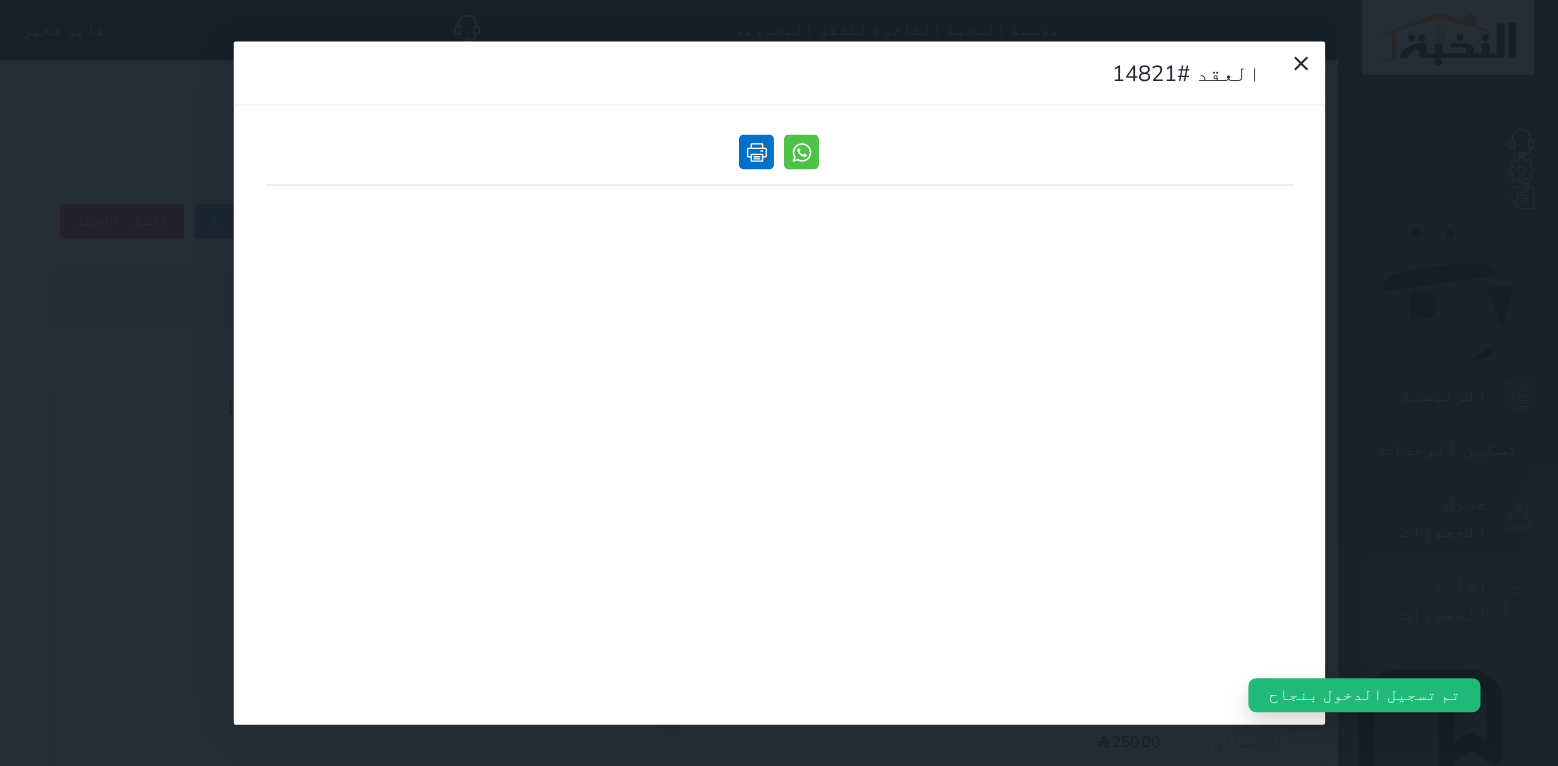 click at bounding box center (756, 152) 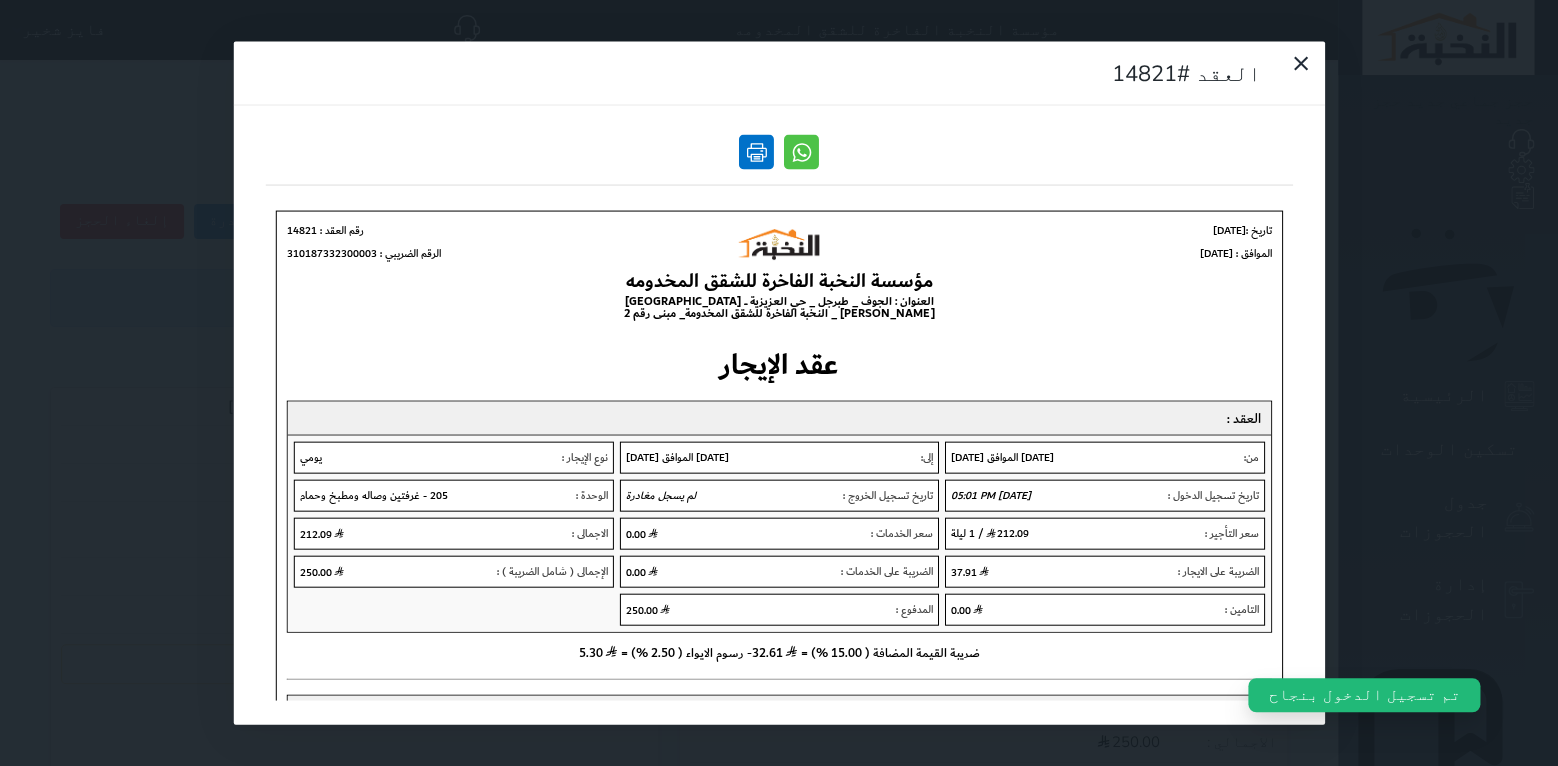 scroll, scrollTop: 0, scrollLeft: 0, axis: both 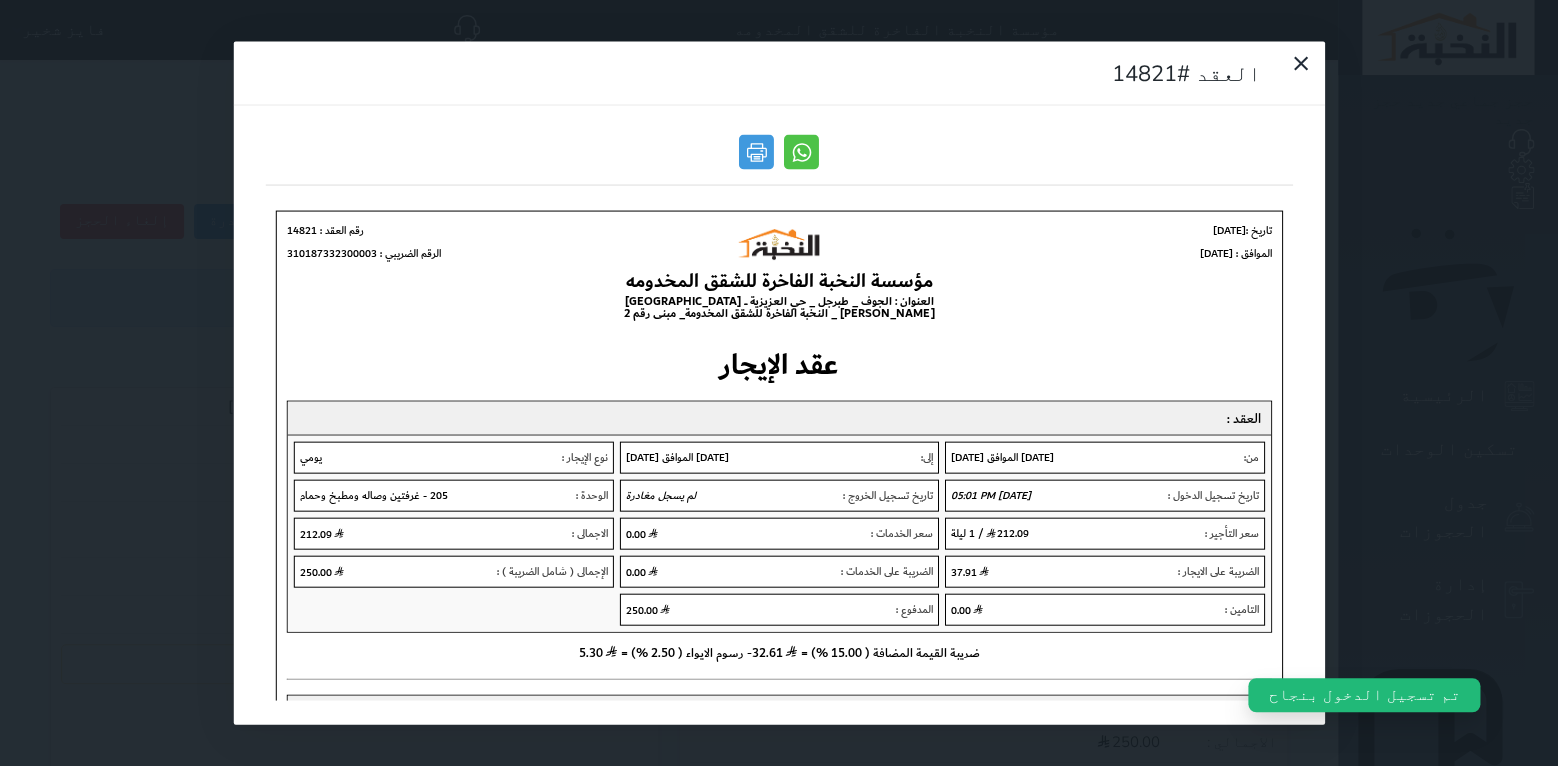 click on "العقد #14821" at bounding box center [779, 383] 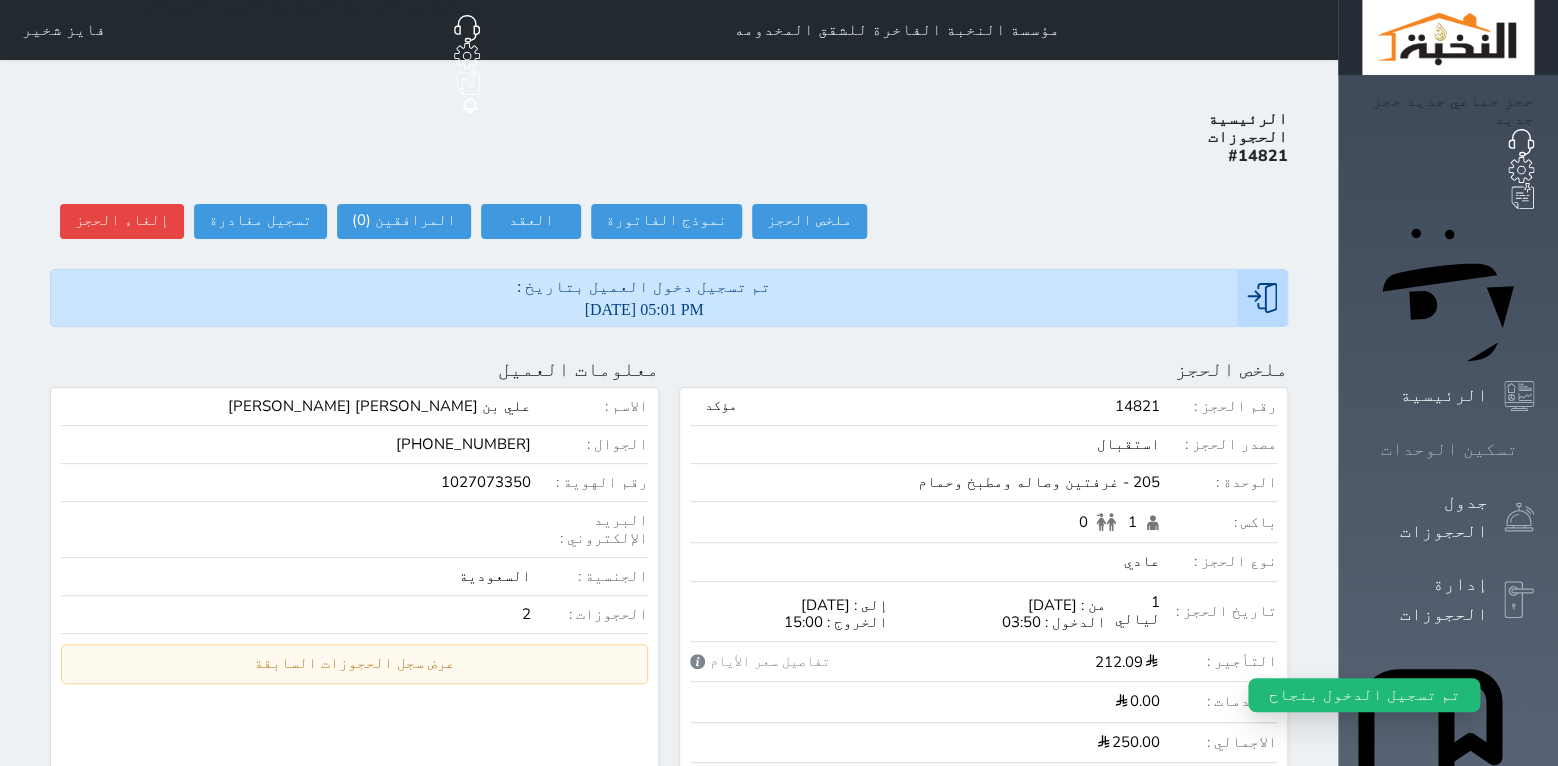click 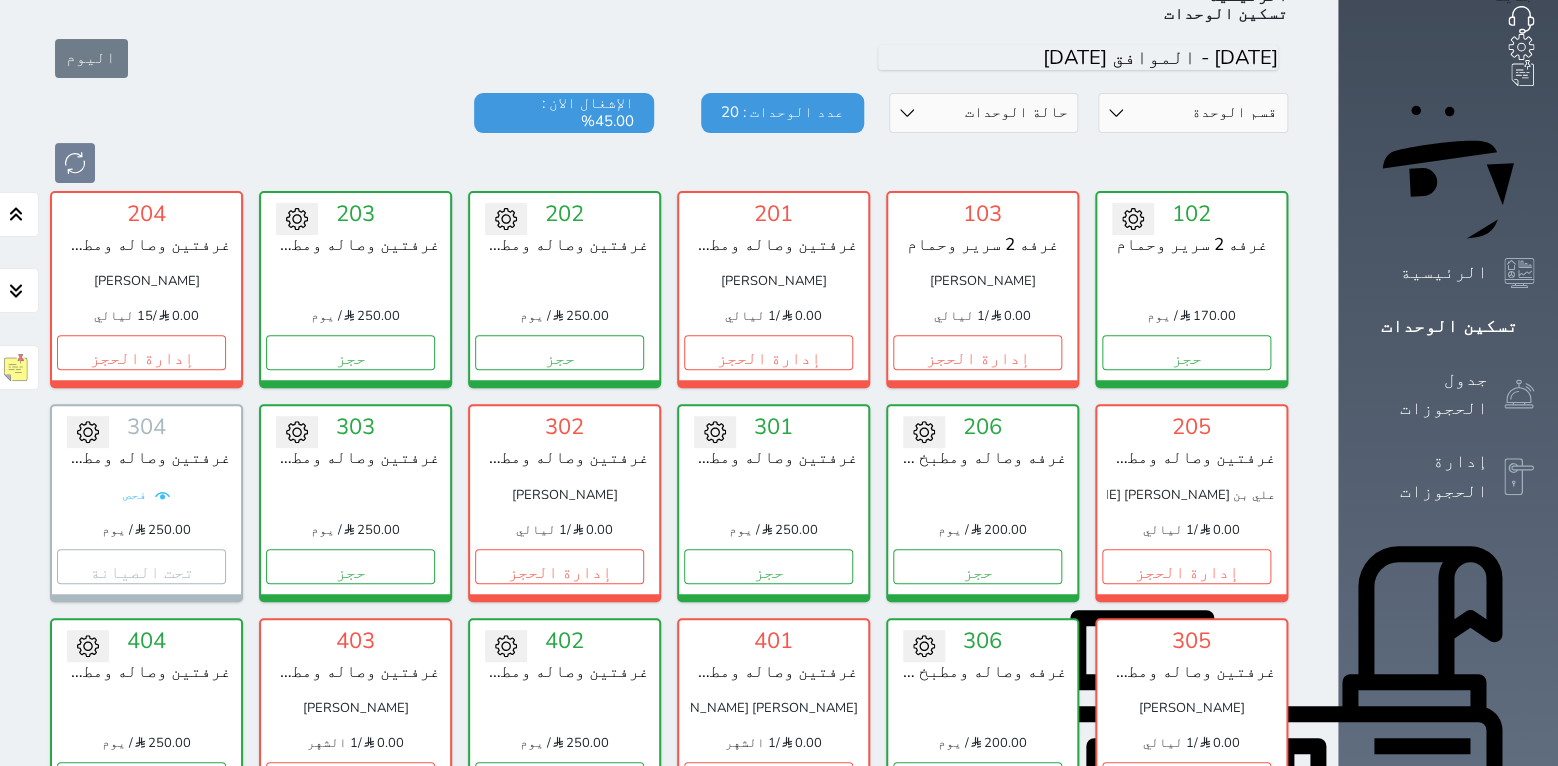 scroll, scrollTop: 125, scrollLeft: 0, axis: vertical 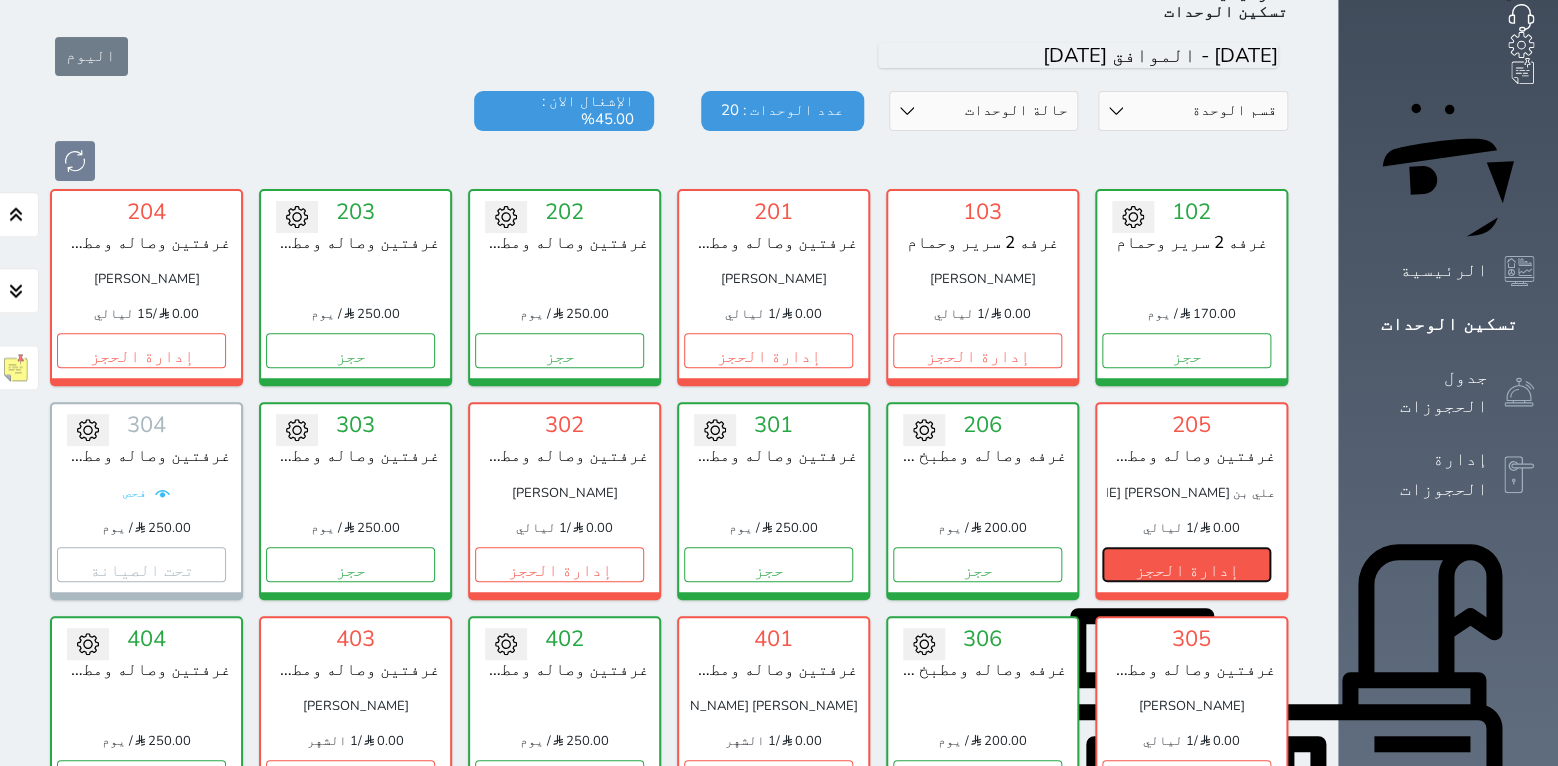 click on "إدارة الحجز" at bounding box center [1186, 564] 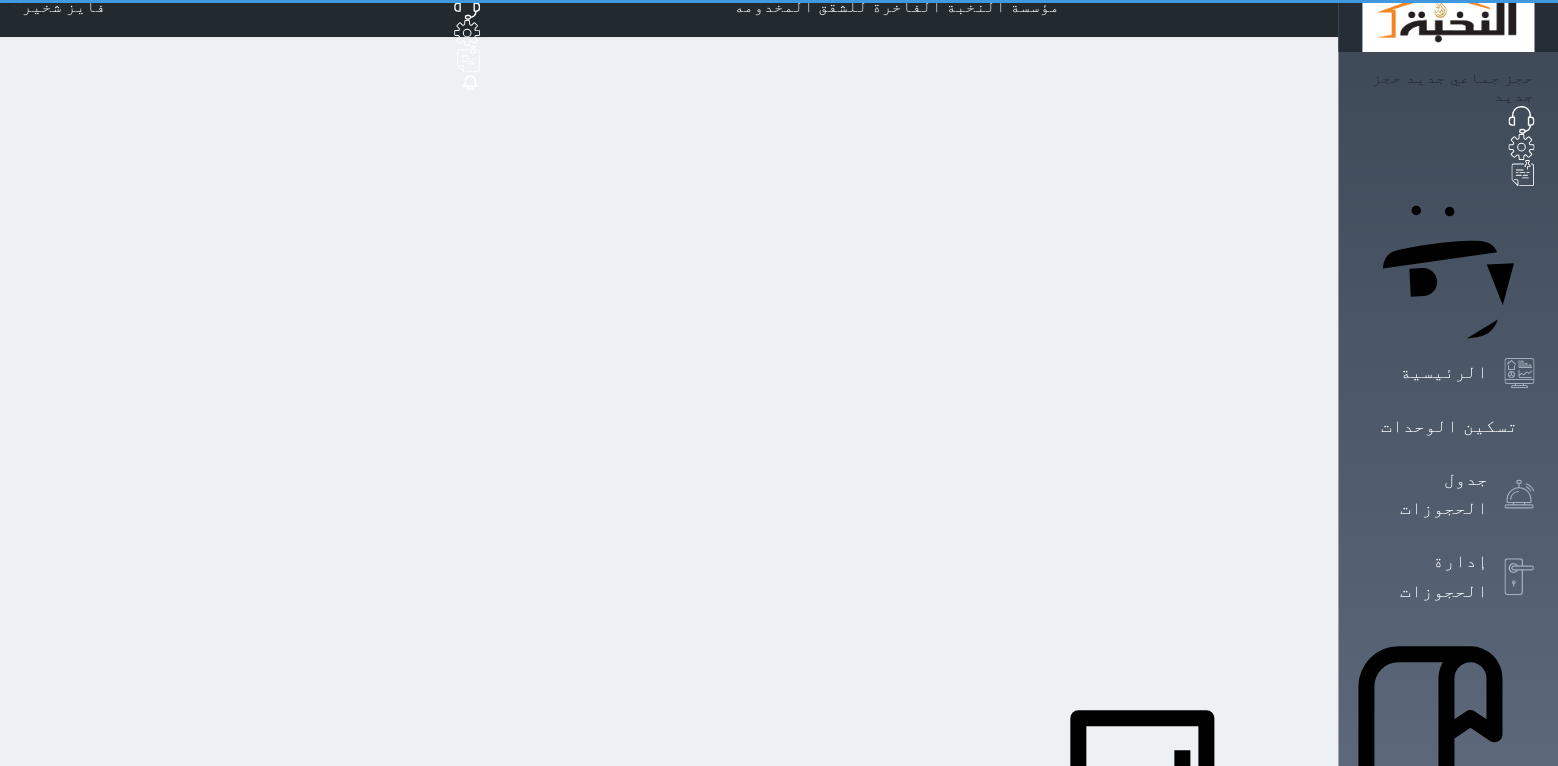 scroll, scrollTop: 0, scrollLeft: 0, axis: both 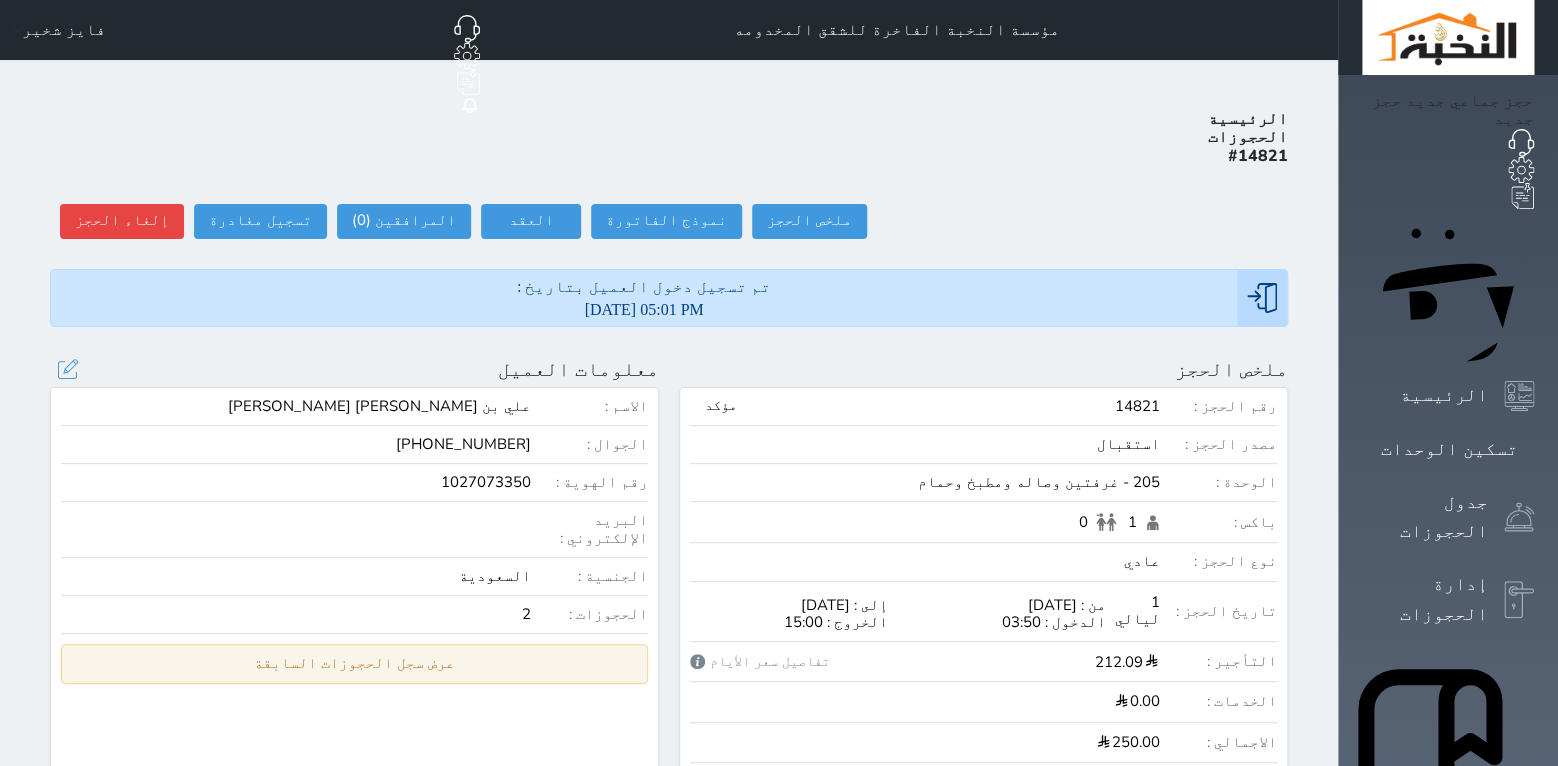 click on "عرض سجل الحجوزات السابقة" at bounding box center (354, 663) 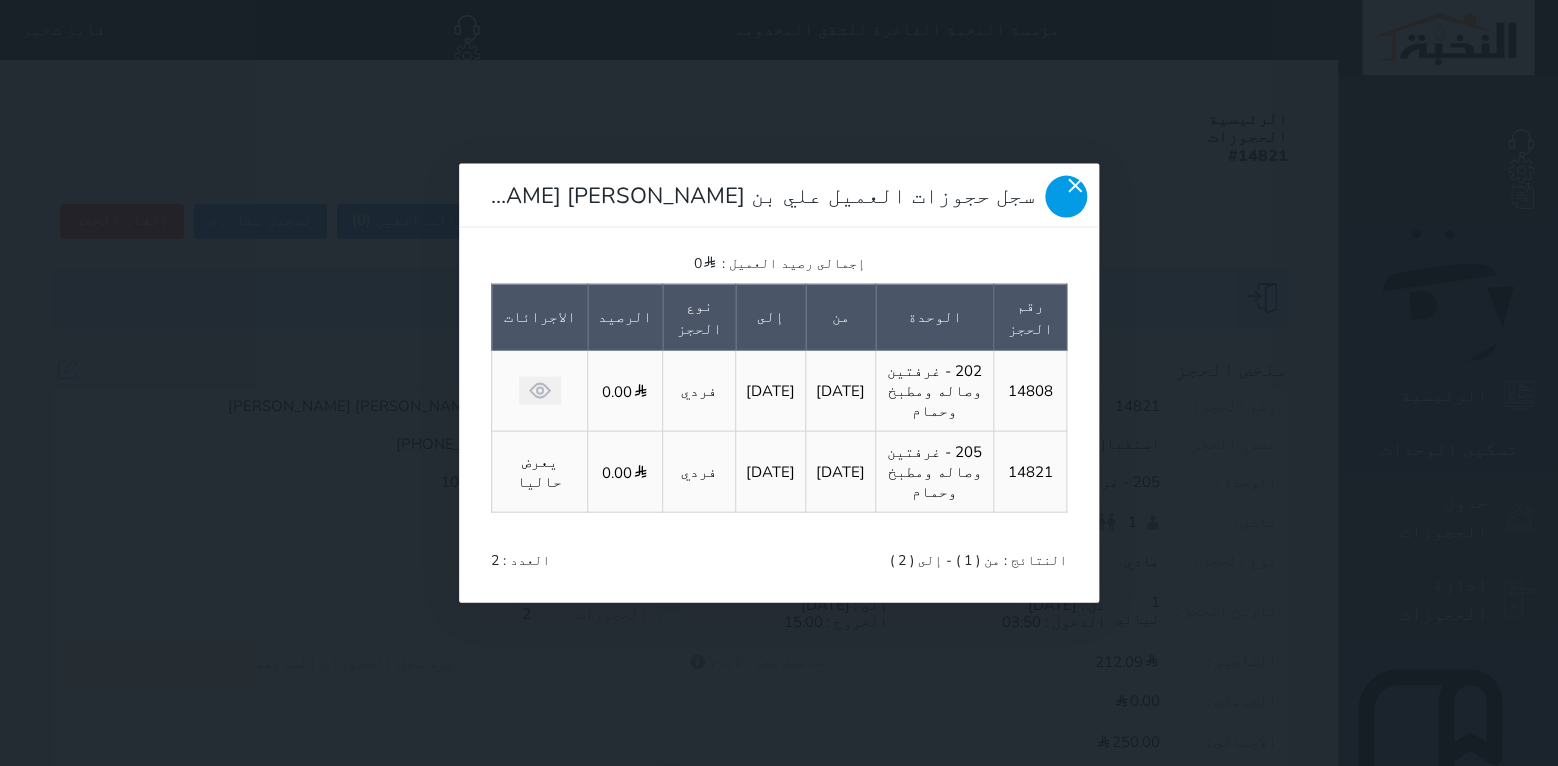 click 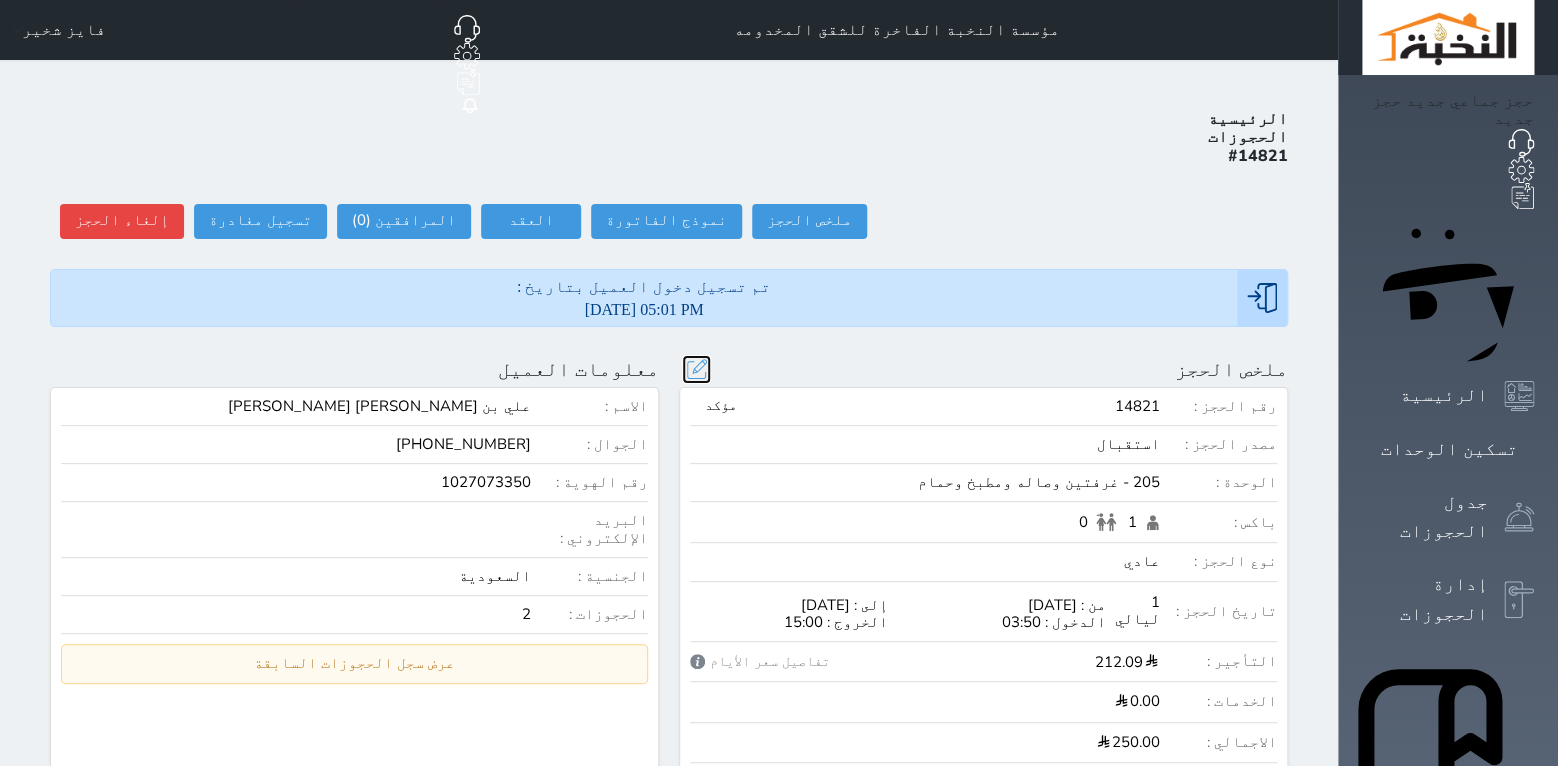 click at bounding box center [696, 369] 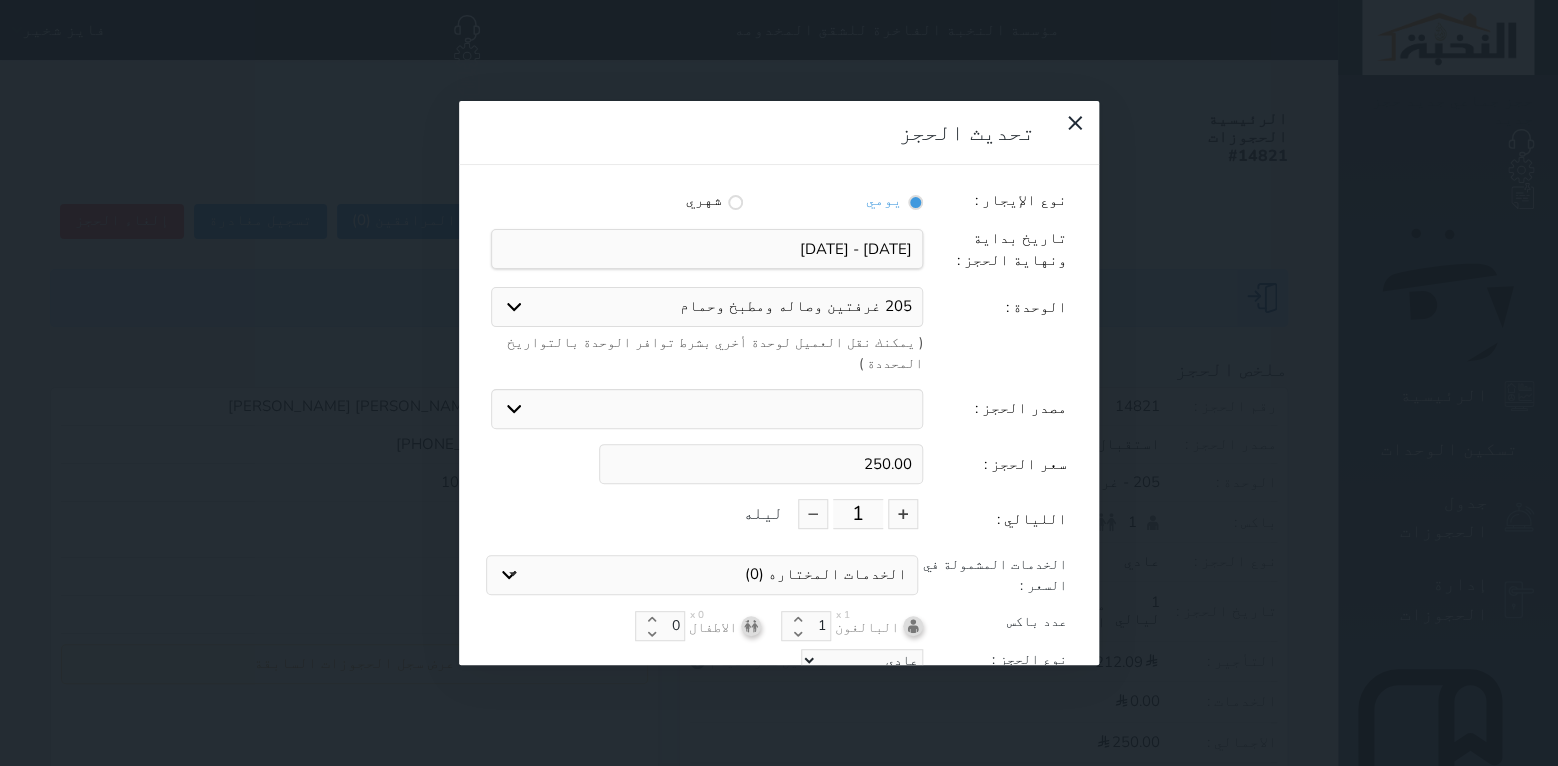 click on "205 غرفتين وصاله ومطبخ وحمام   102 غرفه 2 سرير وحمام 206 غرفه وصاله ومطبخ وحمام 306 غرفه وصاله ومطبخ وحمام 406 غرفه وصاله ومطبخ وحمام 202 غرفتين وصاله ومطبخ وحمام 203 غرفتين وصاله ومطبخ وحمام 301 غرفتين وصاله ومطبخ وحمام 303 غرفتين وصاله ومطبخ وحمام 402 غرفتين وصاله ومطبخ وحمام 404 غرفتين وصاله ومطبخ وحمام" at bounding box center [707, 307] 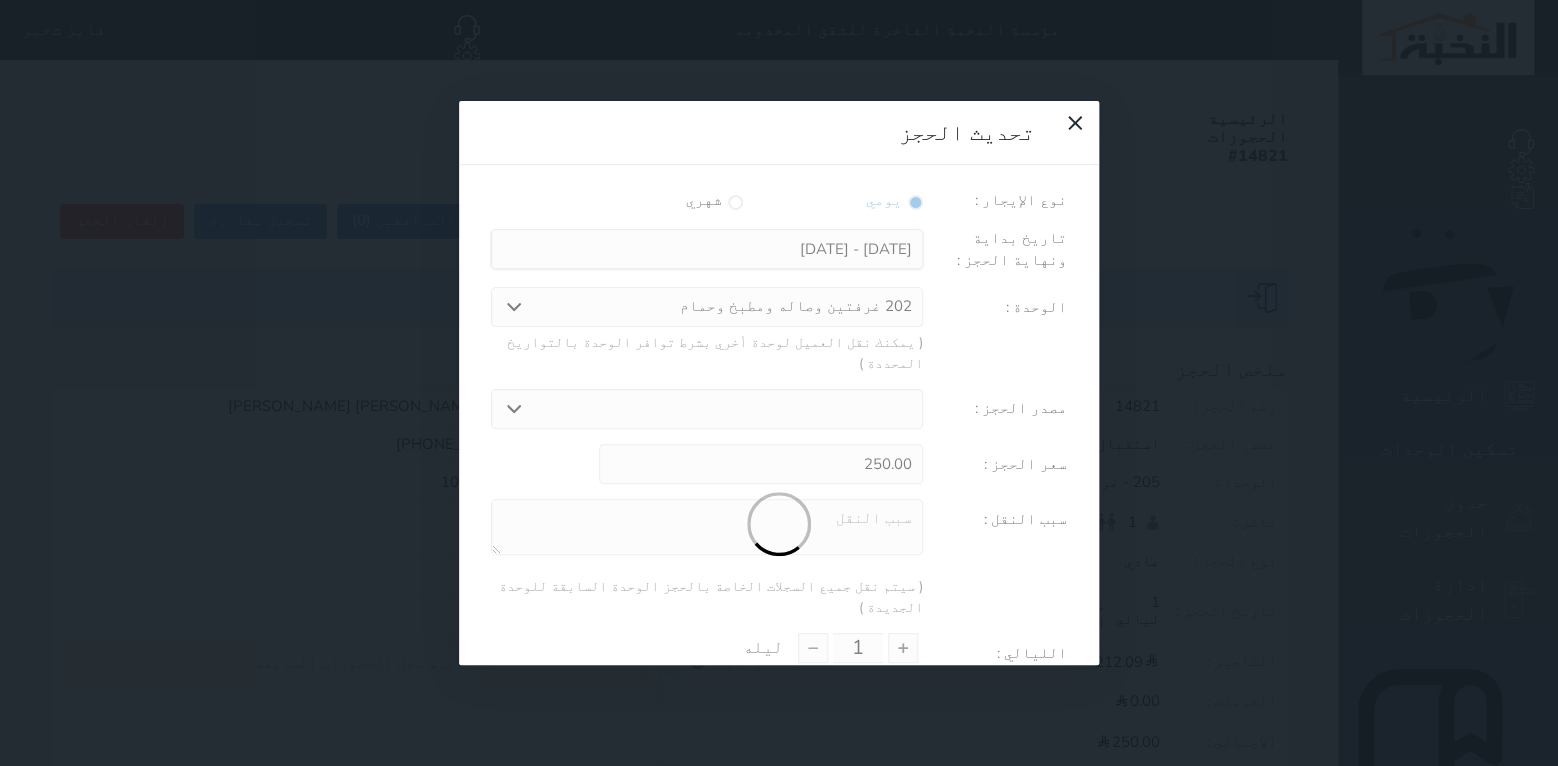 type on "294.69" 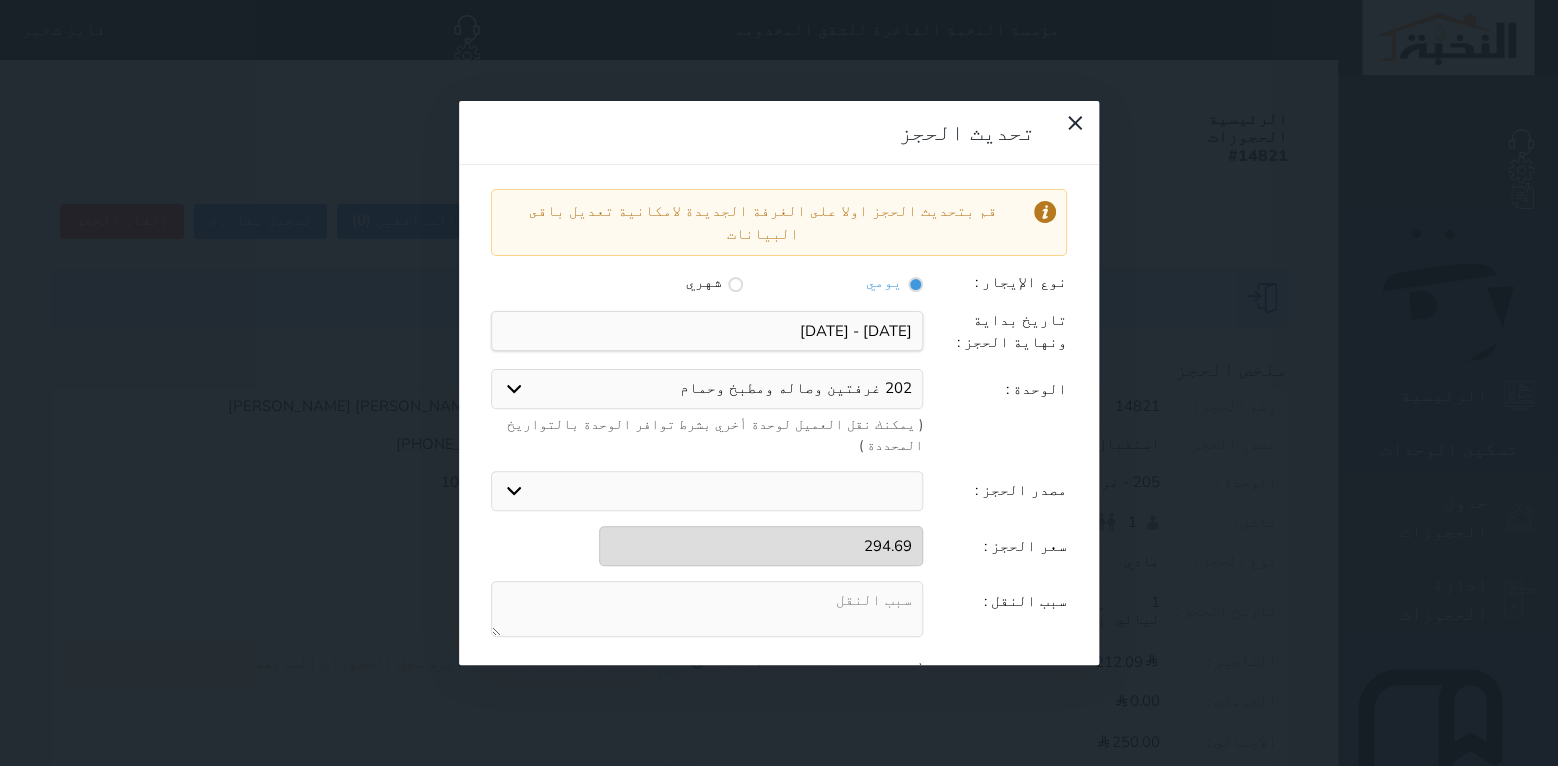 click at bounding box center [707, 609] 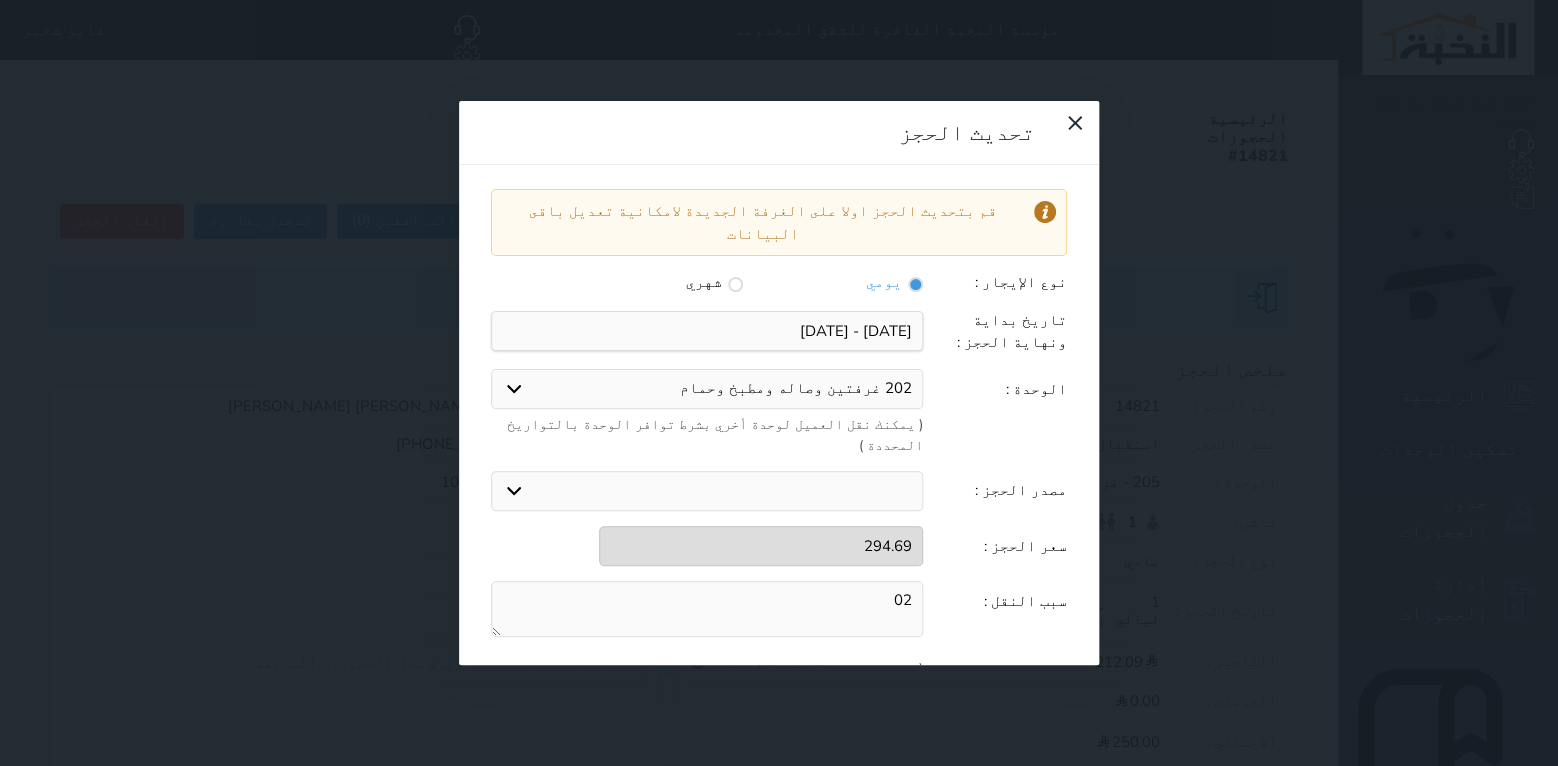 type on "02" 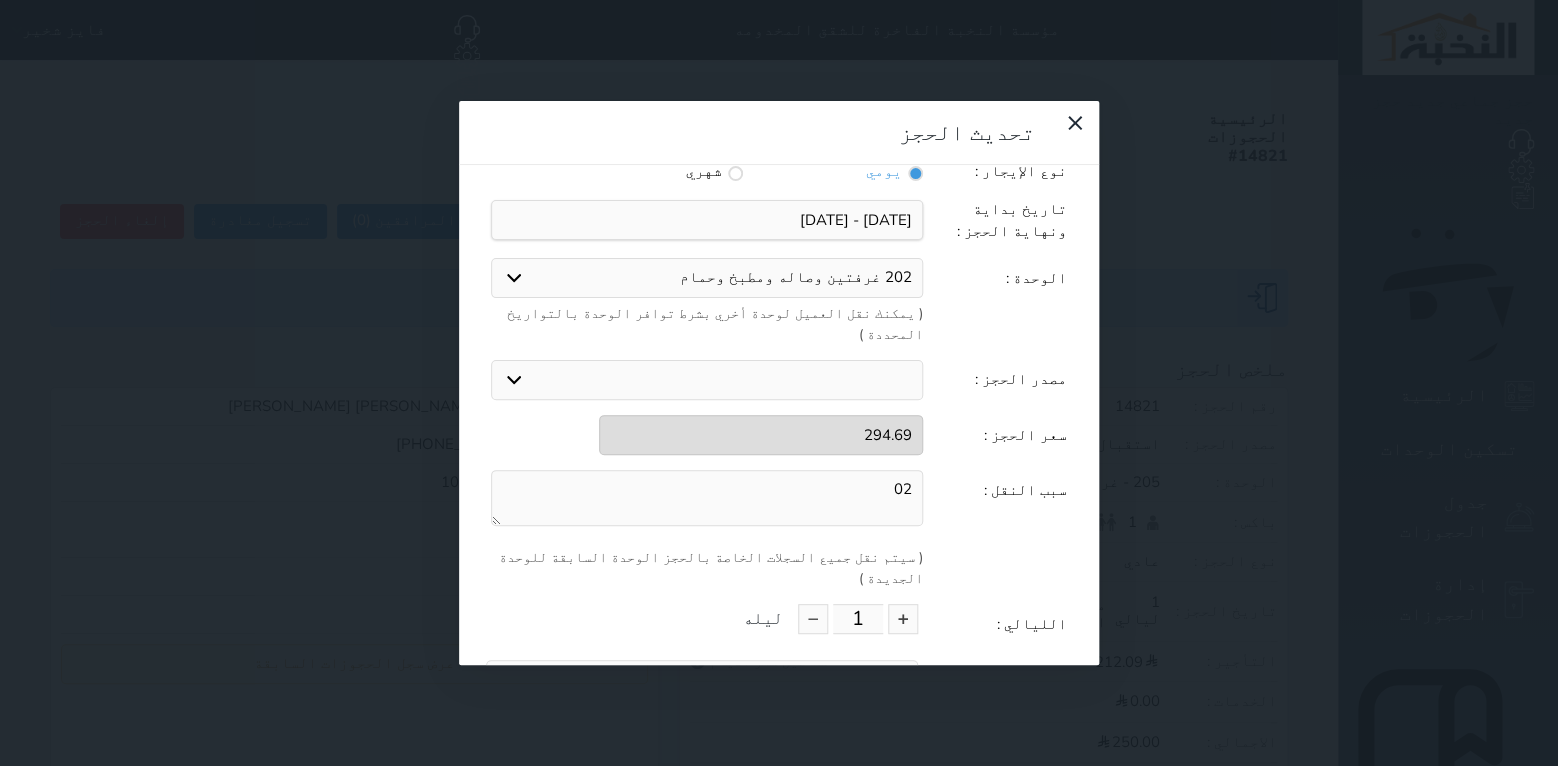 scroll, scrollTop: 211, scrollLeft: 0, axis: vertical 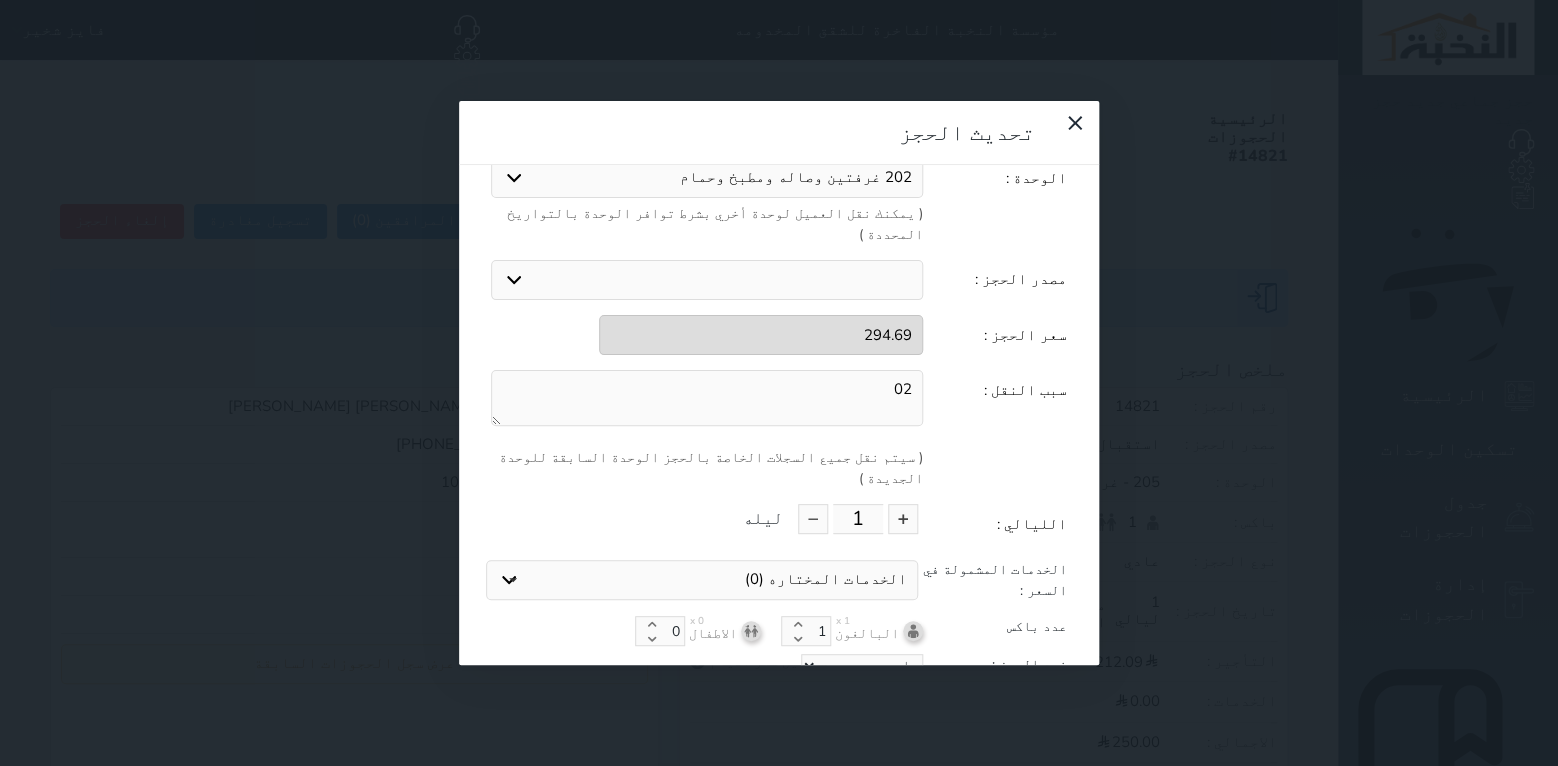 click on "تحديث الحجز" at bounding box center (779, 702) 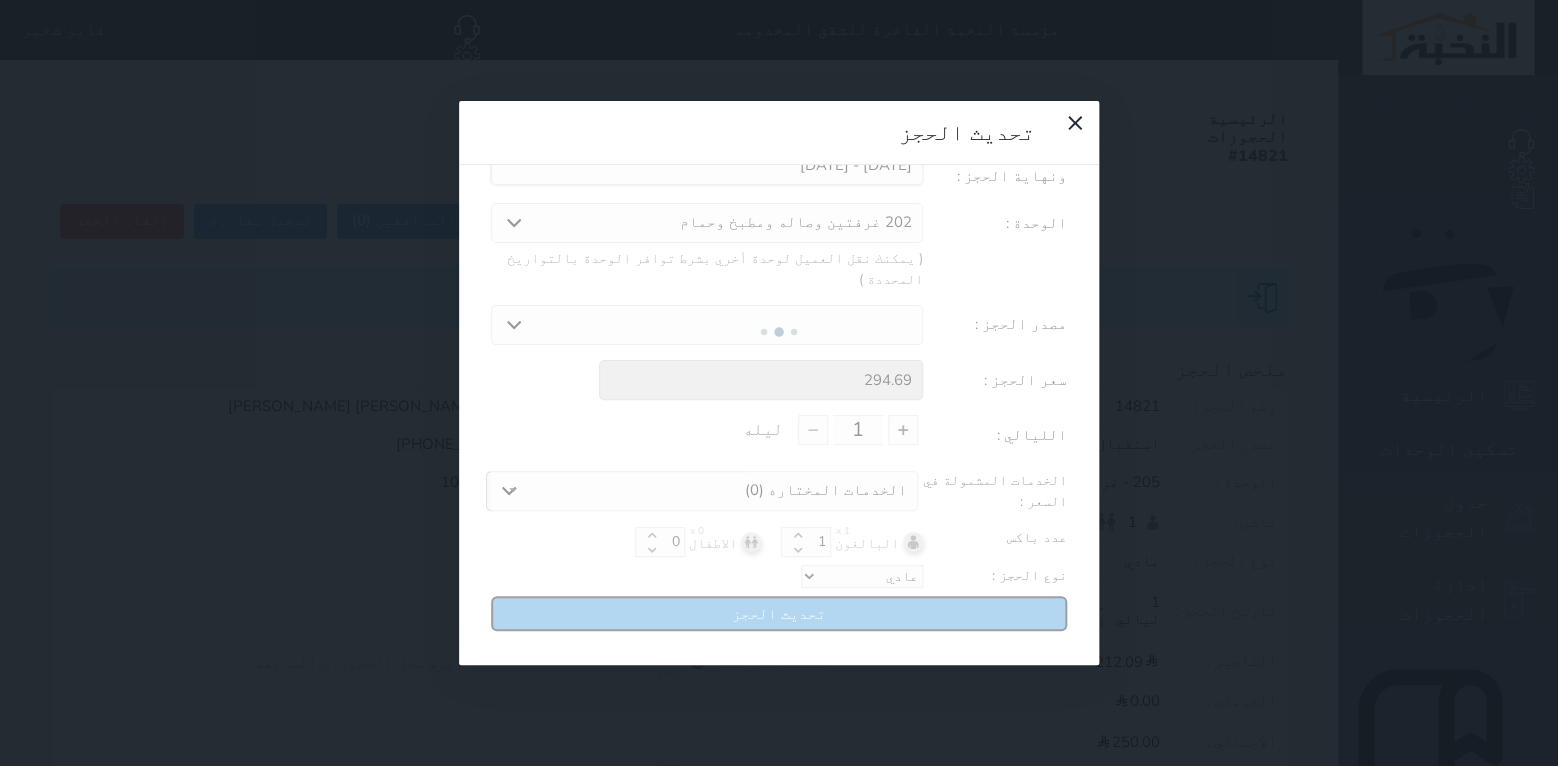 scroll, scrollTop: 103, scrollLeft: 0, axis: vertical 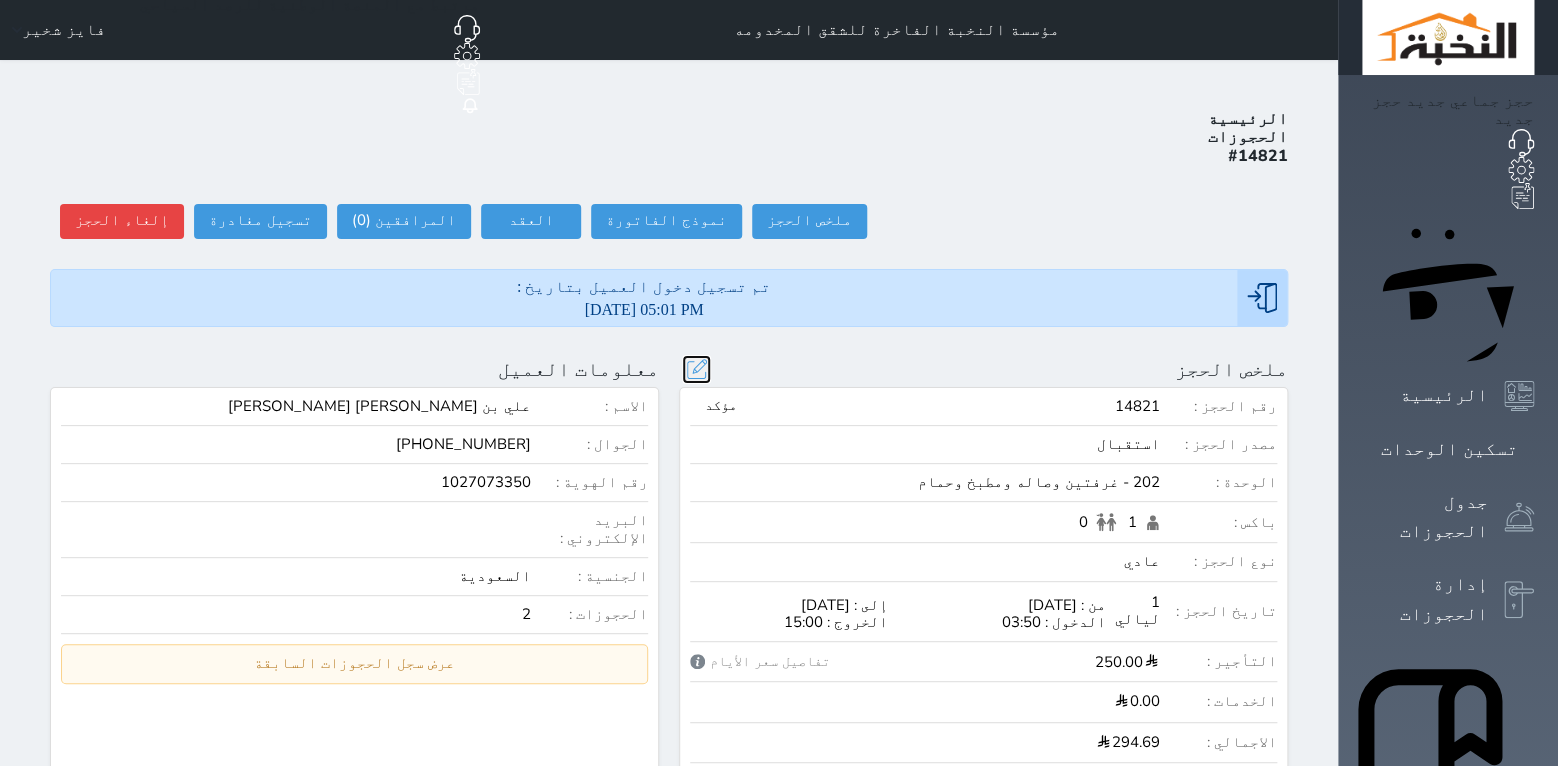 click at bounding box center (696, 369) 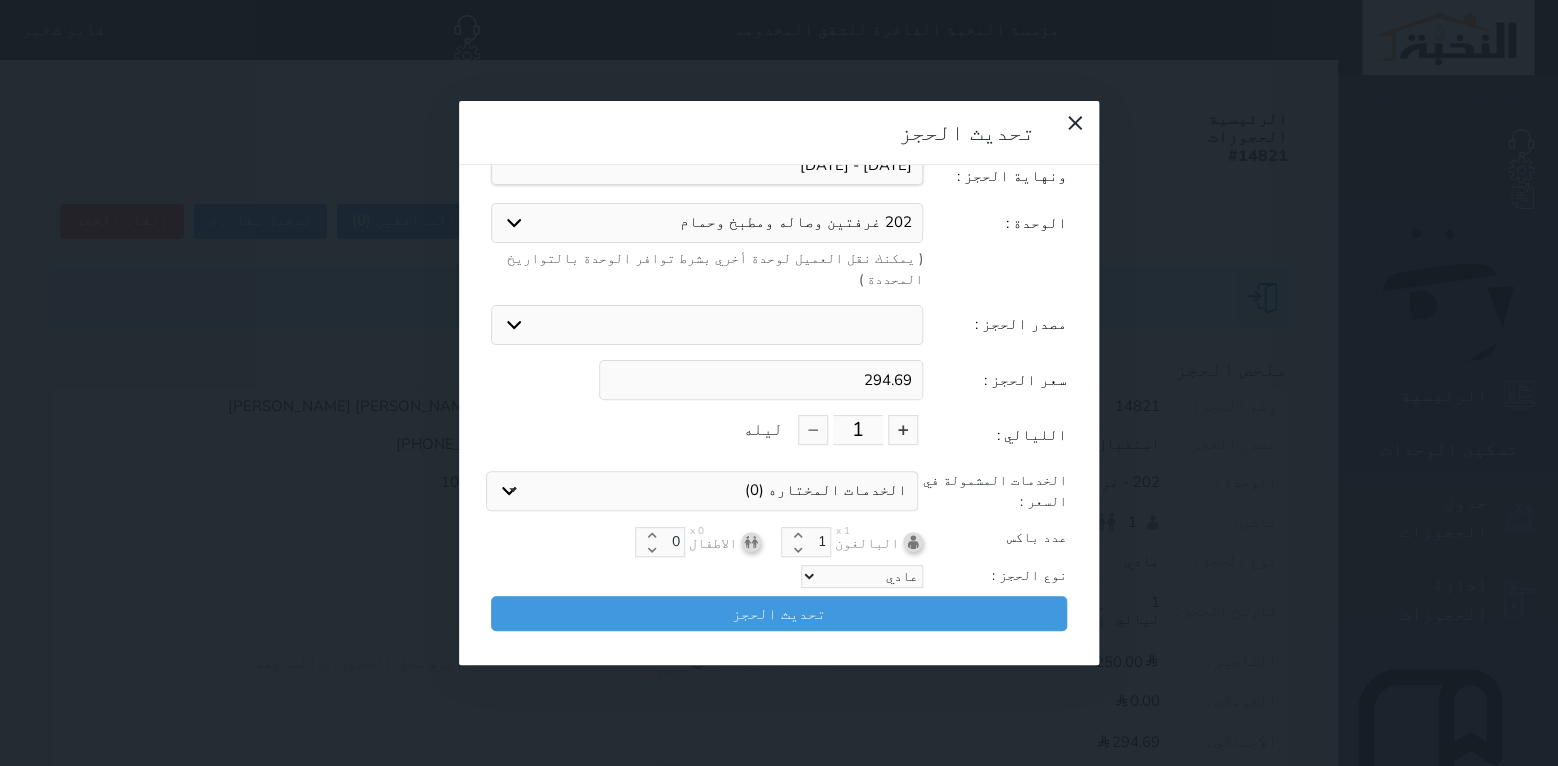 scroll, scrollTop: 44, scrollLeft: 0, axis: vertical 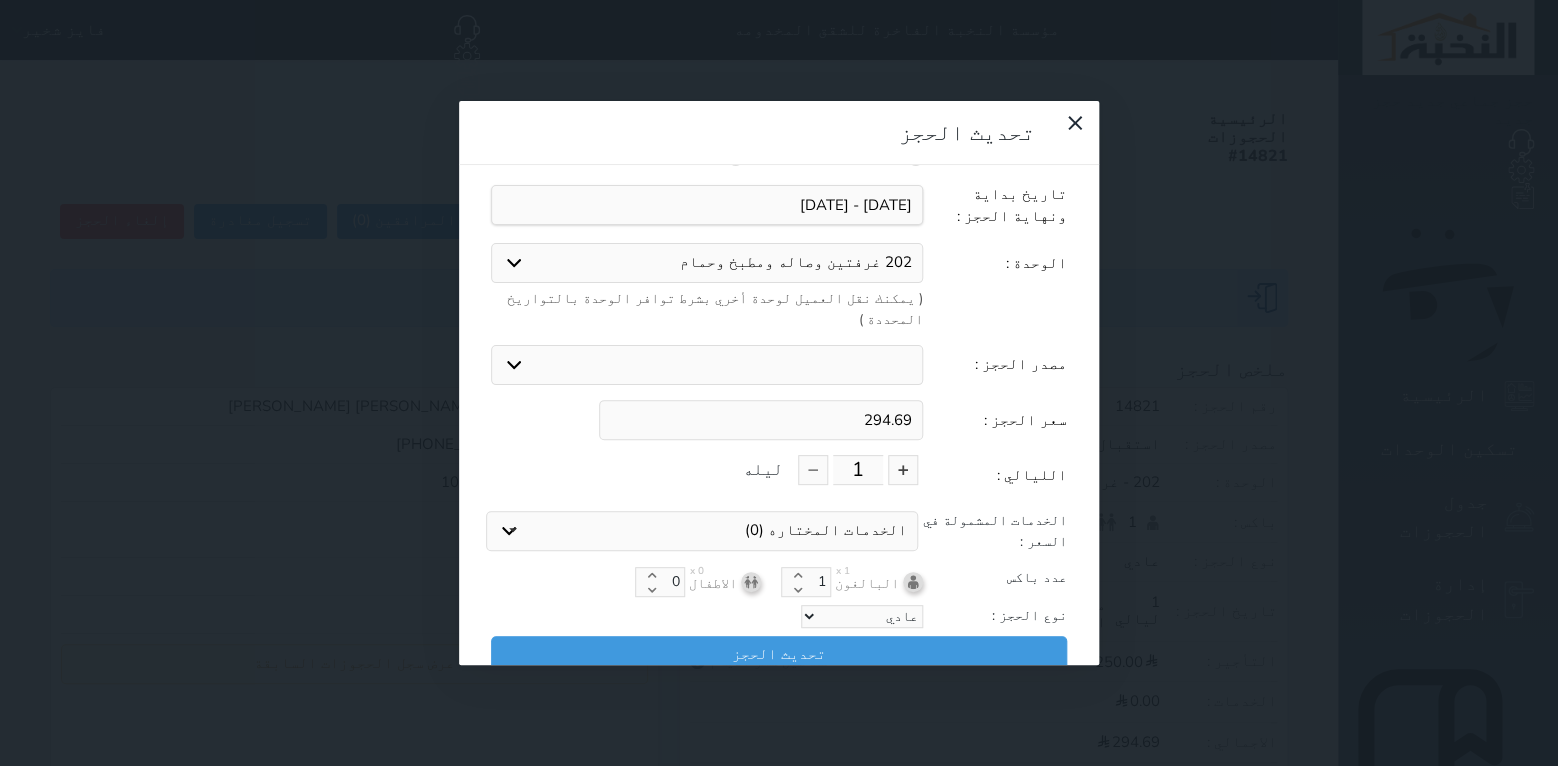 click on "294.69" at bounding box center [761, 420] 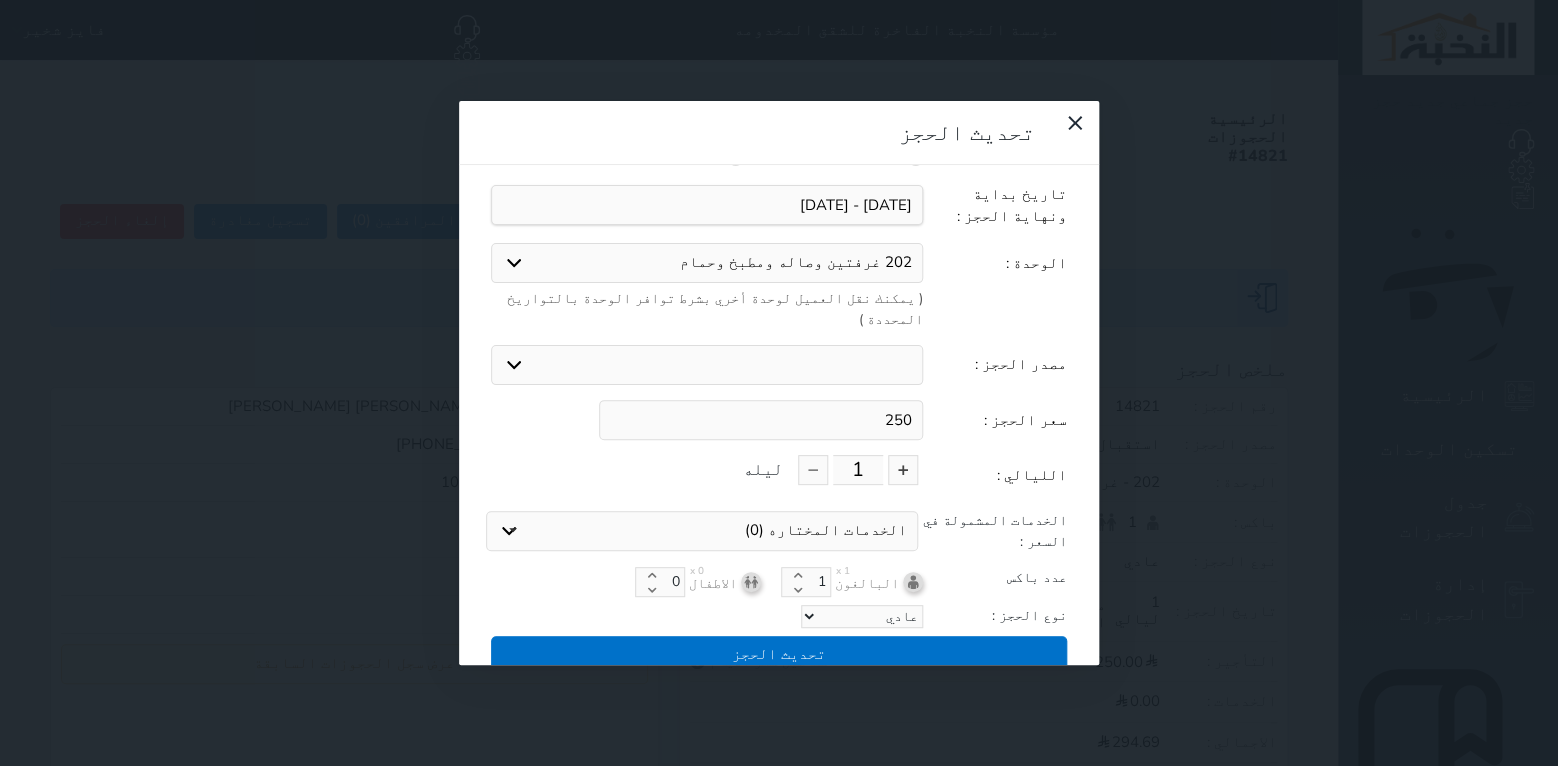 type on "250" 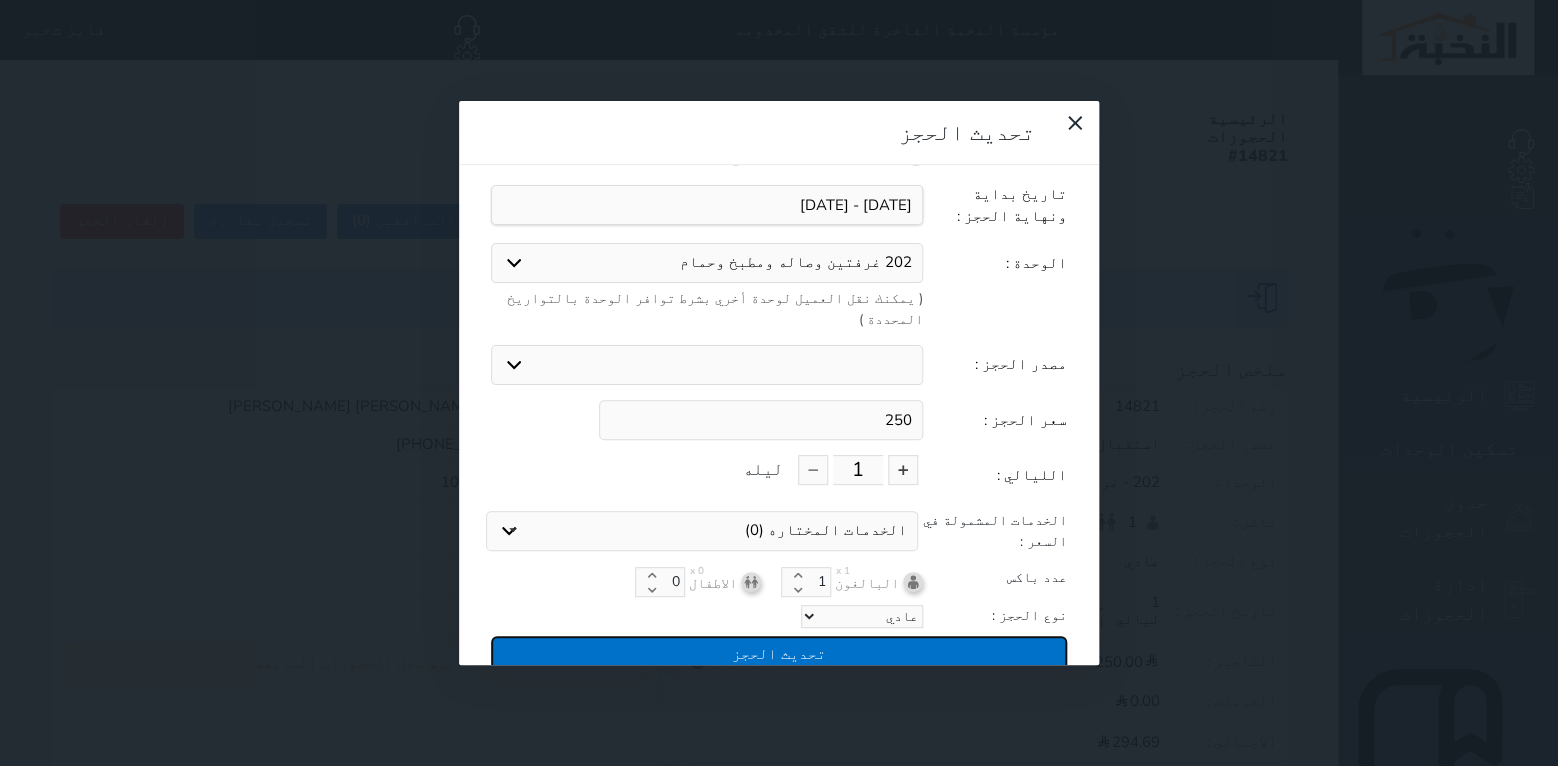 click on "تحديث الحجز" at bounding box center [779, 653] 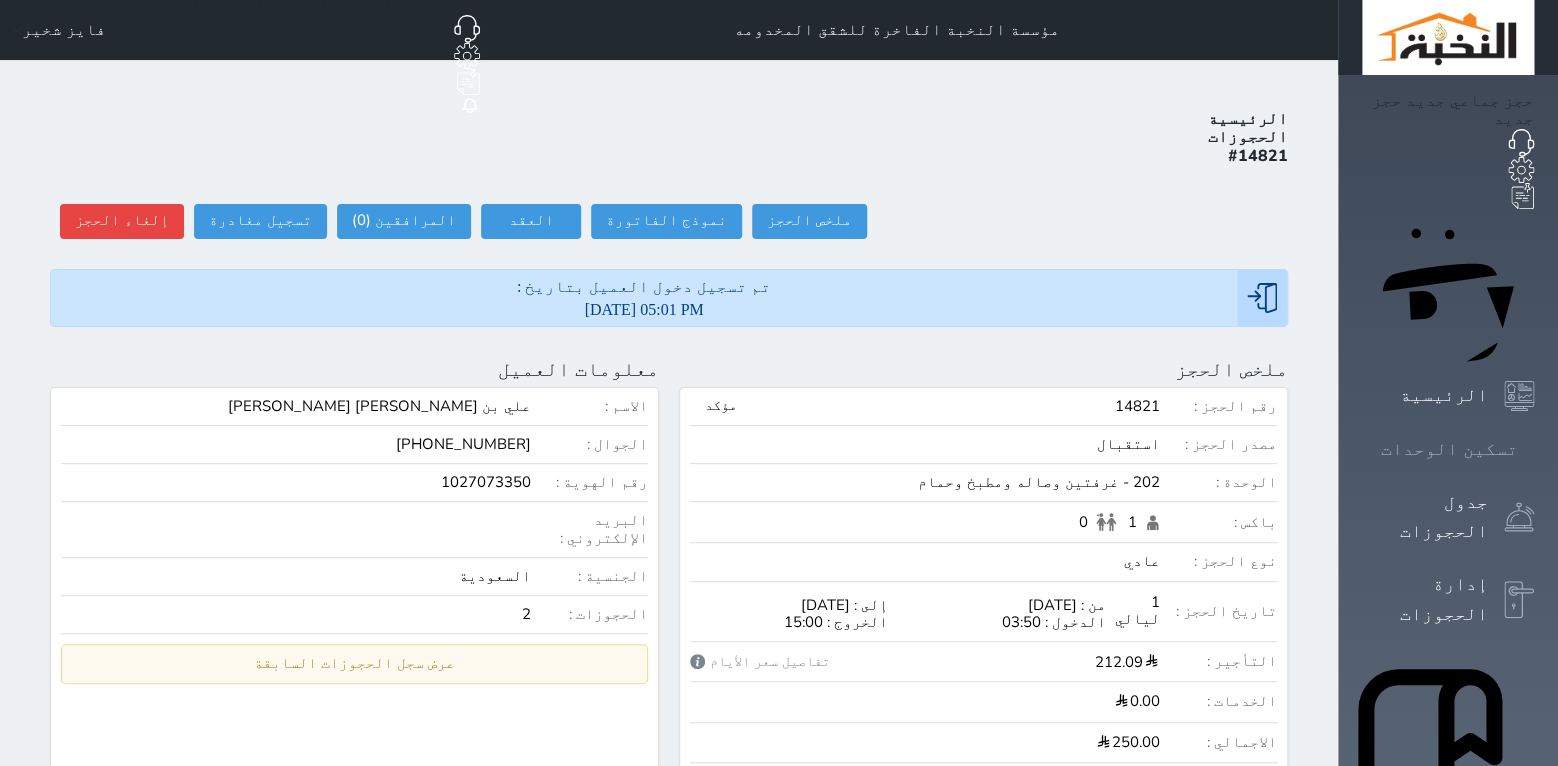click at bounding box center (1534, 449) 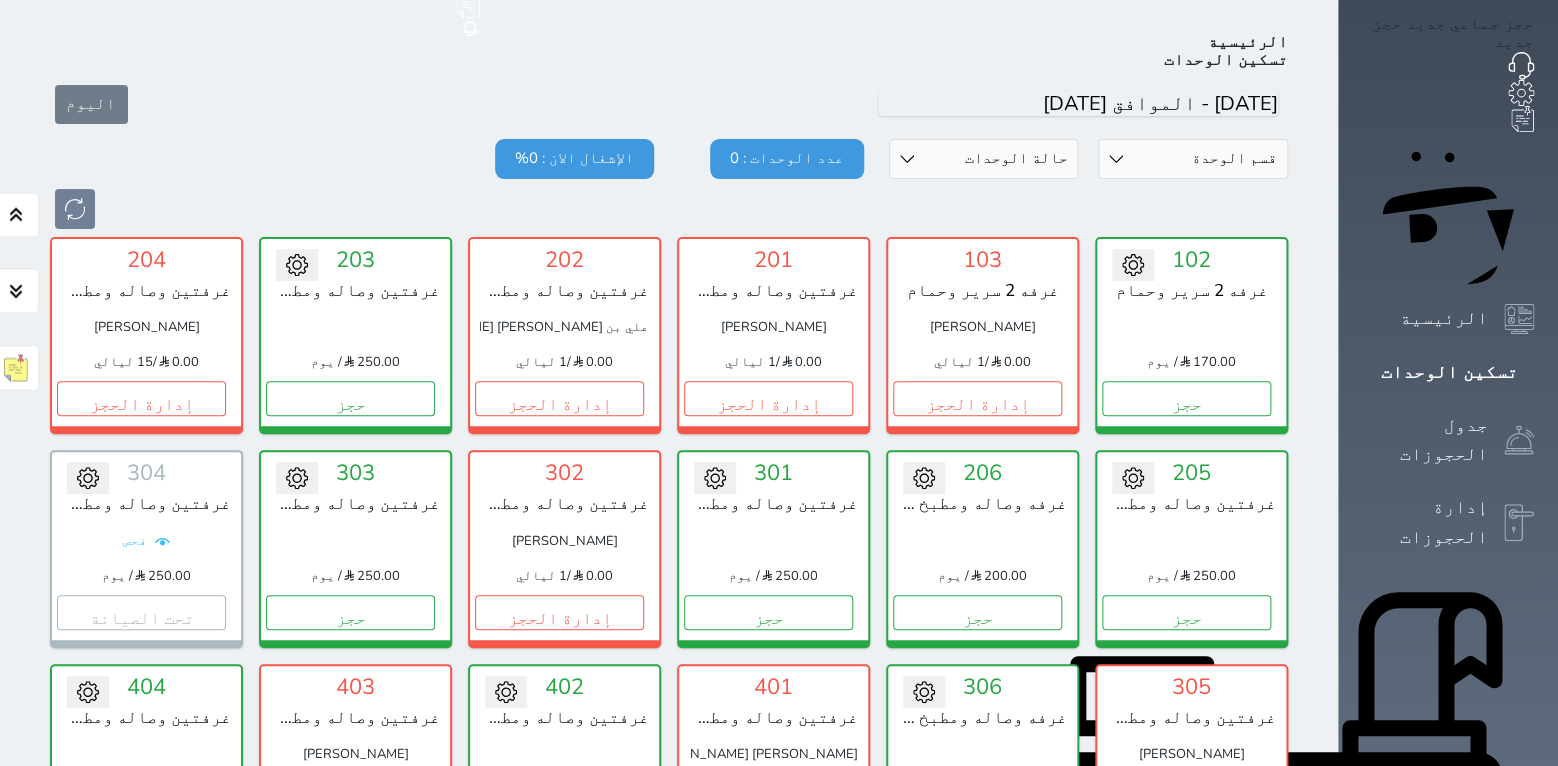 scroll, scrollTop: 78, scrollLeft: 0, axis: vertical 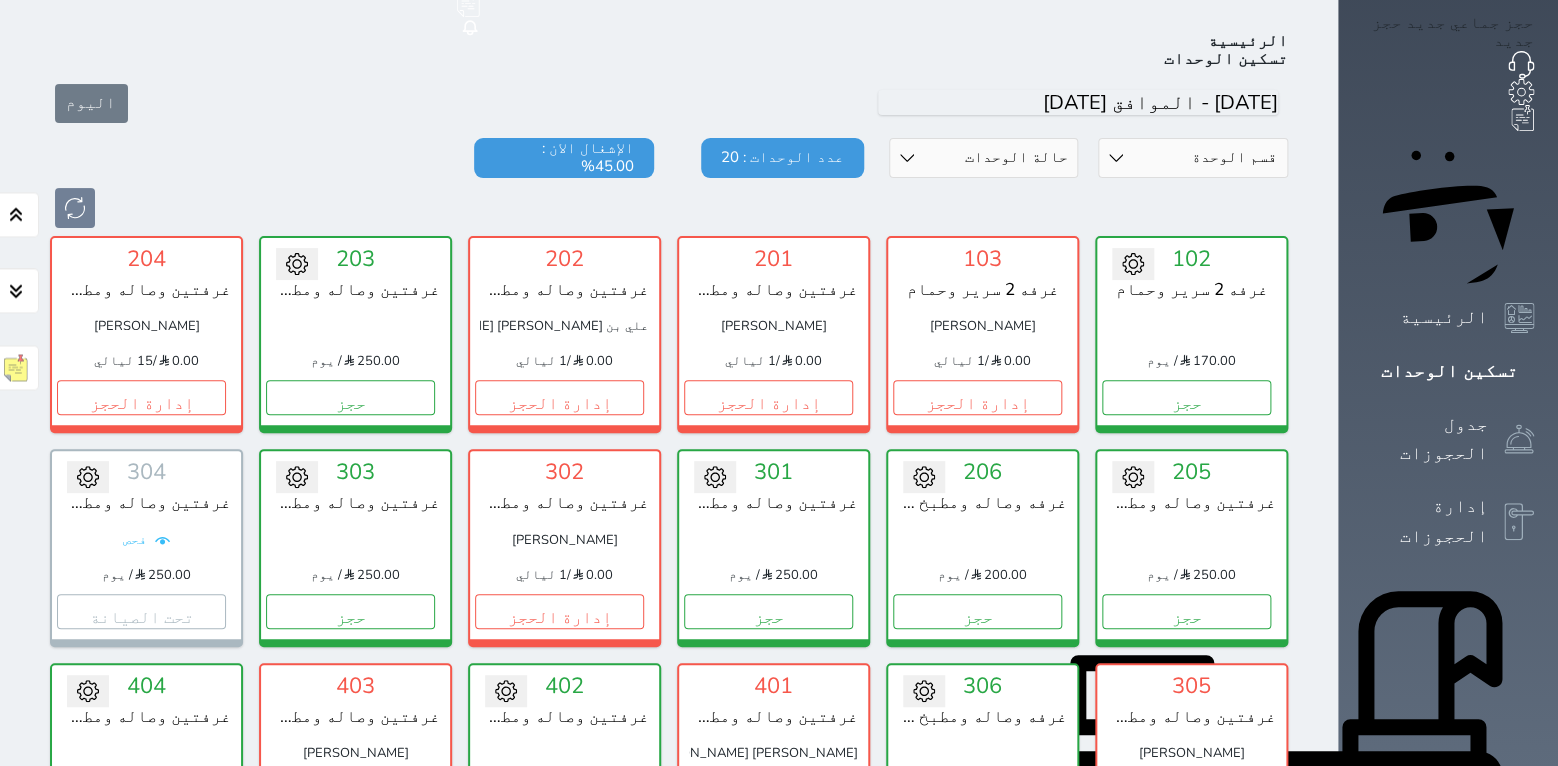click at bounding box center [669, 208] 